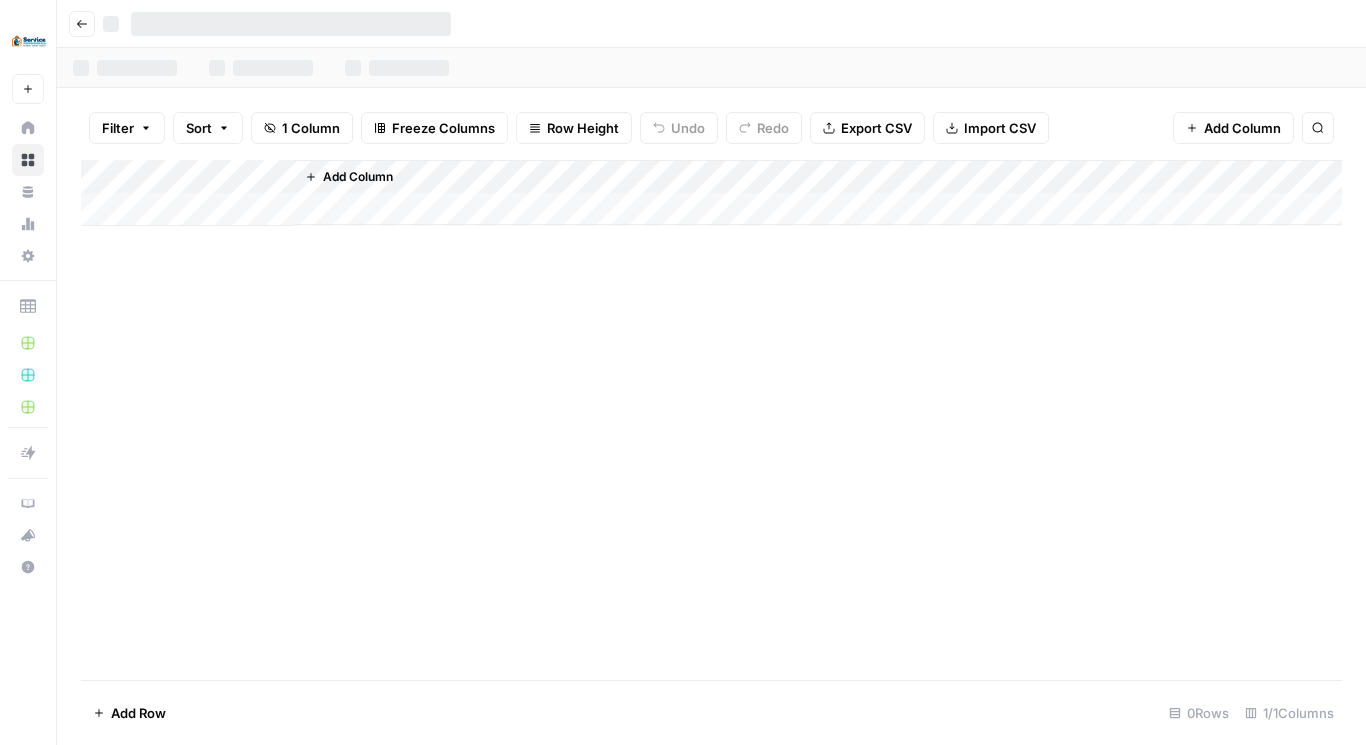 scroll, scrollTop: 0, scrollLeft: 0, axis: both 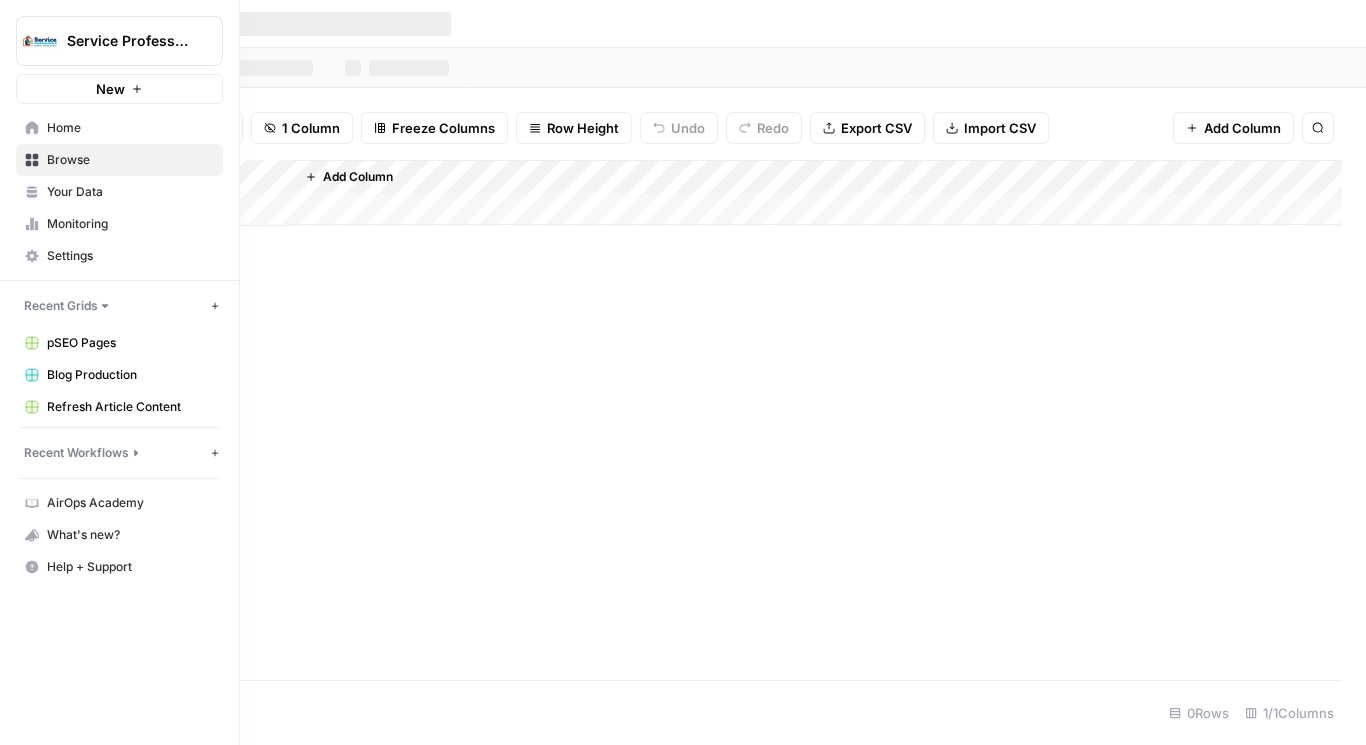 click on "Home" at bounding box center (130, 128) 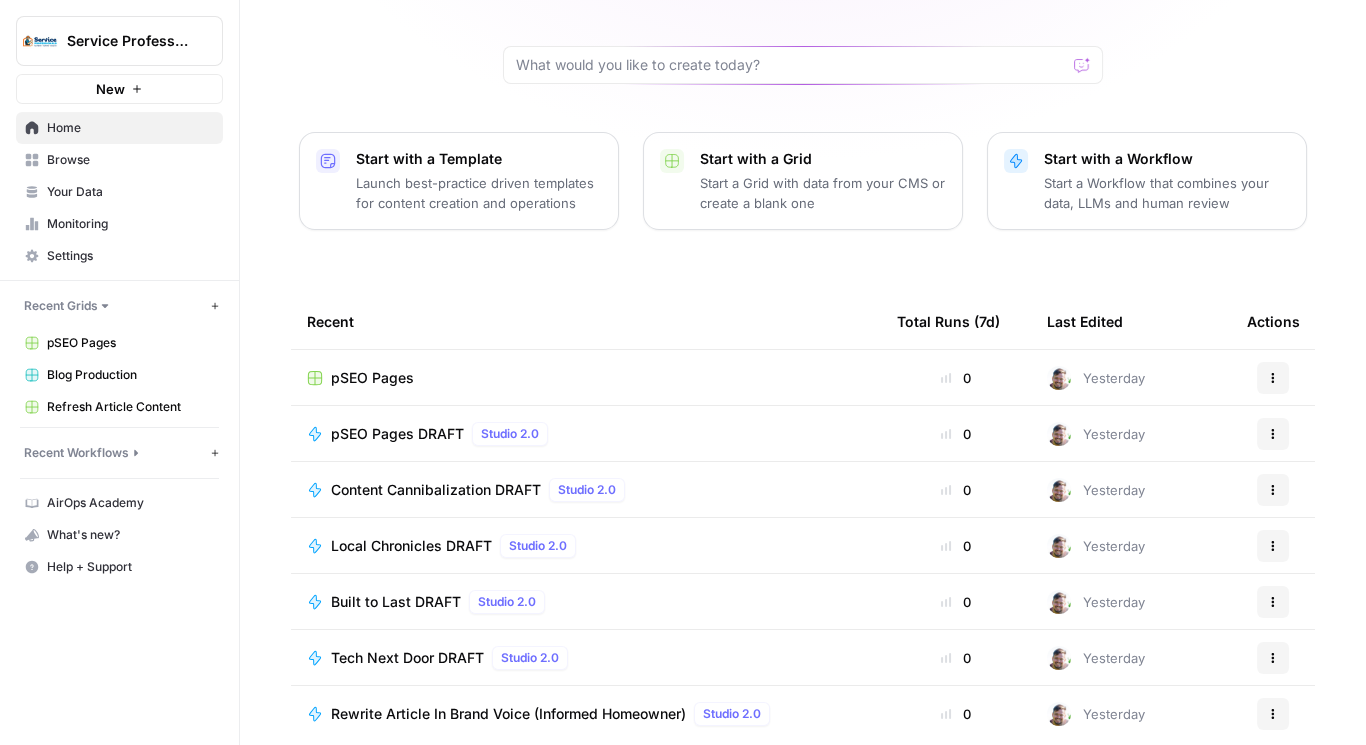 scroll, scrollTop: 172, scrollLeft: 0, axis: vertical 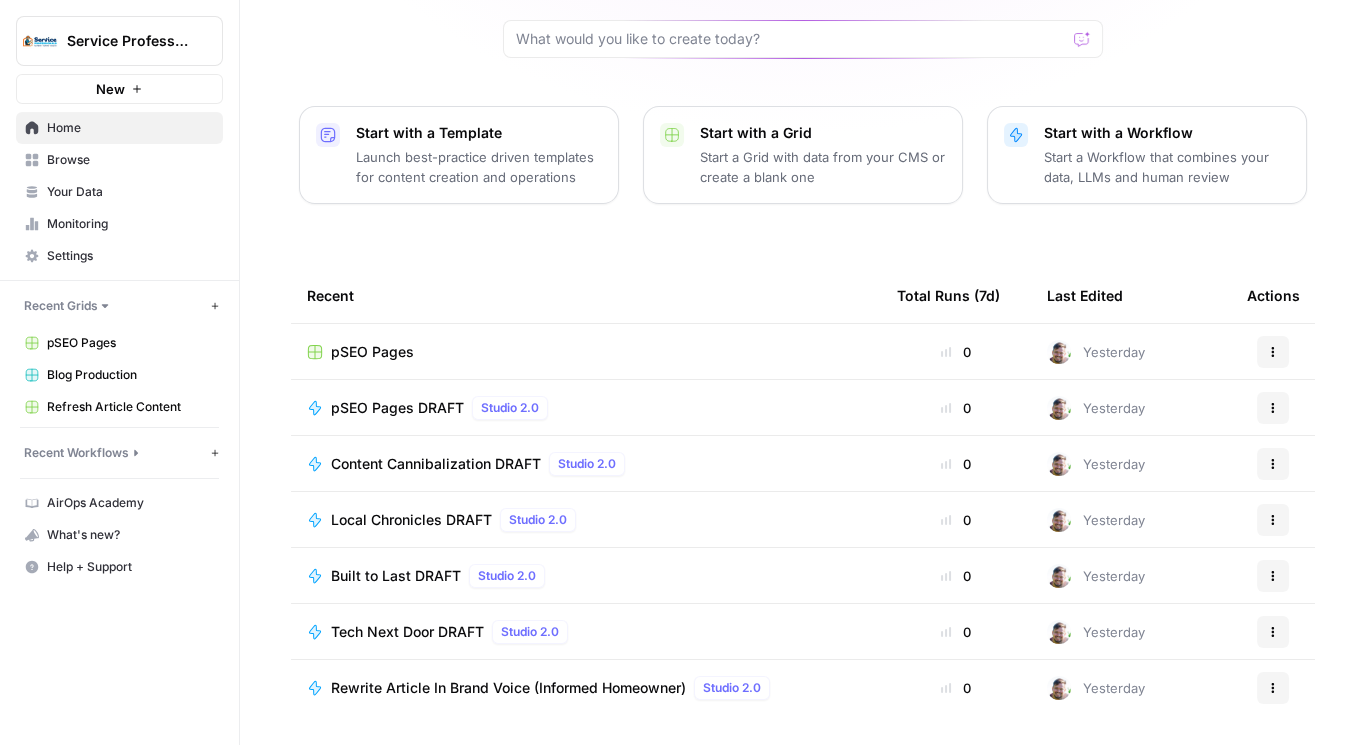 click on "Browse" at bounding box center [130, 160] 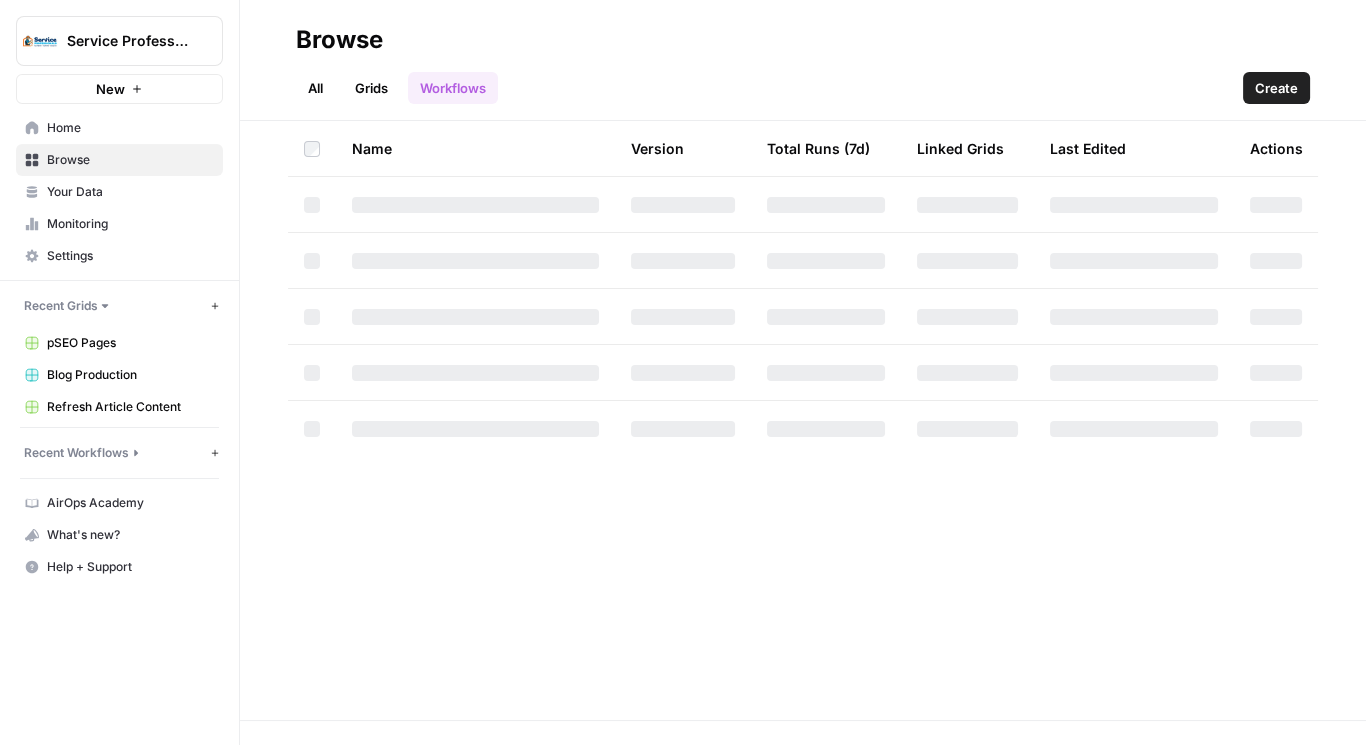 scroll, scrollTop: 0, scrollLeft: 0, axis: both 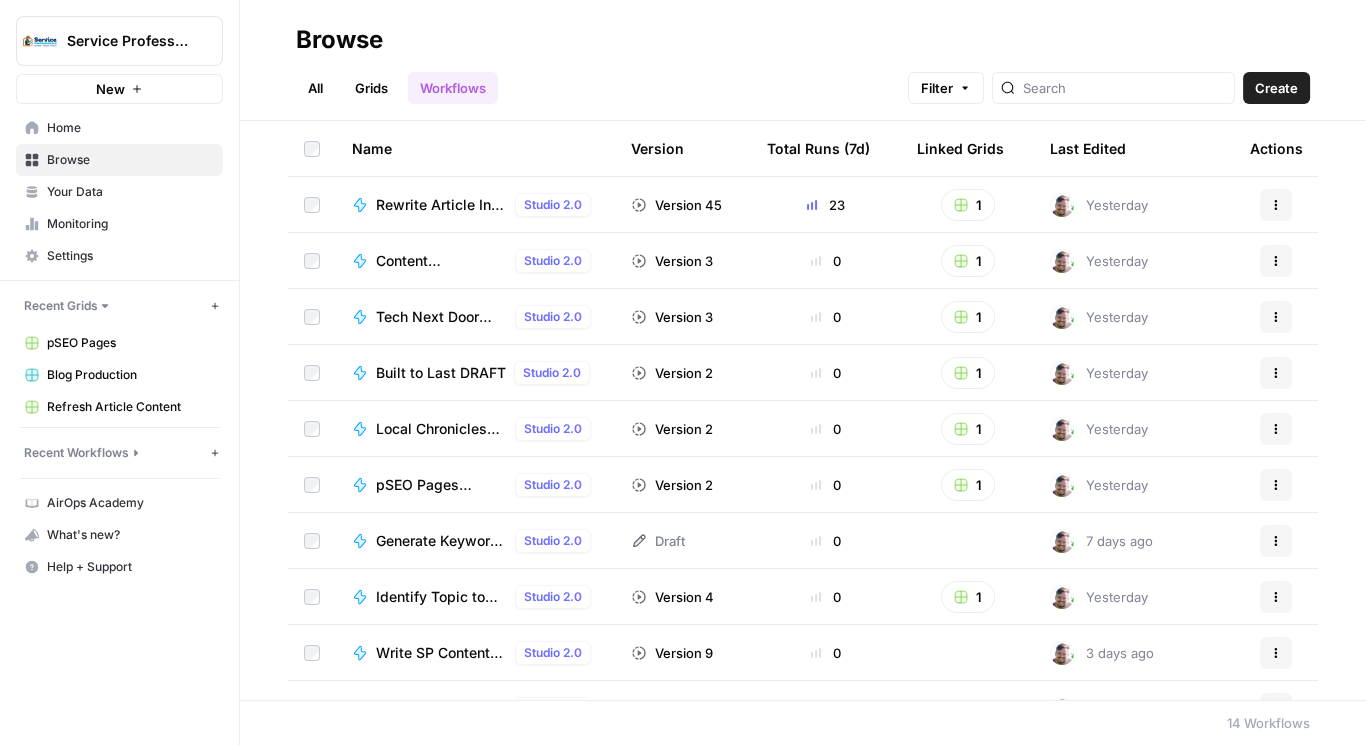 click on "Blog Production" at bounding box center [130, 375] 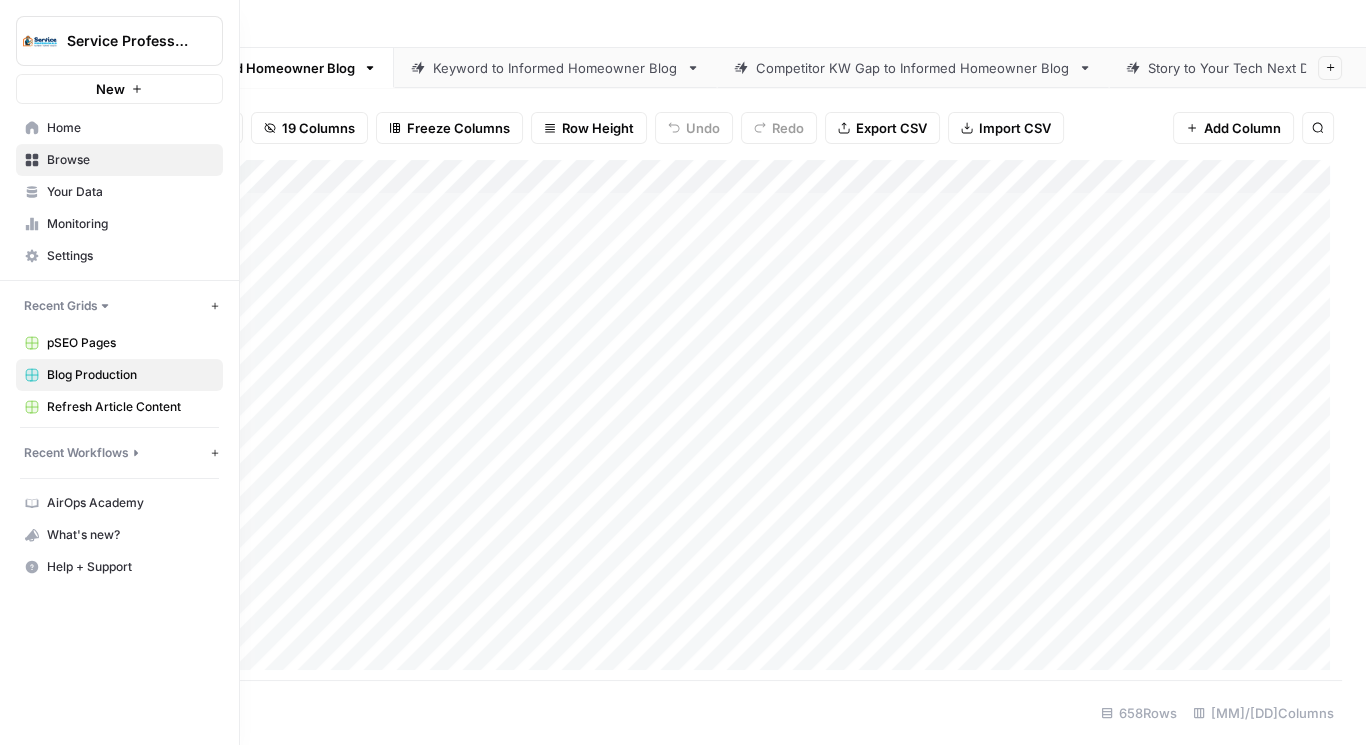 click on "Your Data" at bounding box center [130, 192] 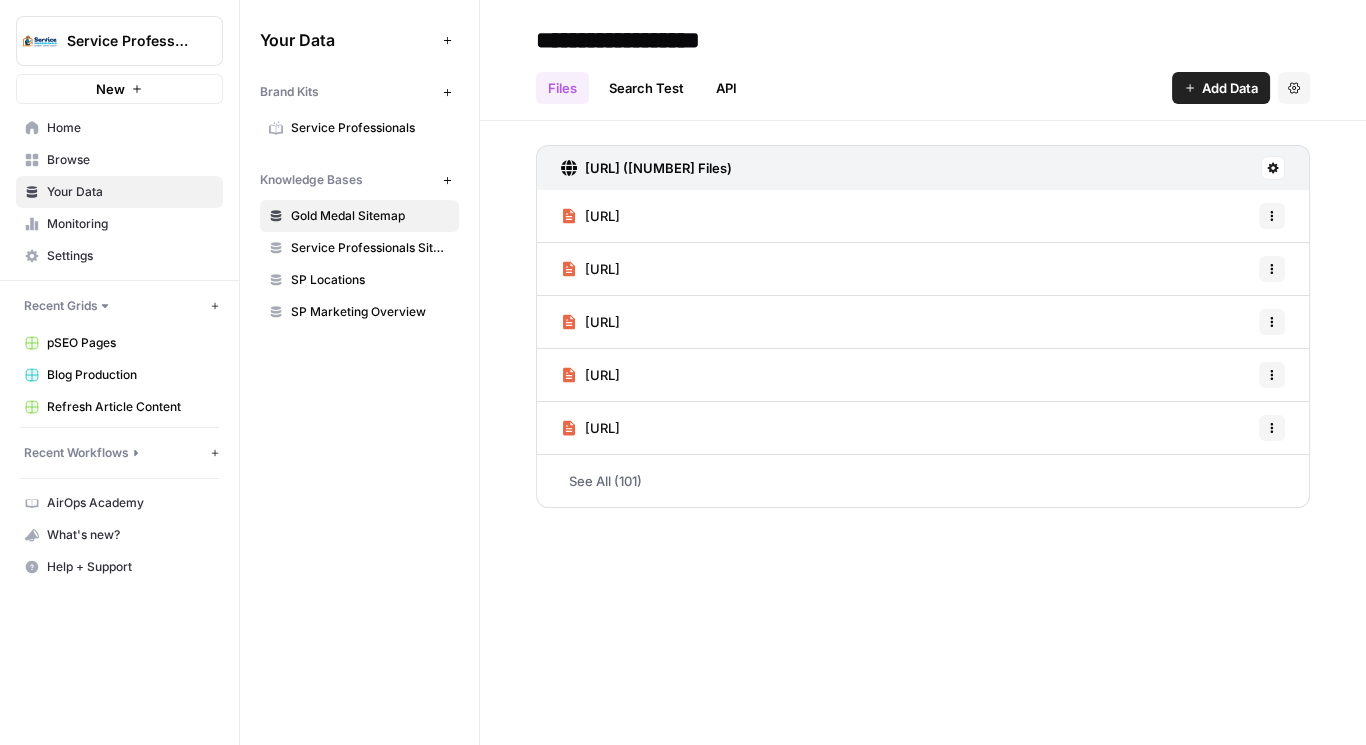 click on "Blog Production" at bounding box center (130, 375) 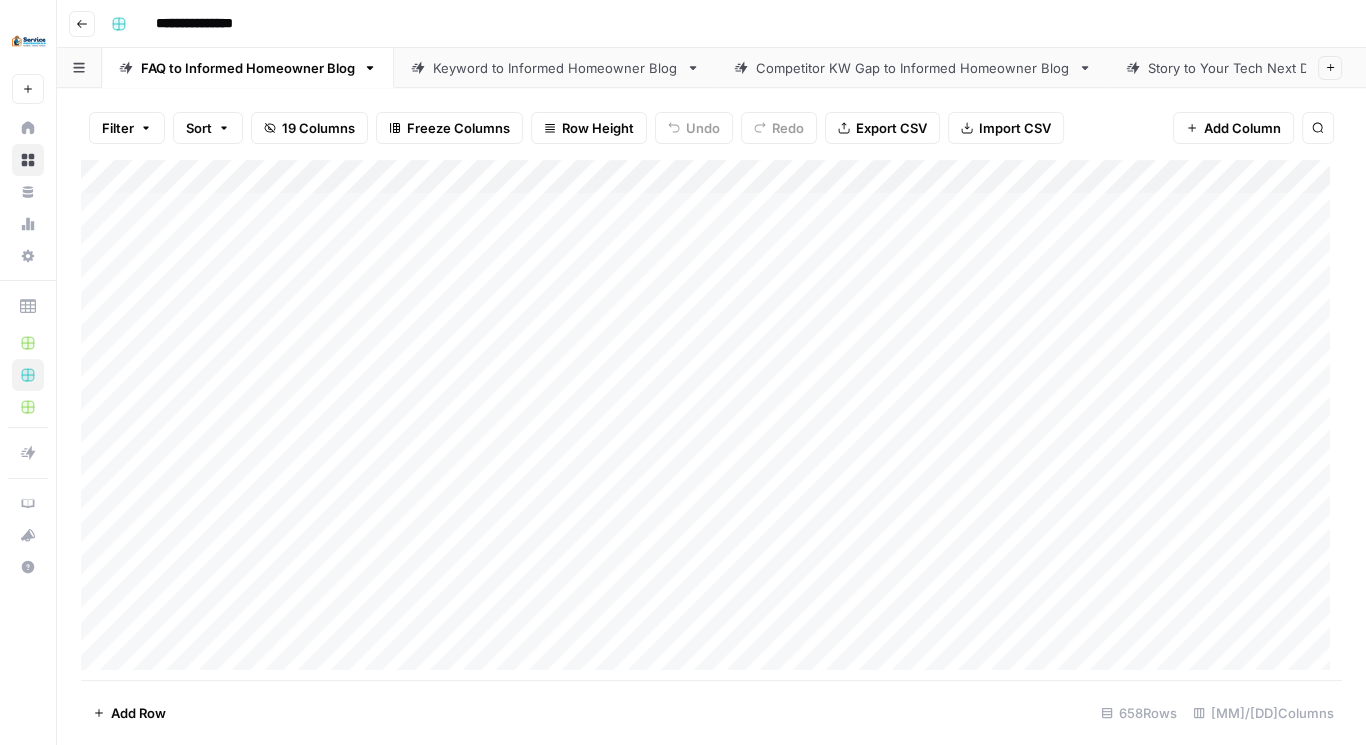 click on "Keyword to Informed Homeowner Blog" at bounding box center (555, 68) 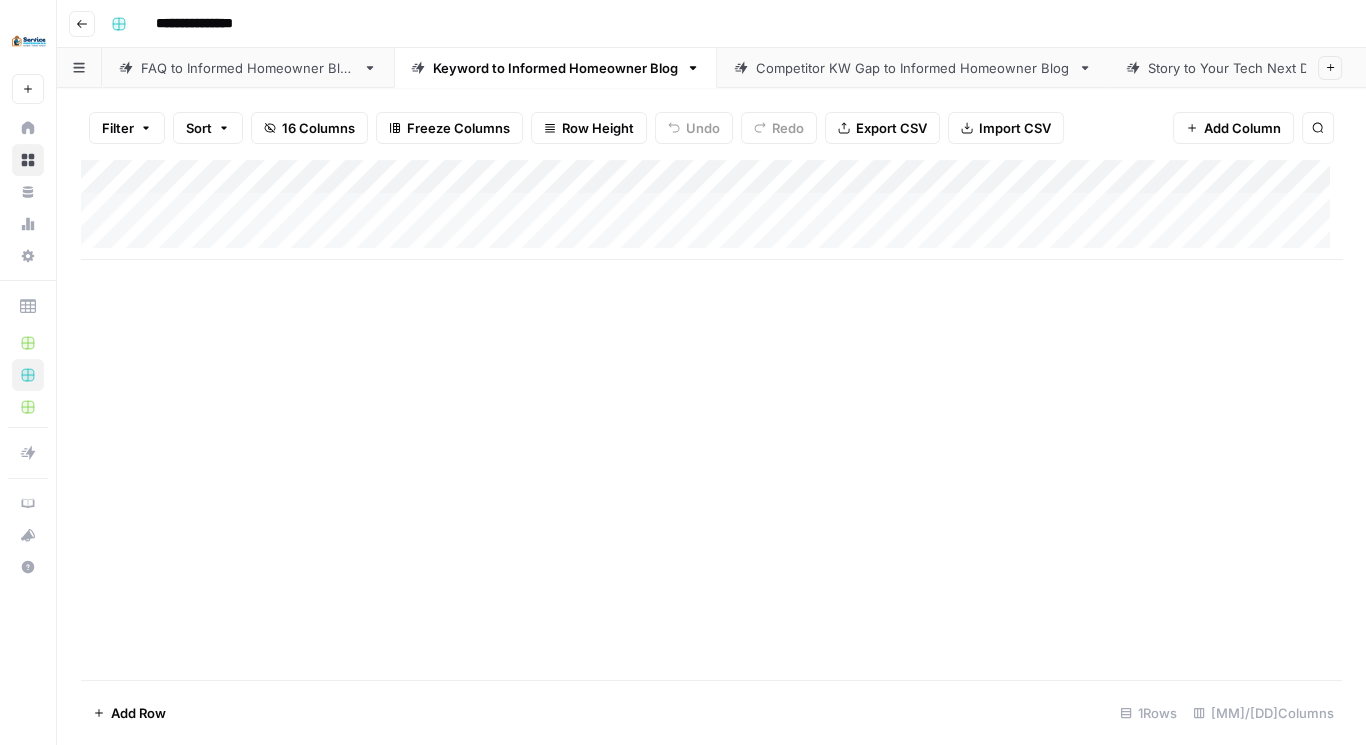 click on "Competitor KW Gap to Informed Homeowner Blog" at bounding box center (913, 68) 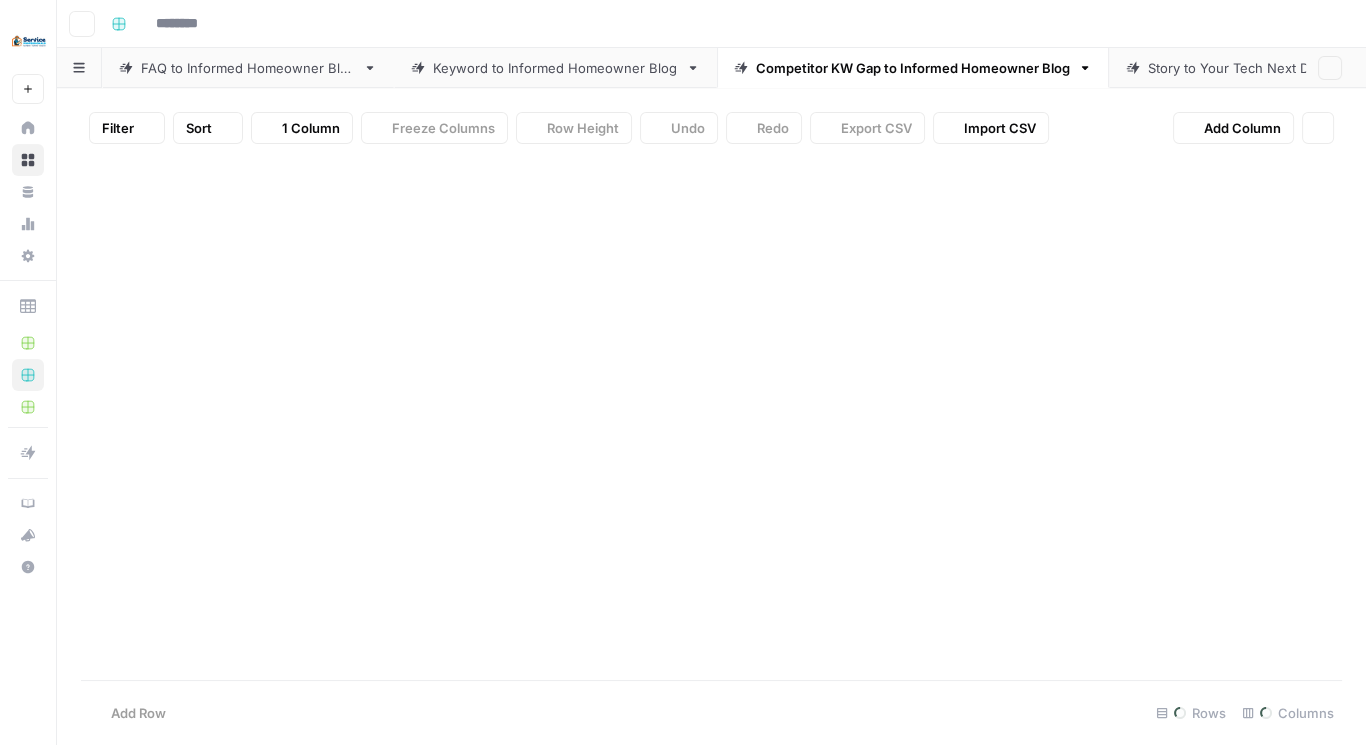 type on "**********" 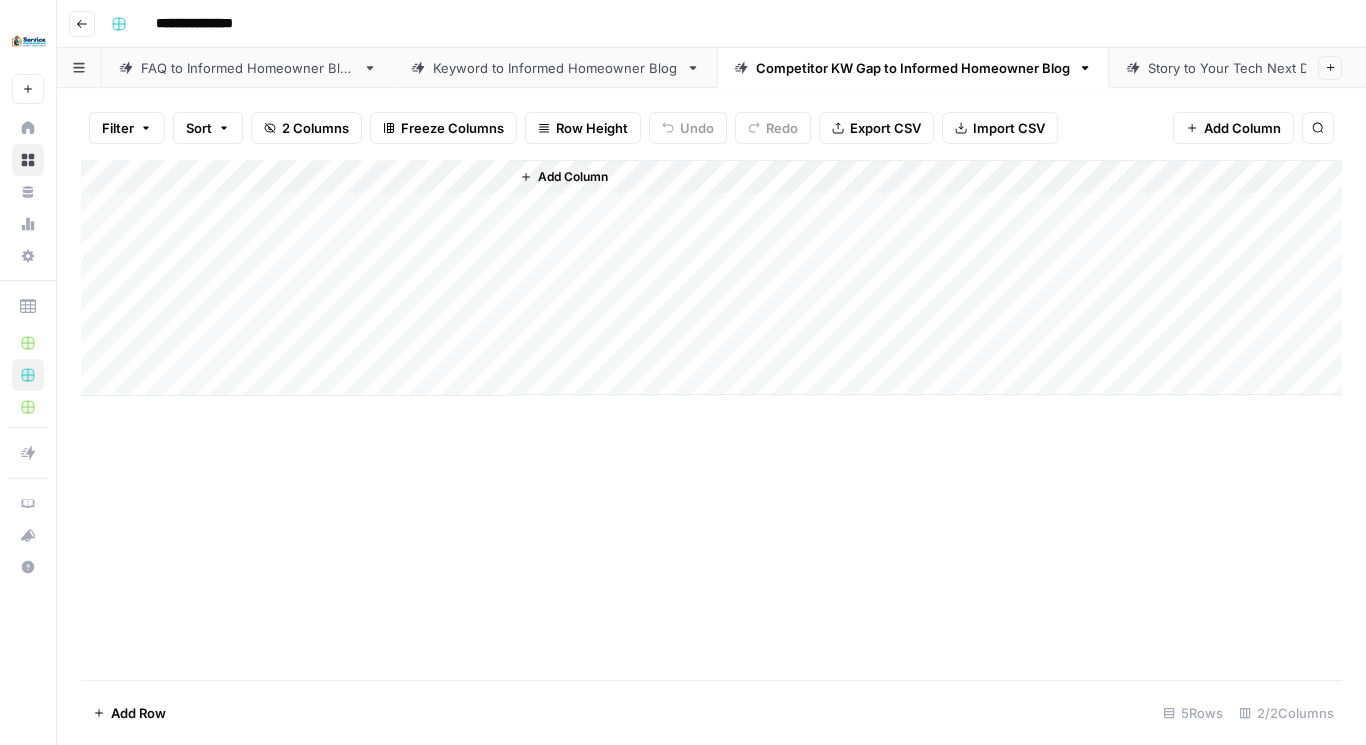 click on "Keyword to Informed Homeowner Blog" at bounding box center [555, 68] 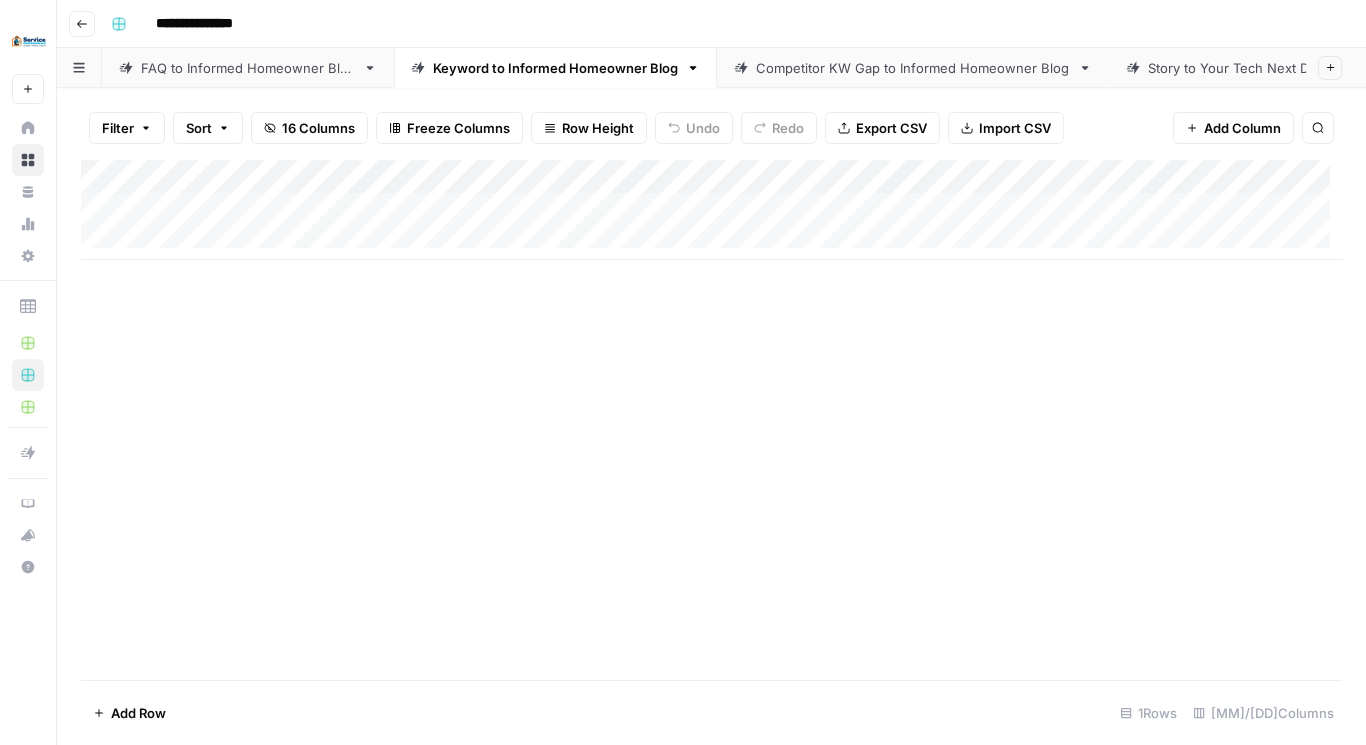 click on "FAQ to Informed Homeowner Blog" at bounding box center [248, 68] 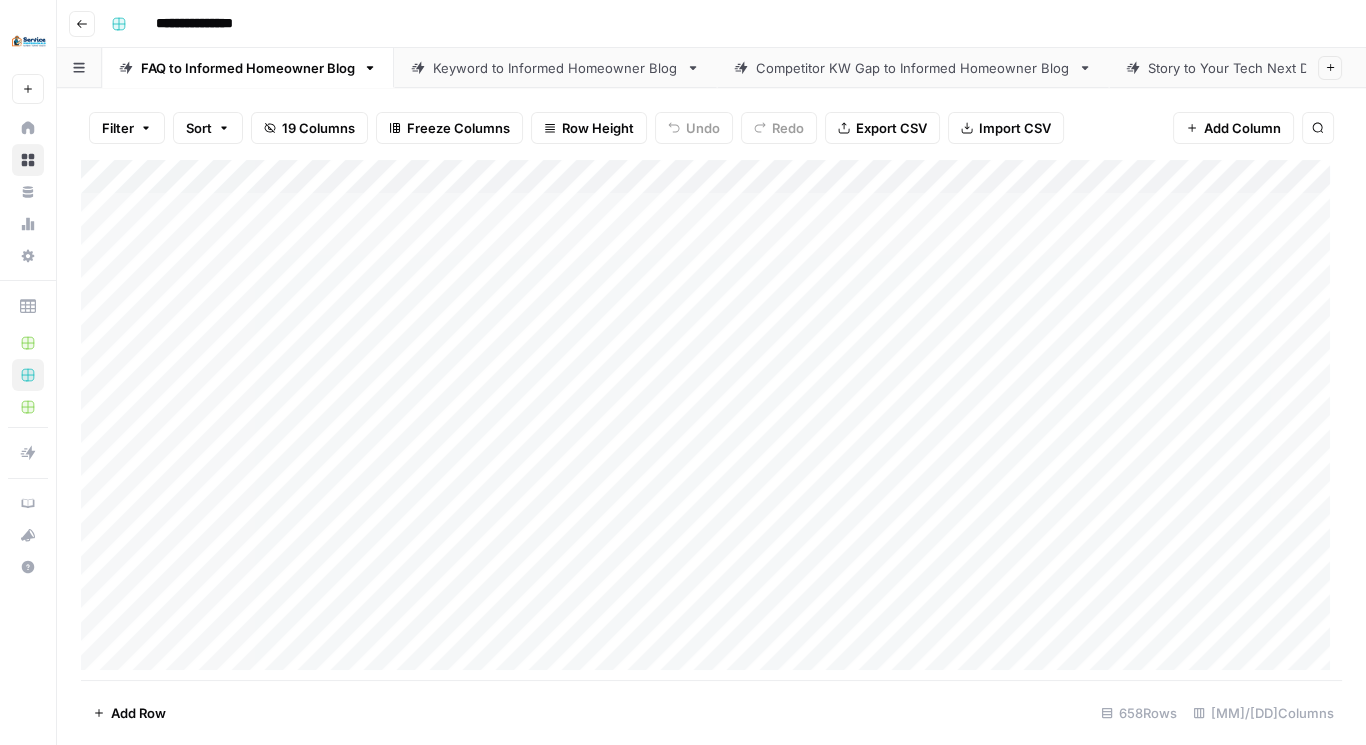 click on "Add Column" at bounding box center (711, 421) 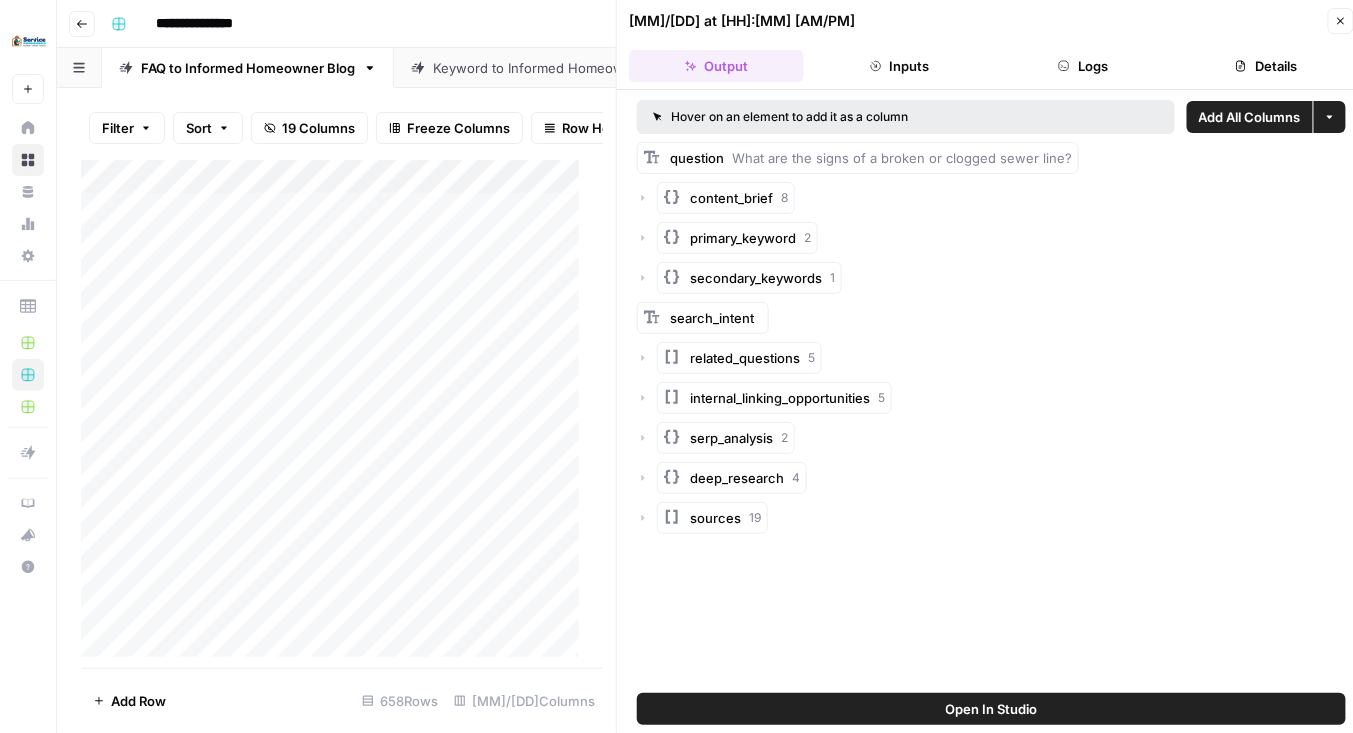 click 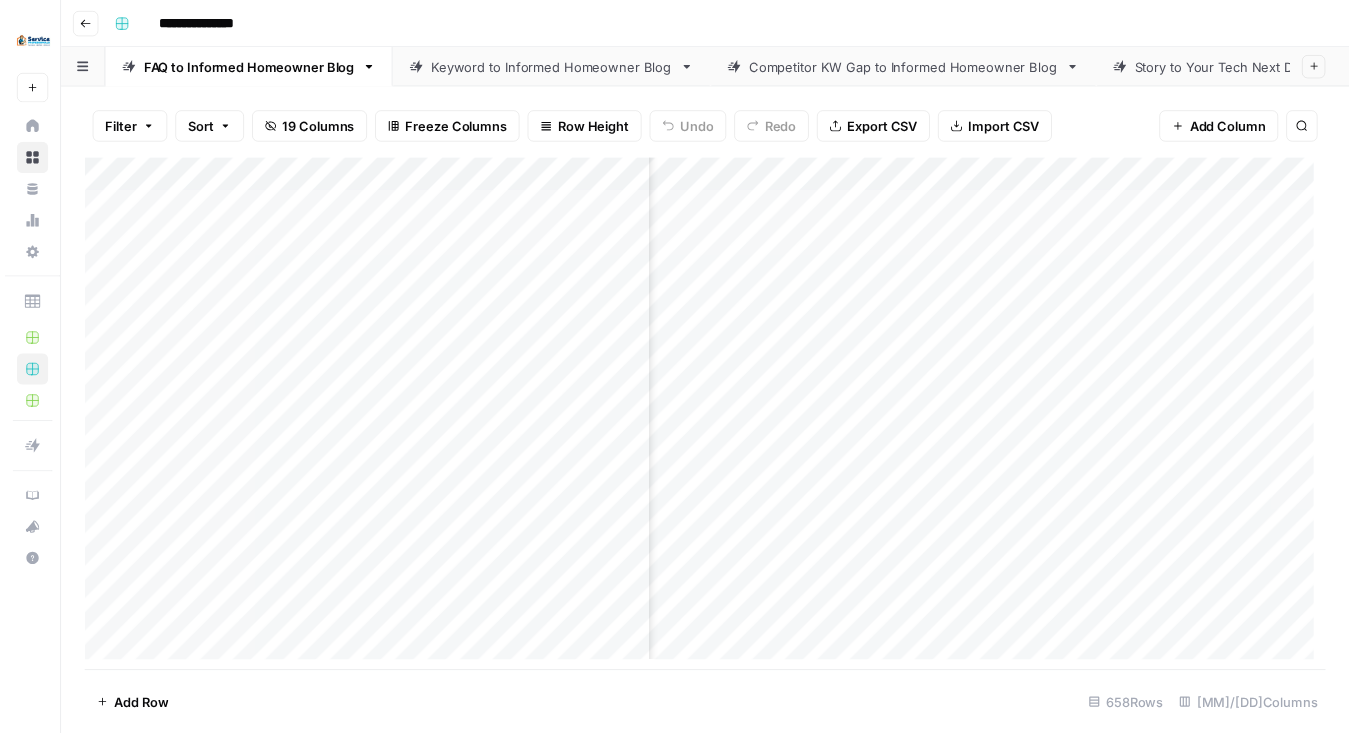 scroll, scrollTop: 0, scrollLeft: 297, axis: horizontal 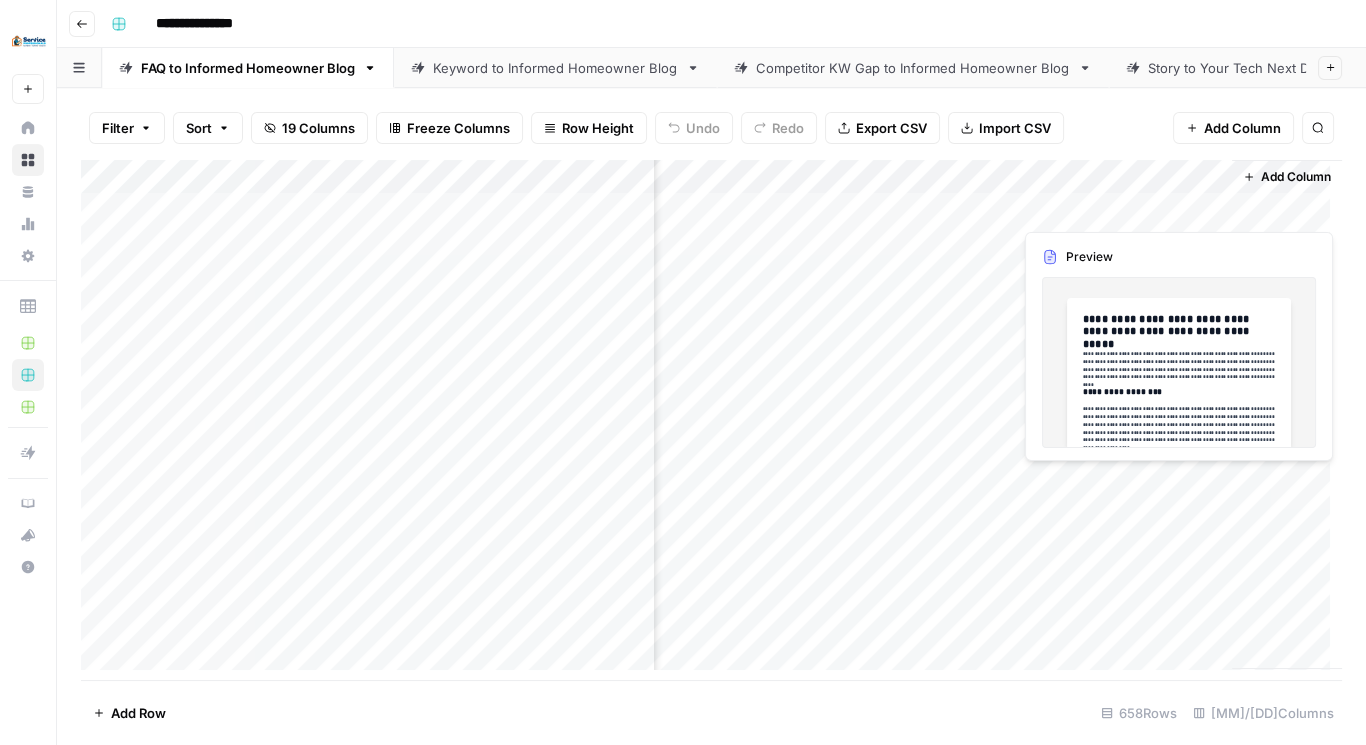 click on "Add Column" at bounding box center (711, 421) 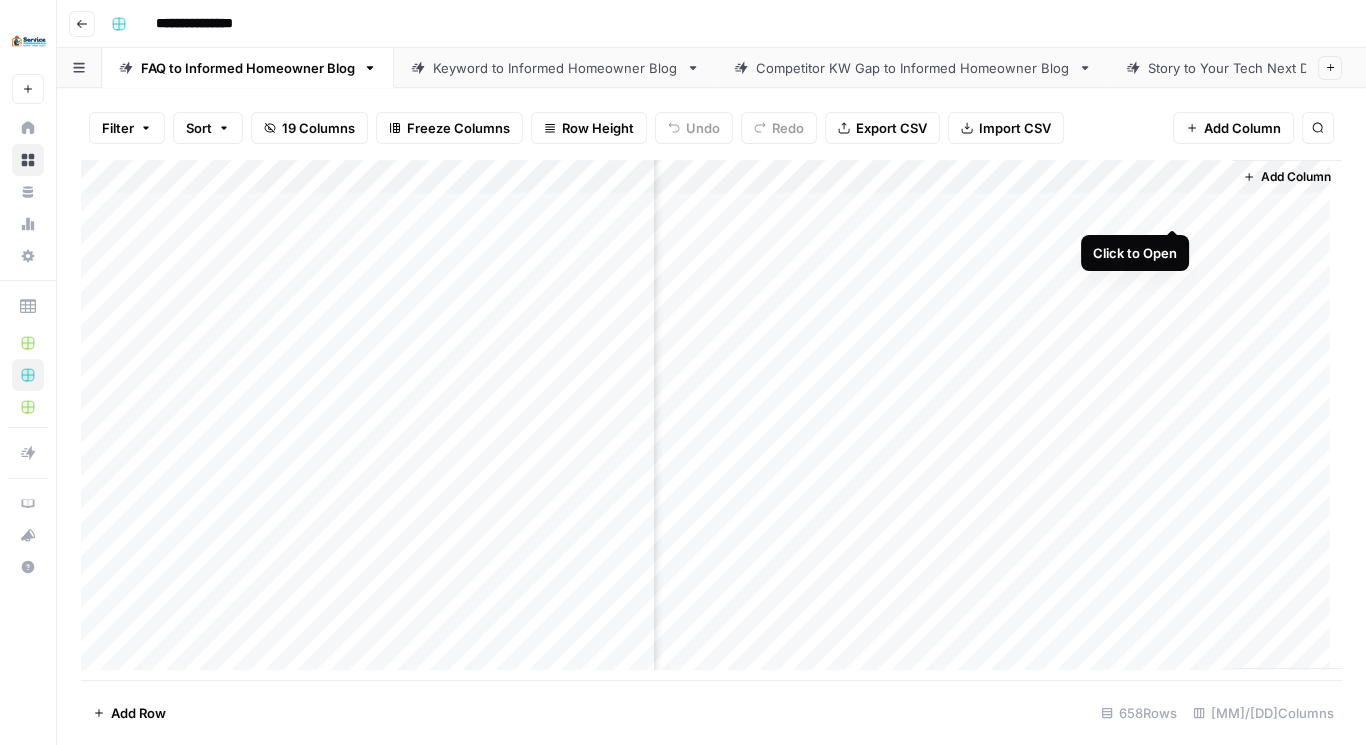 click on "Add Column" at bounding box center (711, 421) 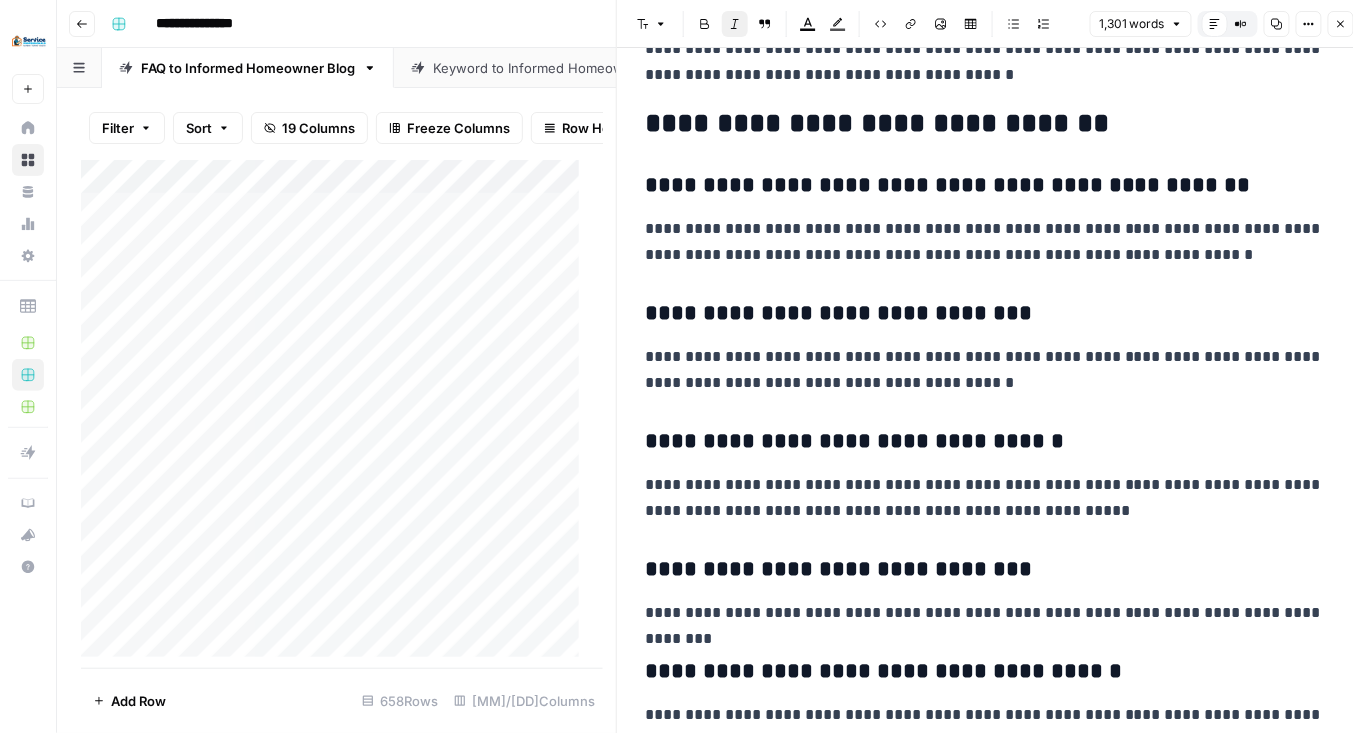 scroll, scrollTop: 4461, scrollLeft: 0, axis: vertical 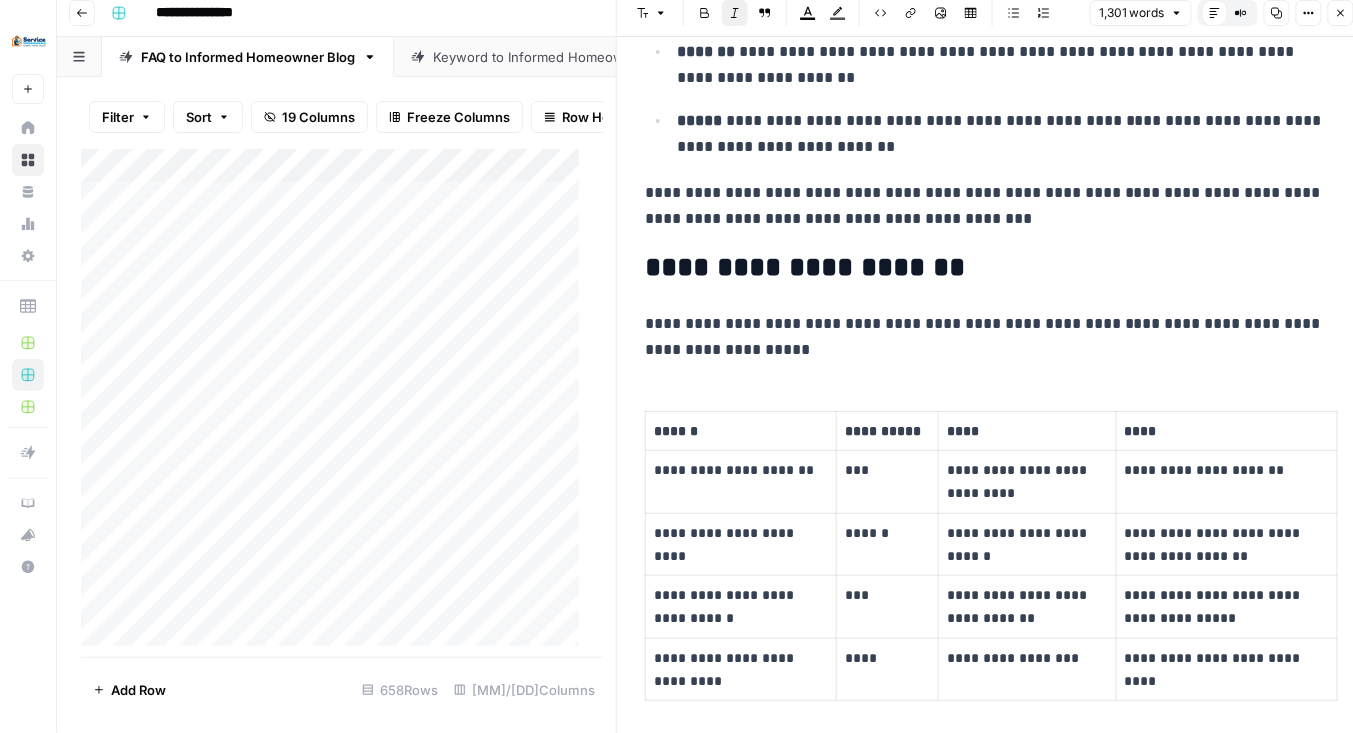 click 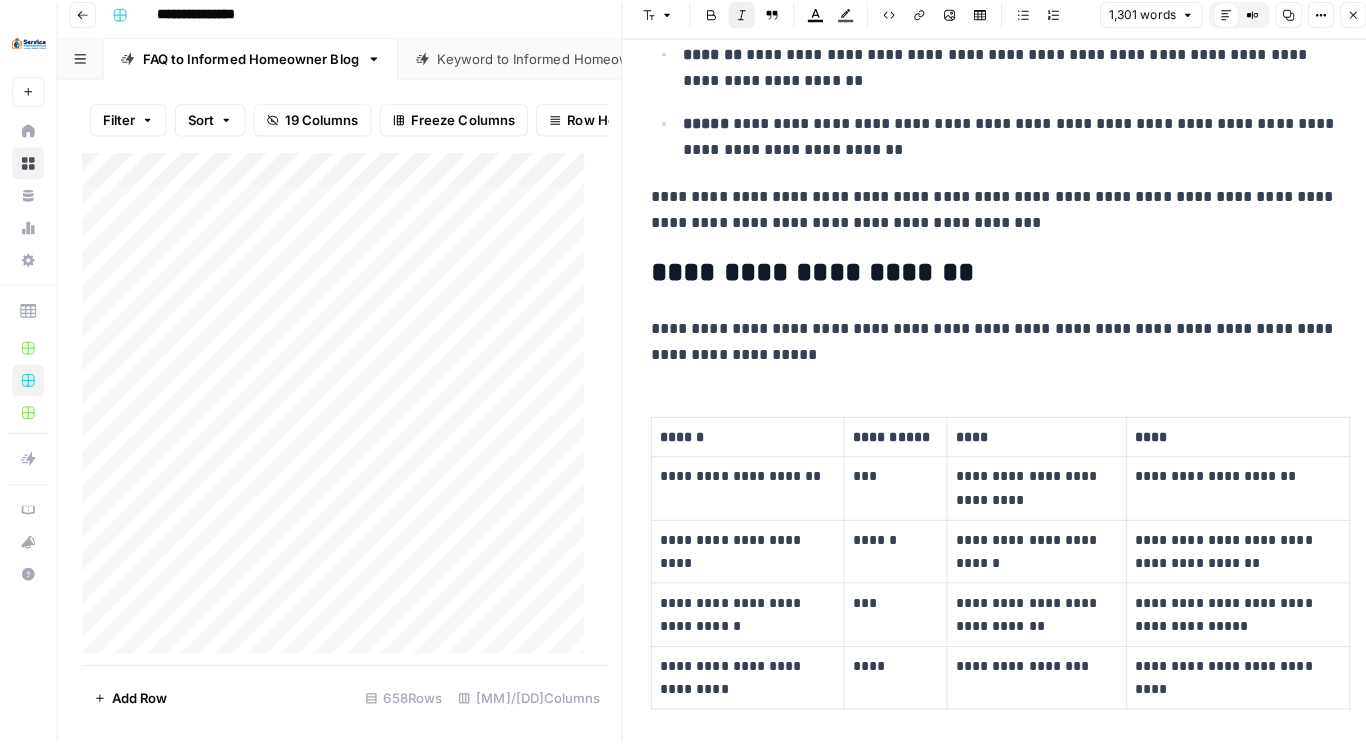scroll, scrollTop: 0, scrollLeft: 0, axis: both 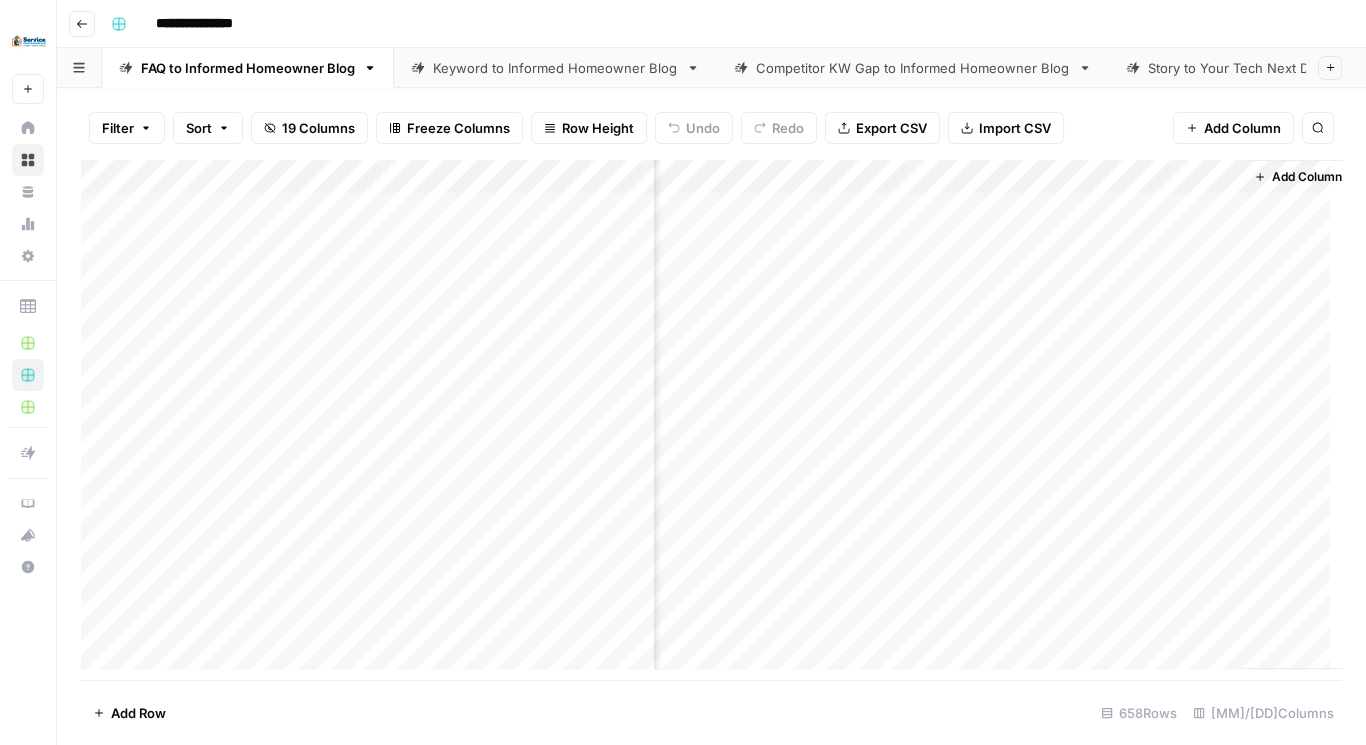 click on "Keyword to Informed Homeowner Blog" at bounding box center [555, 68] 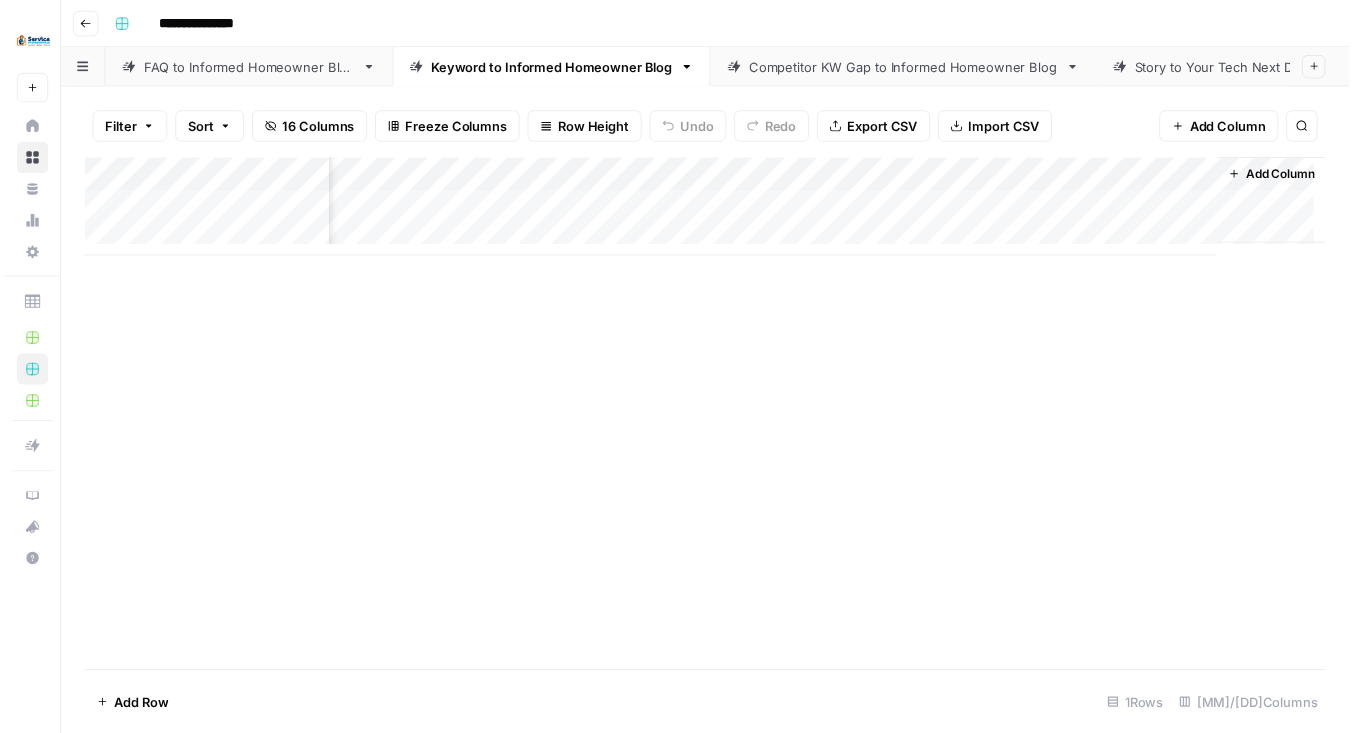 scroll, scrollTop: 0, scrollLeft: 152, axis: horizontal 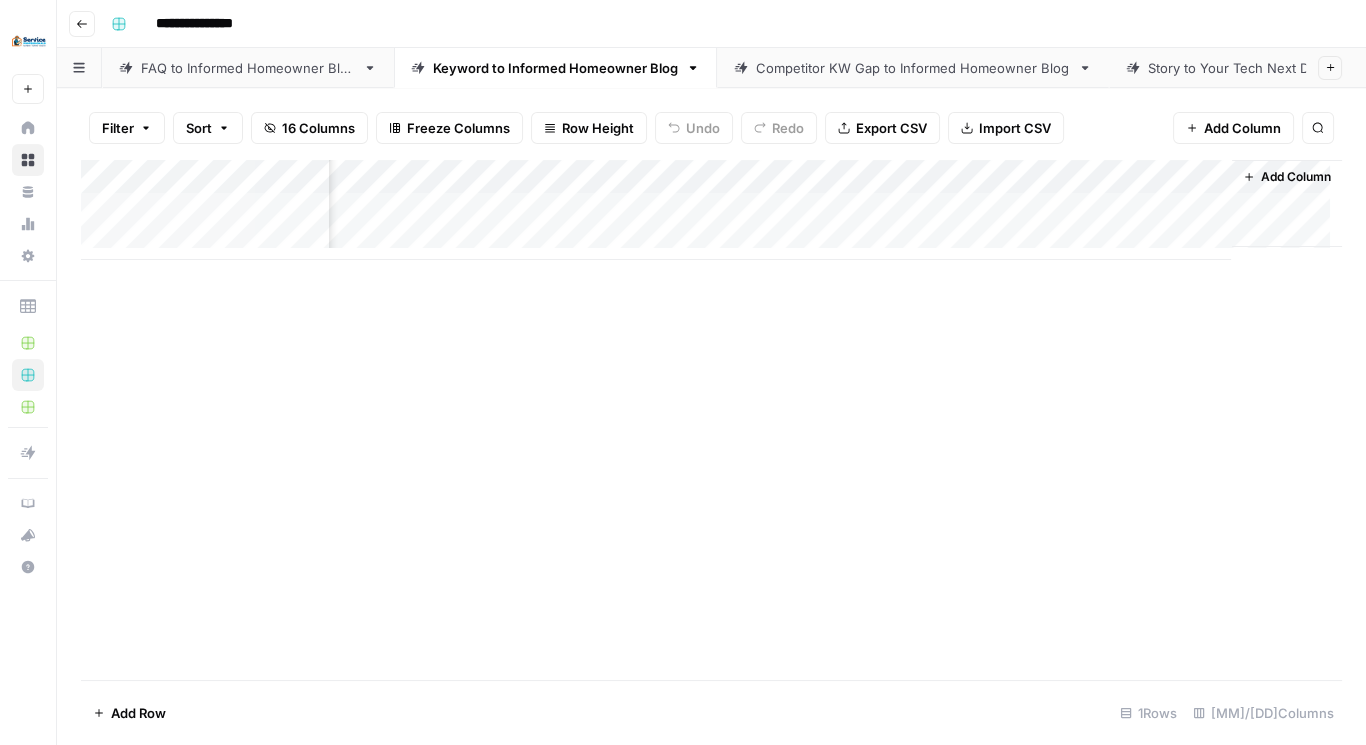 click on "Add Column" at bounding box center [711, 210] 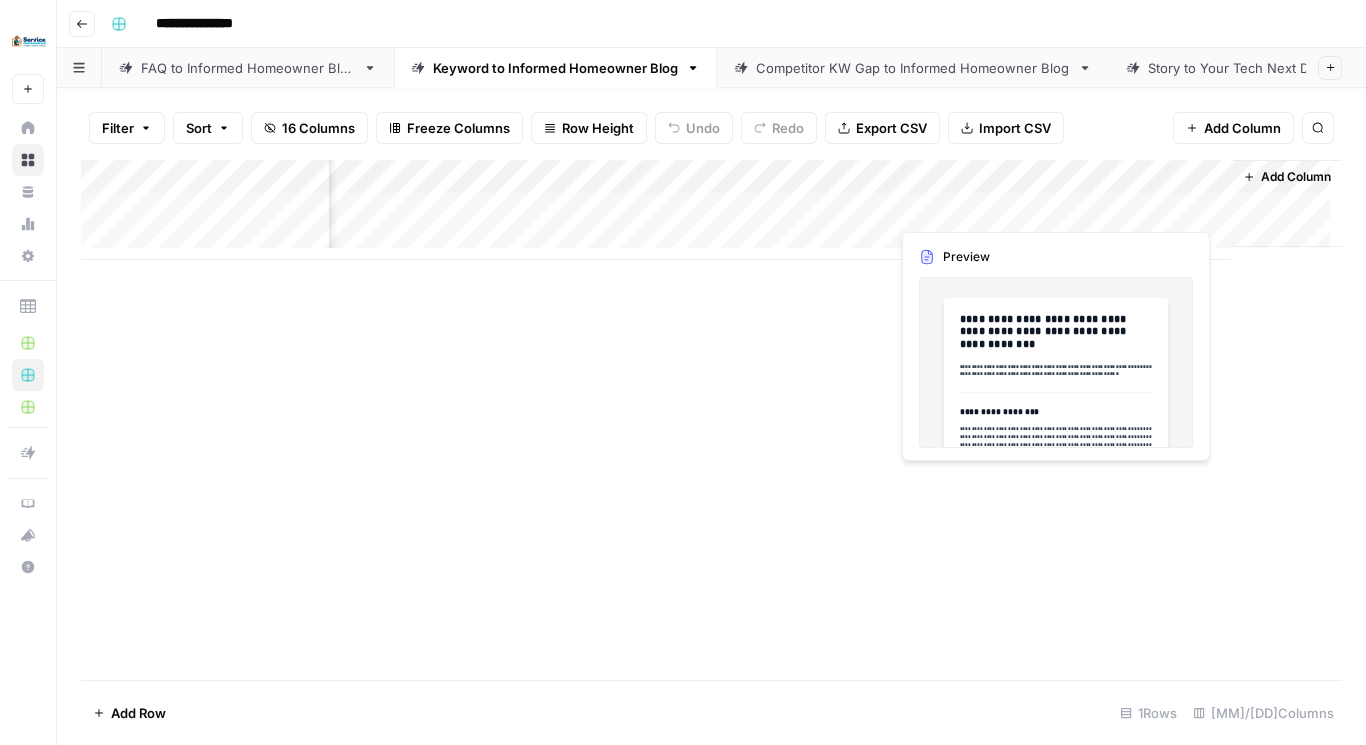 click on "Add Column" at bounding box center (711, 210) 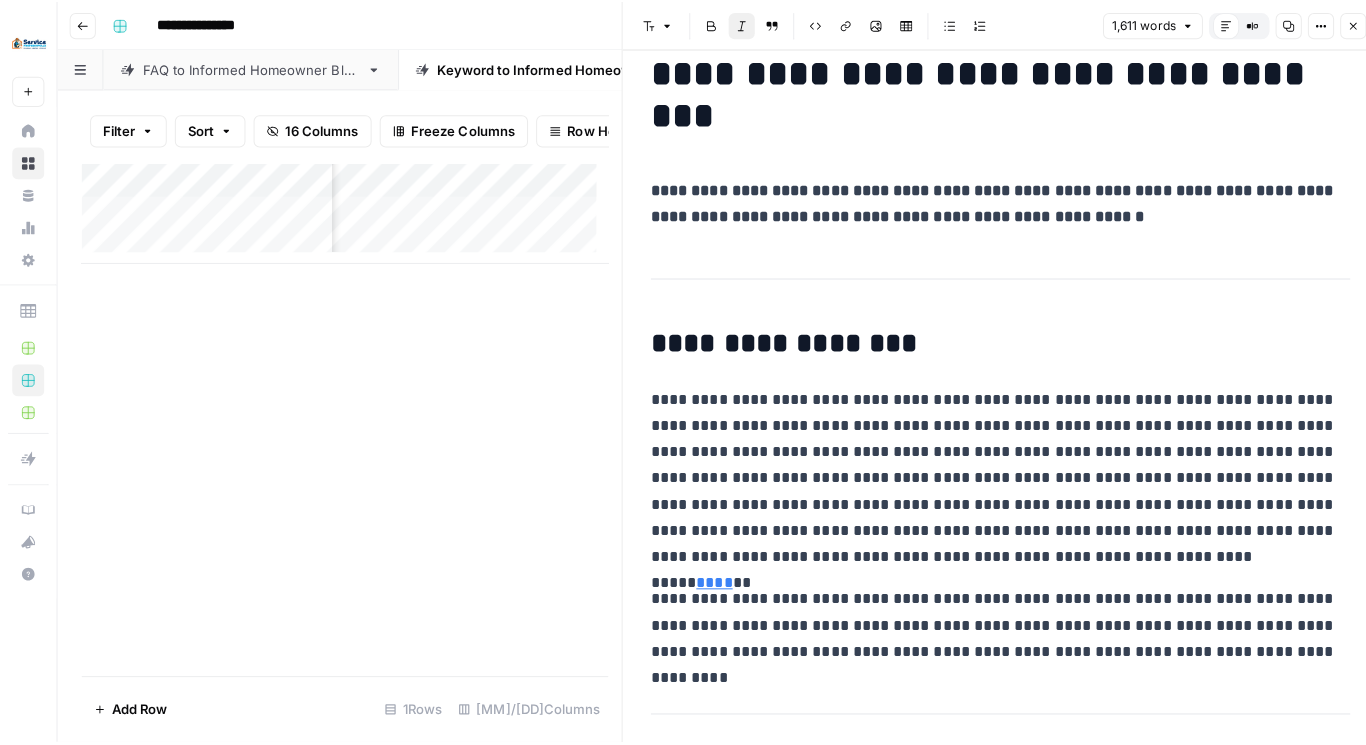 scroll, scrollTop: 0, scrollLeft: 0, axis: both 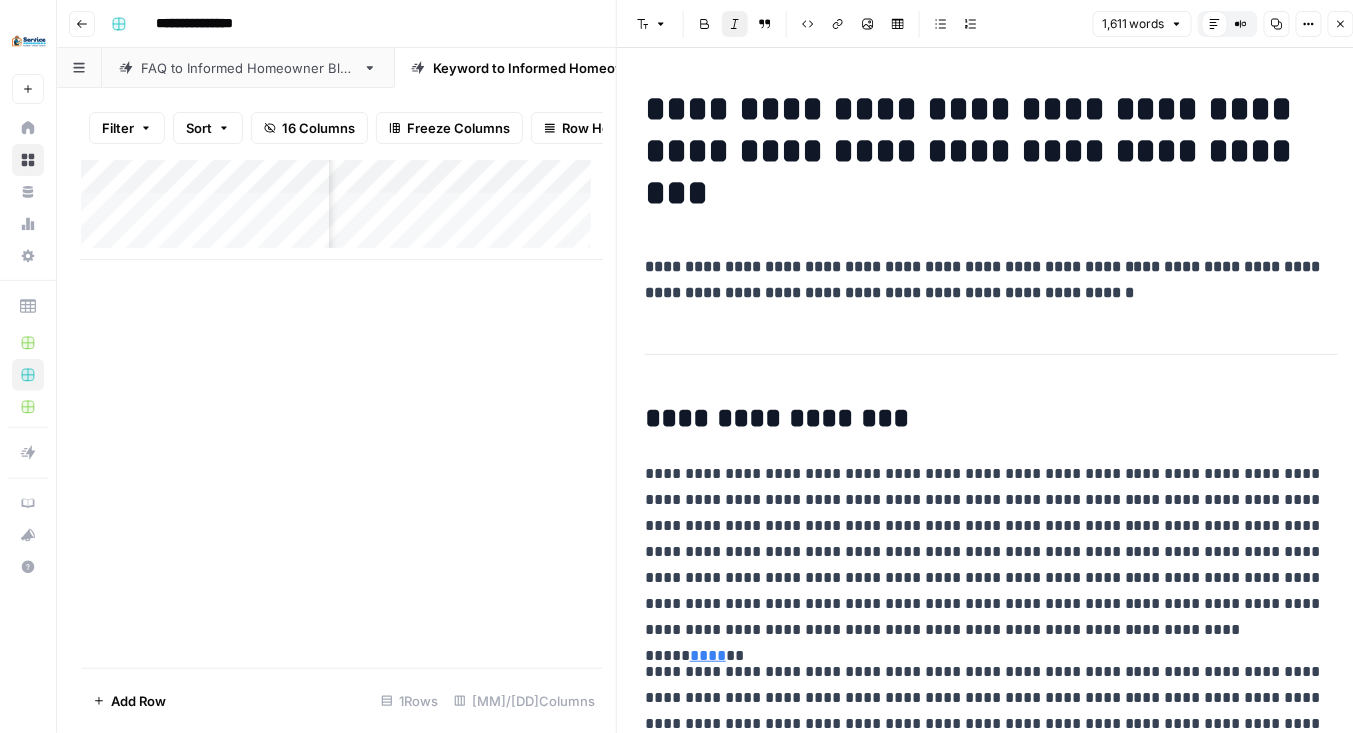 click 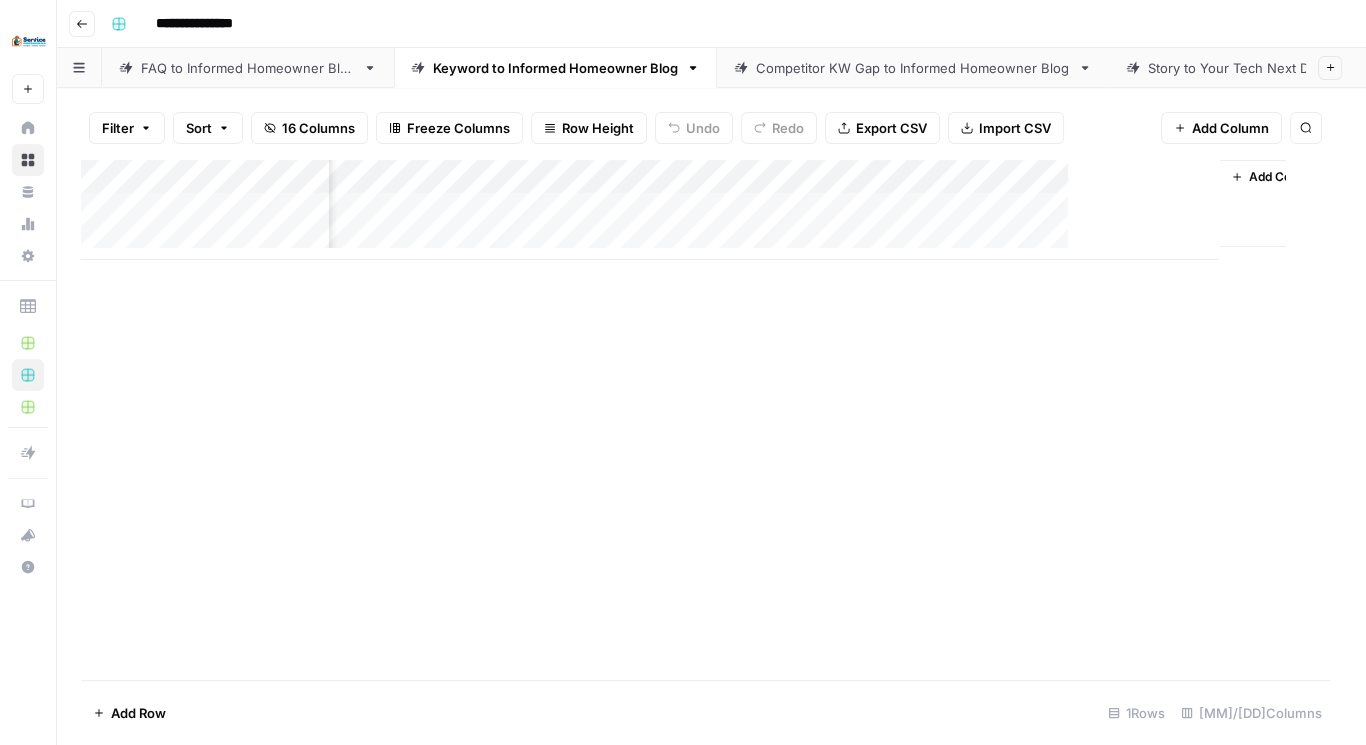 scroll, scrollTop: 0, scrollLeft: 129, axis: horizontal 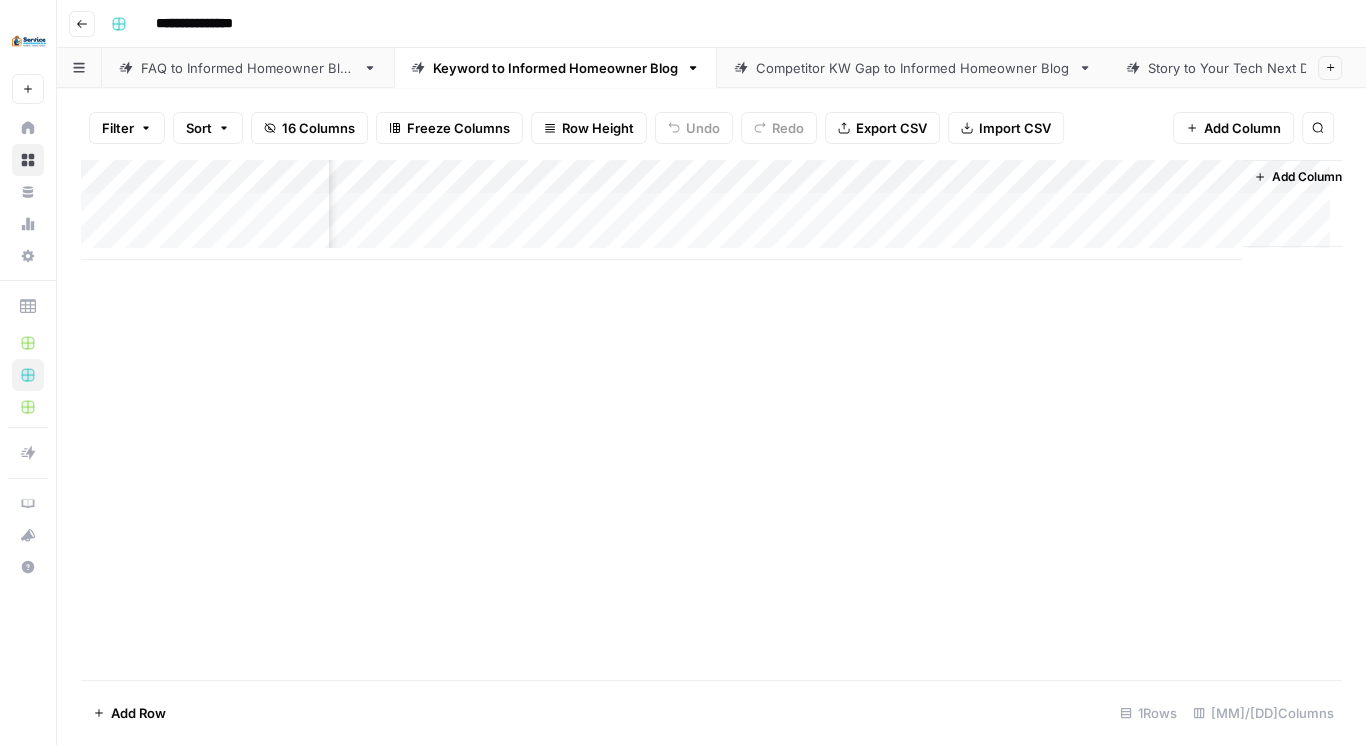 click on "FAQ to Informed Homeowner Blog" at bounding box center [248, 68] 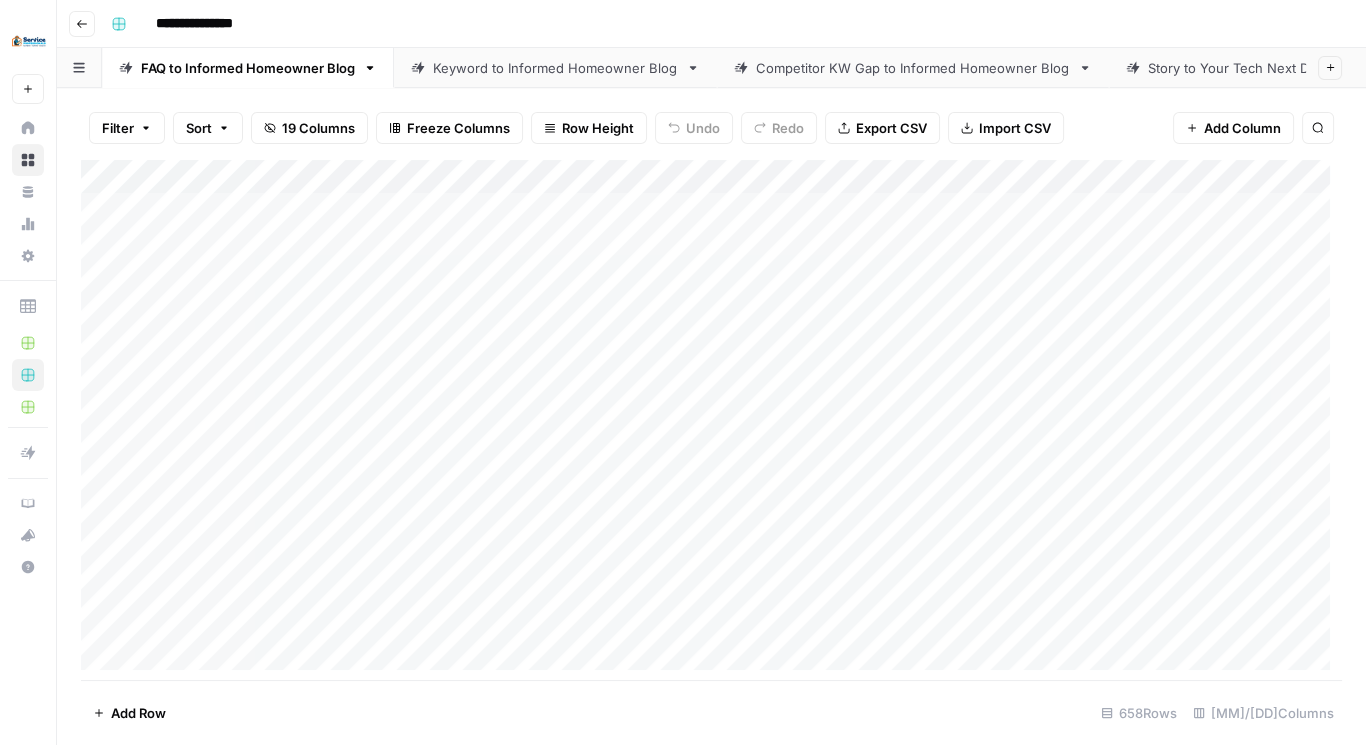click on "Add Column" at bounding box center [711, 421] 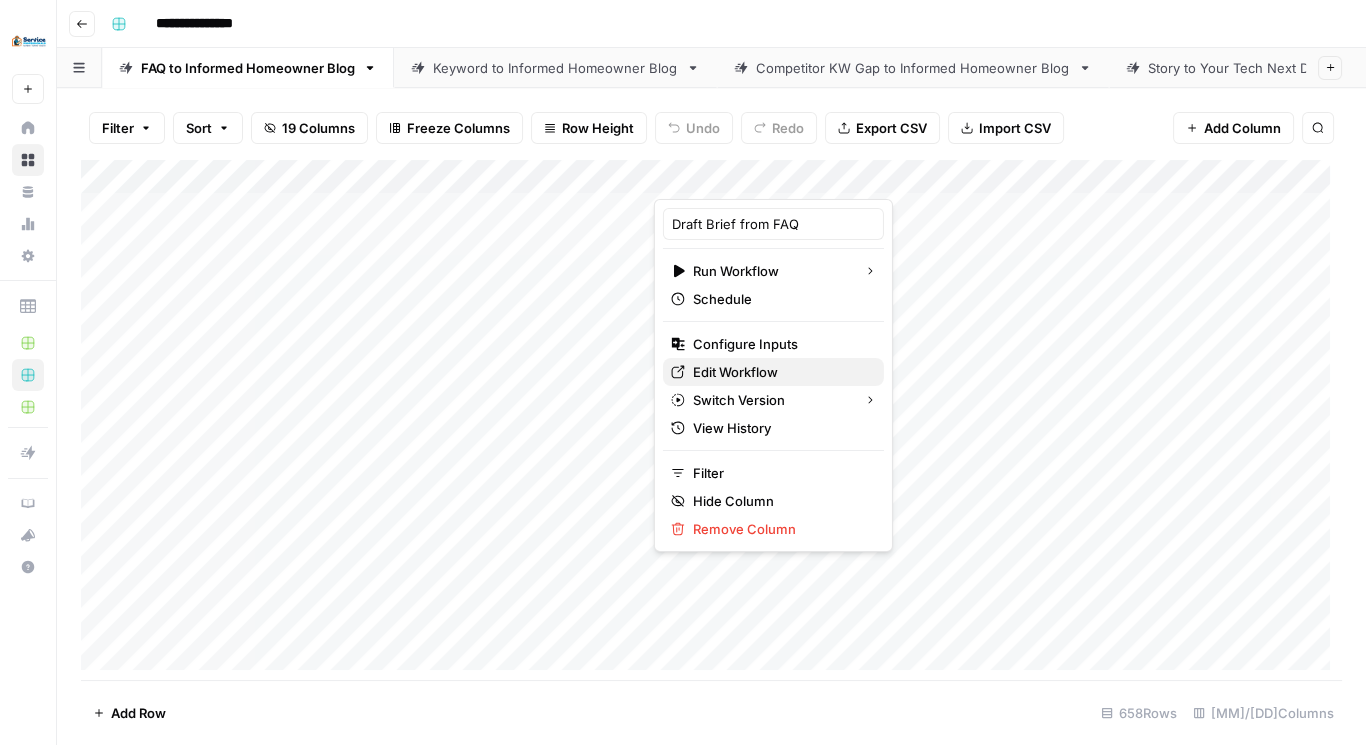click on "Edit Workflow" at bounding box center (780, 372) 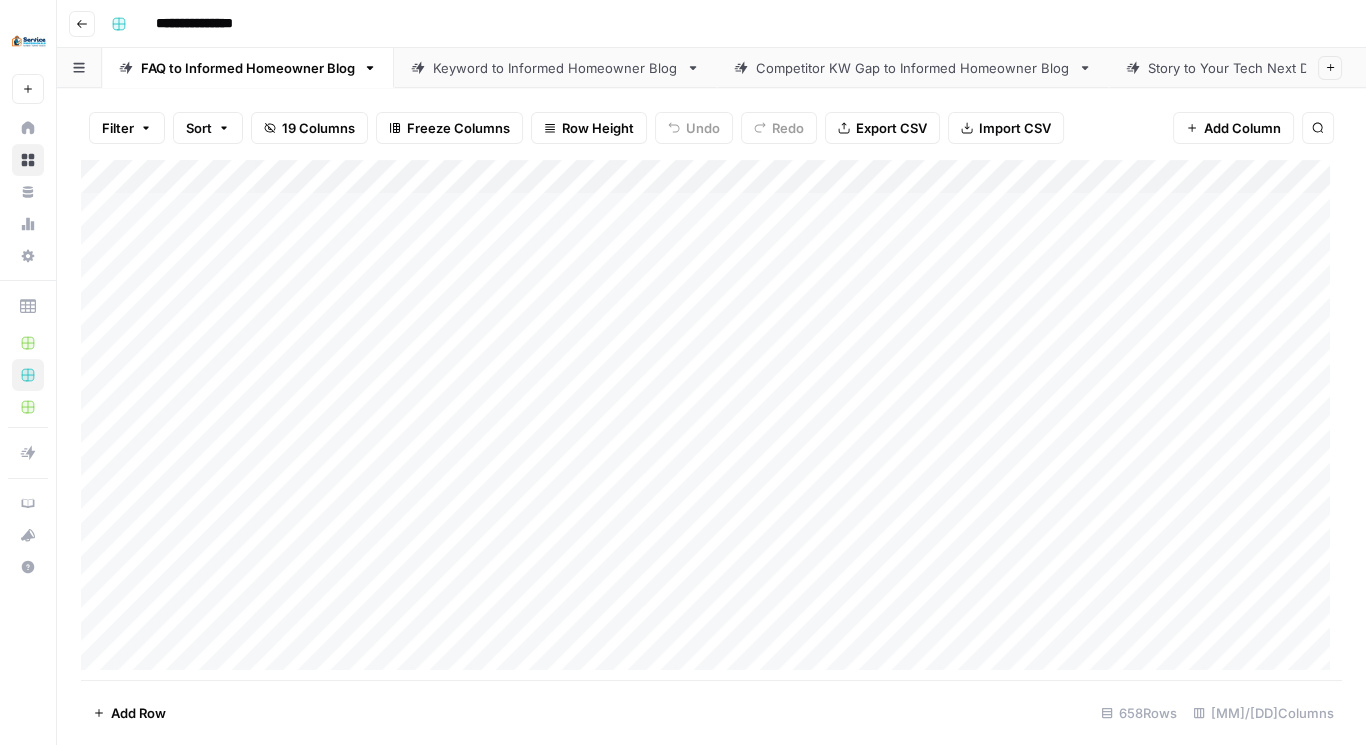 click on "Add Column" at bounding box center (711, 421) 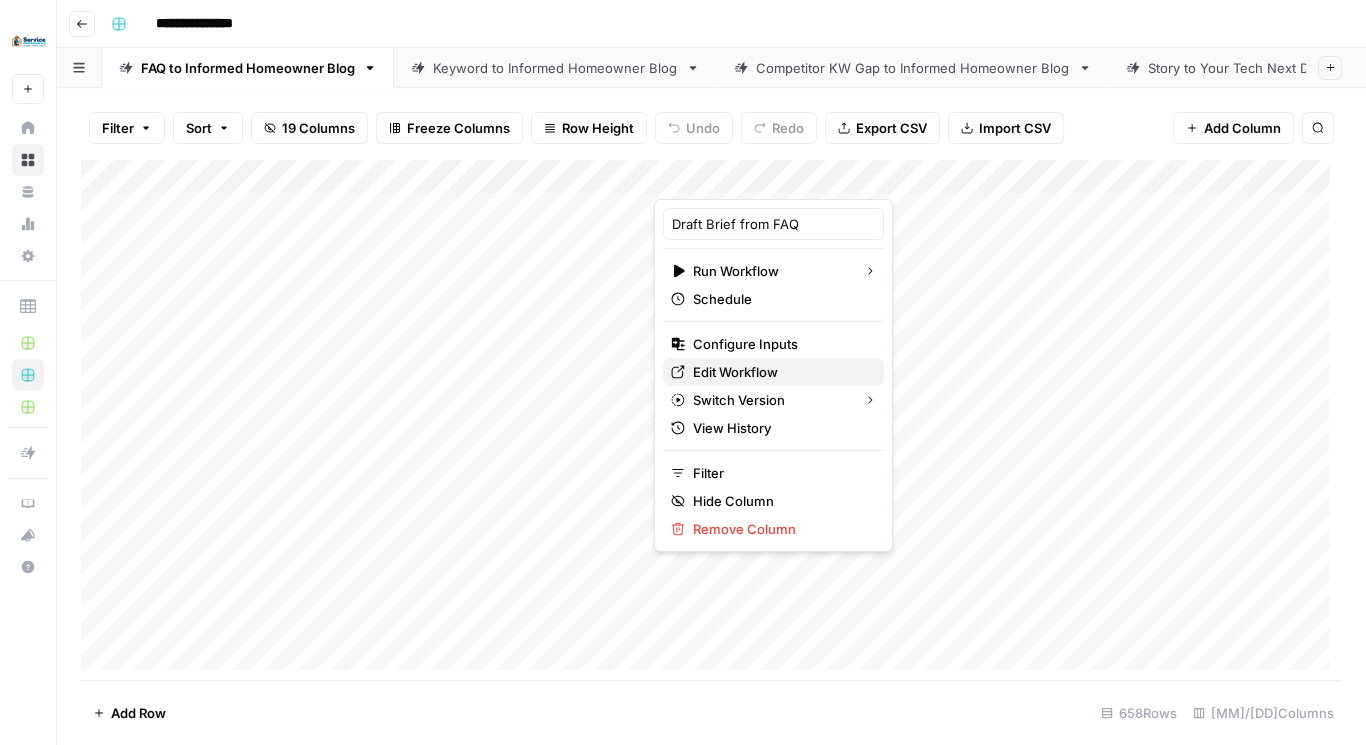 click on "Edit Workflow" at bounding box center (780, 372) 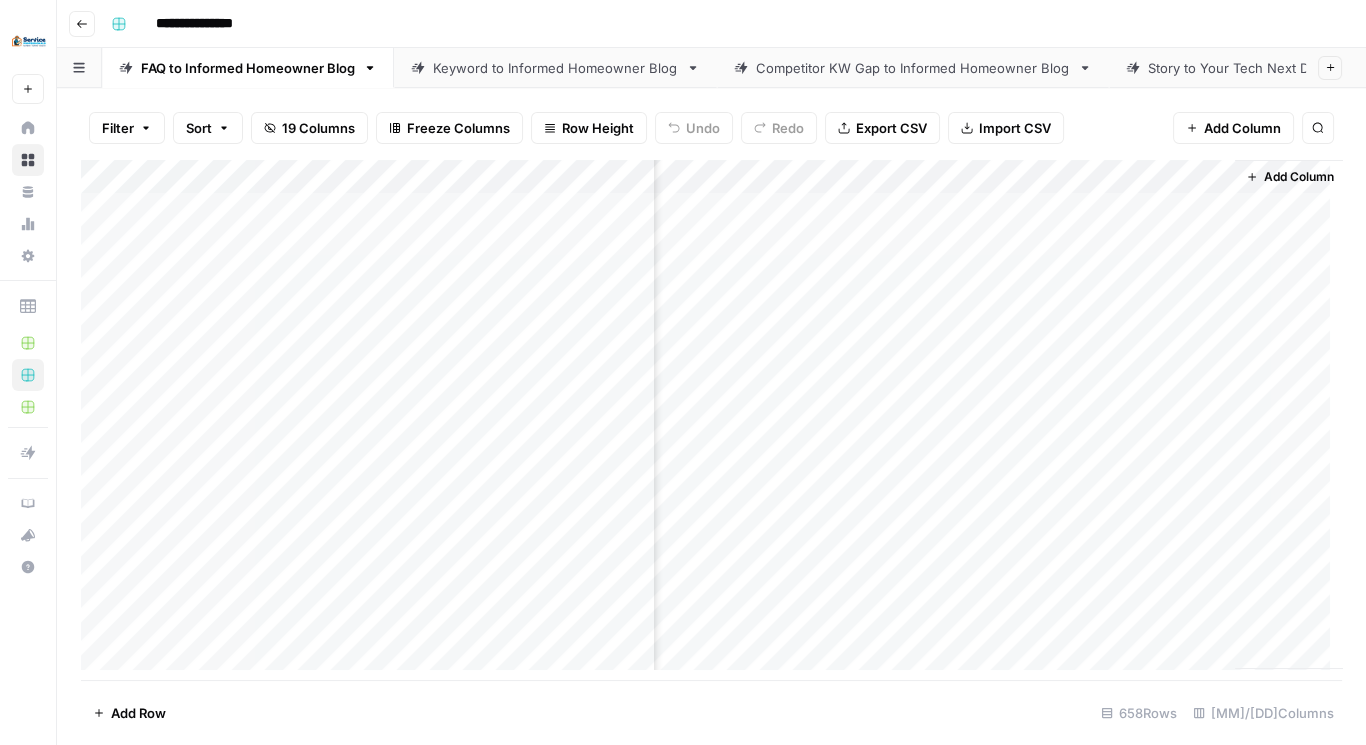 scroll, scrollTop: 0, scrollLeft: 297, axis: horizontal 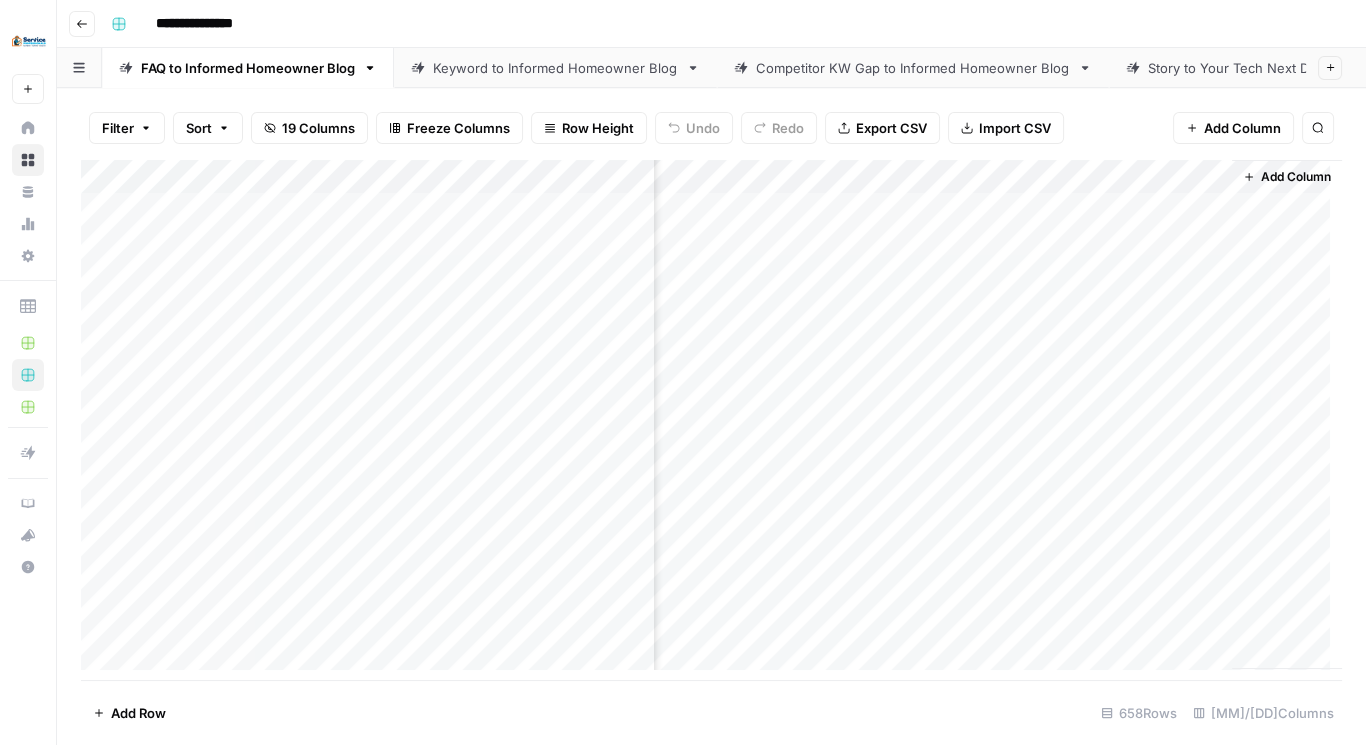click on "Keyword to Informed Homeowner Blog" at bounding box center [555, 68] 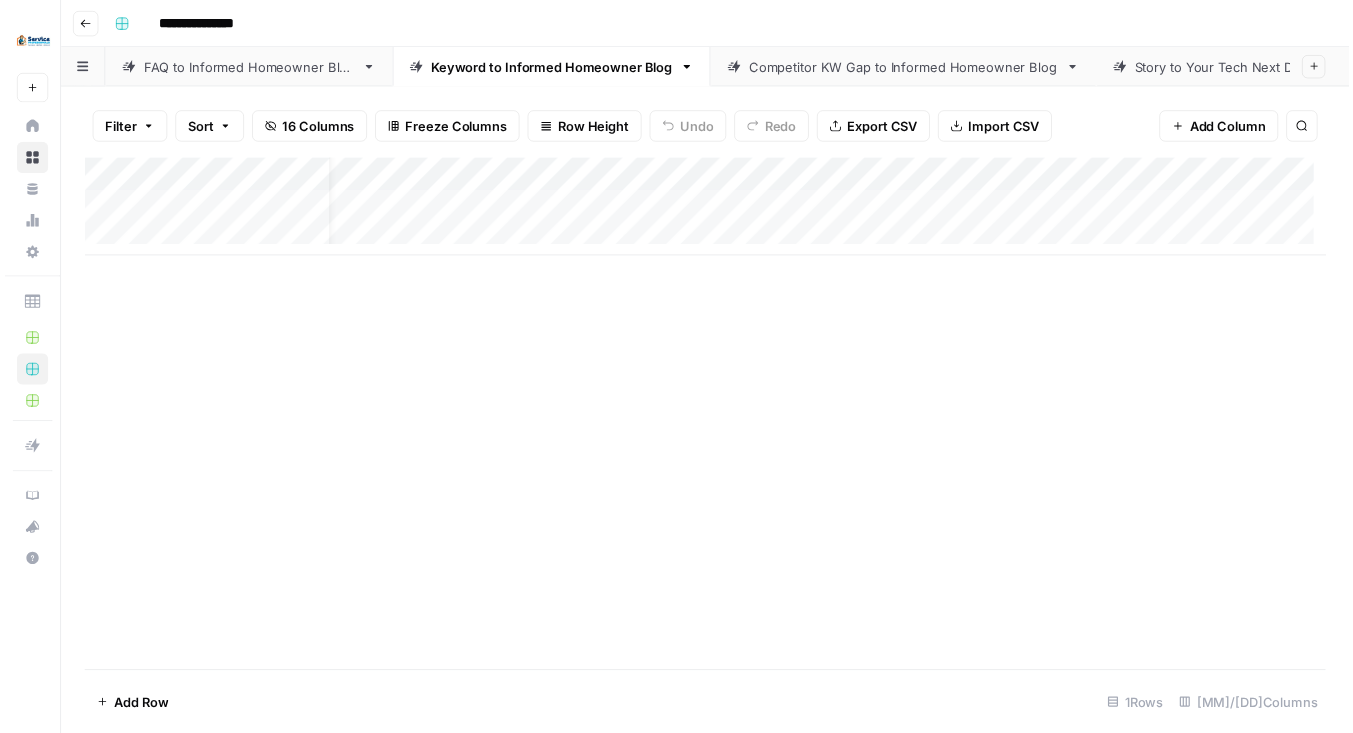 scroll, scrollTop: 0, scrollLeft: 153, axis: horizontal 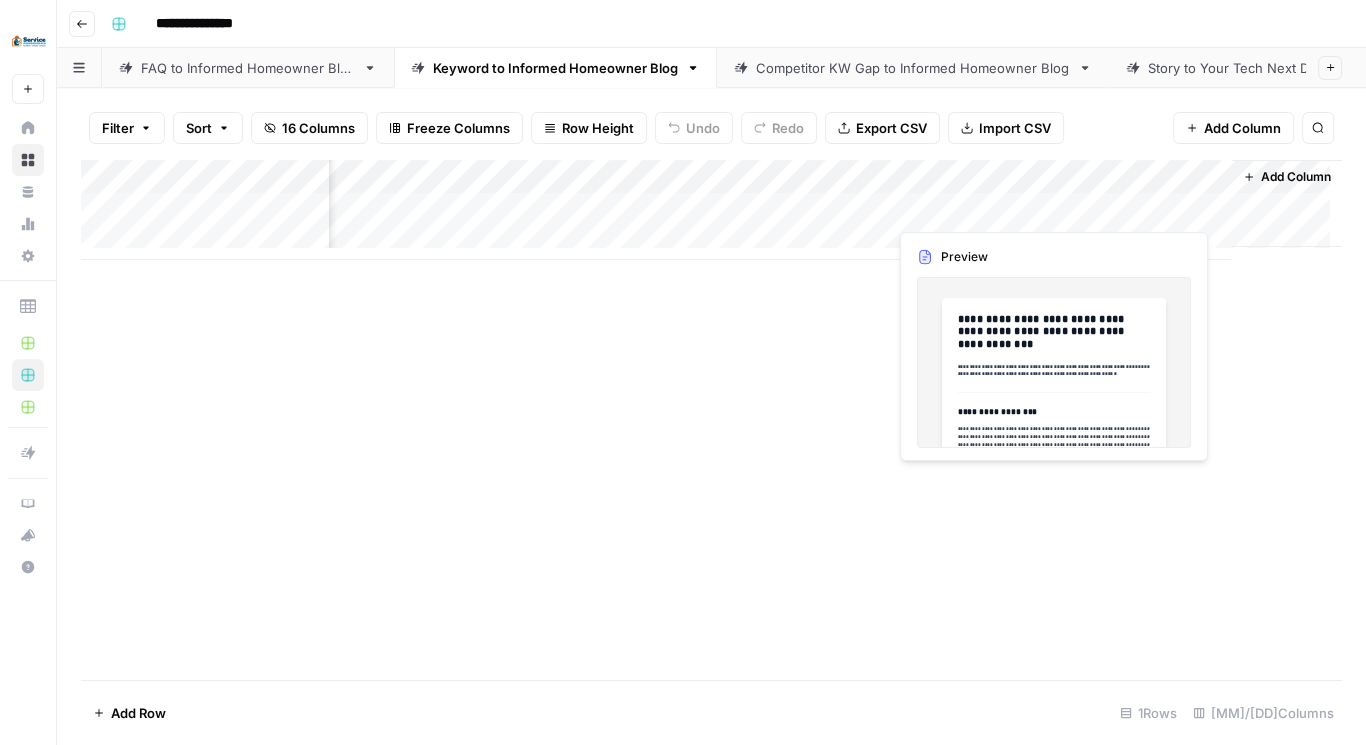 click on "Add Column" at bounding box center (711, 210) 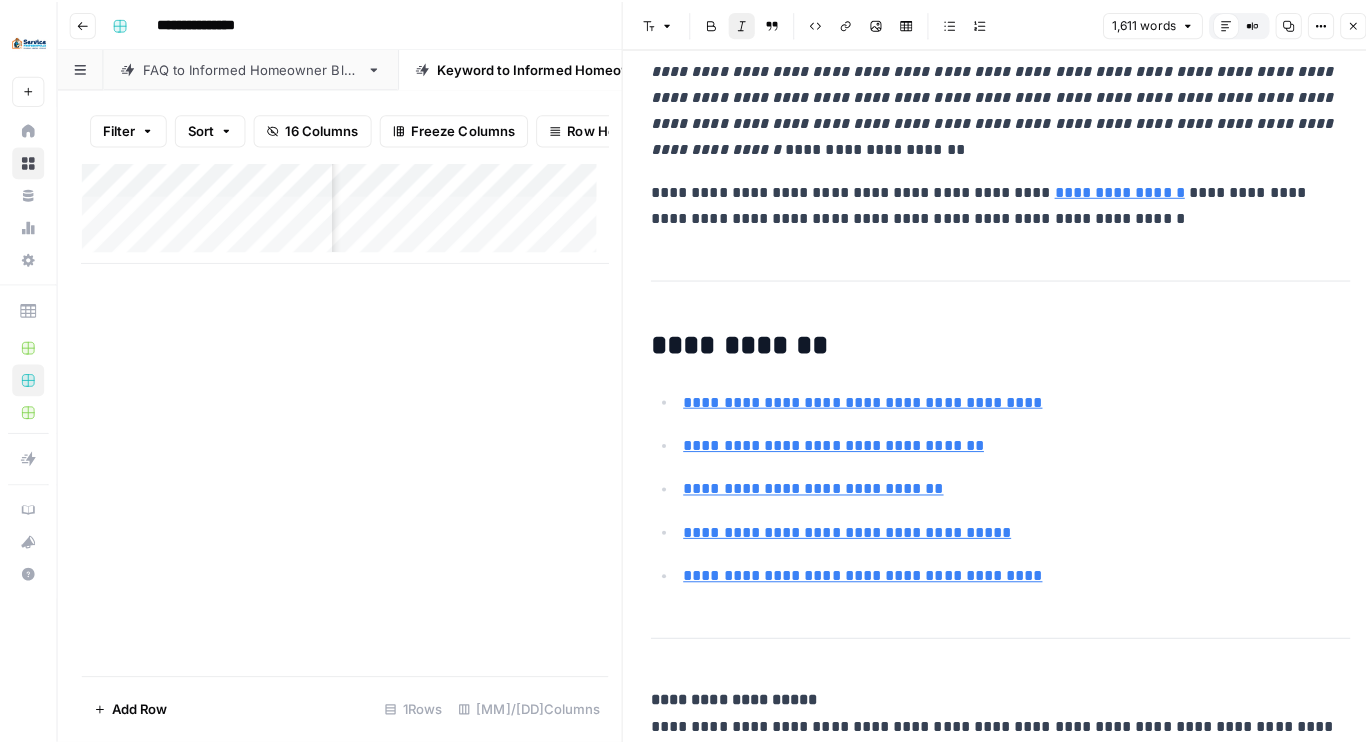 scroll, scrollTop: 6220, scrollLeft: 0, axis: vertical 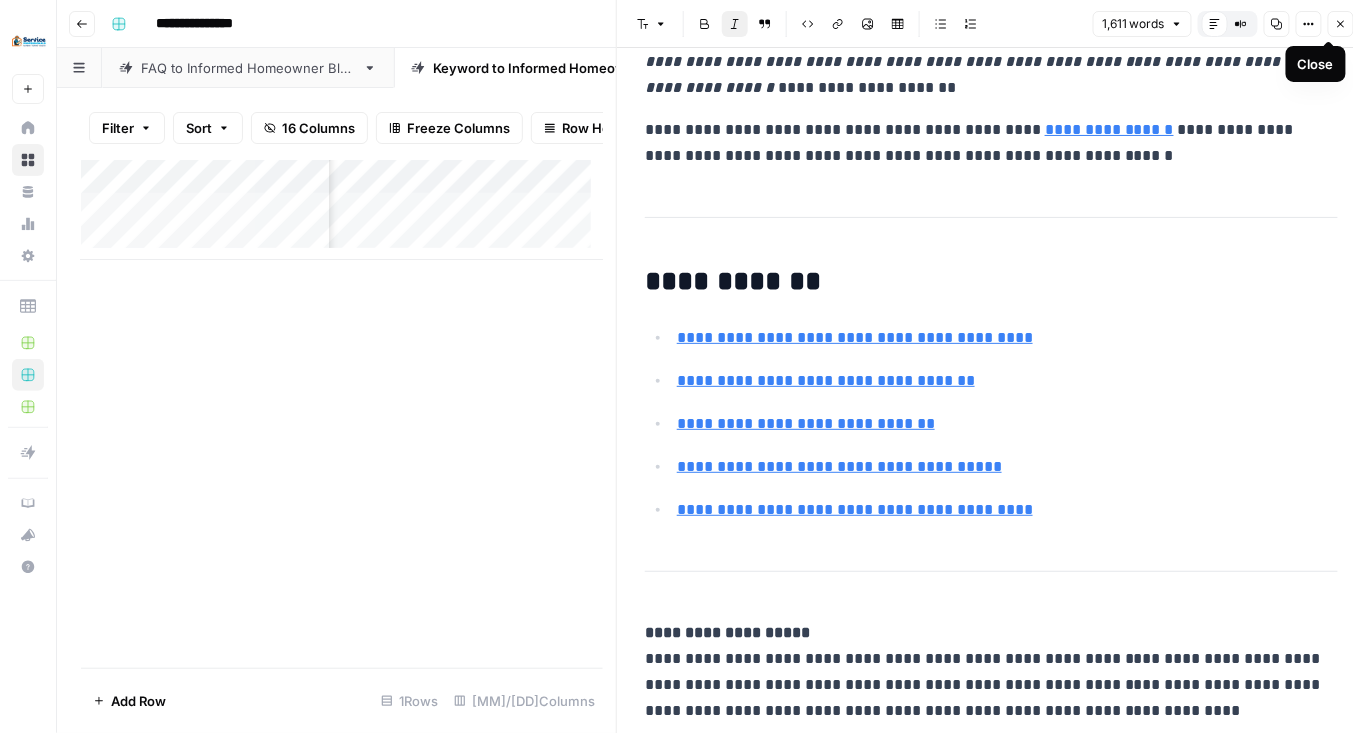 click on "Close" at bounding box center (1341, 24) 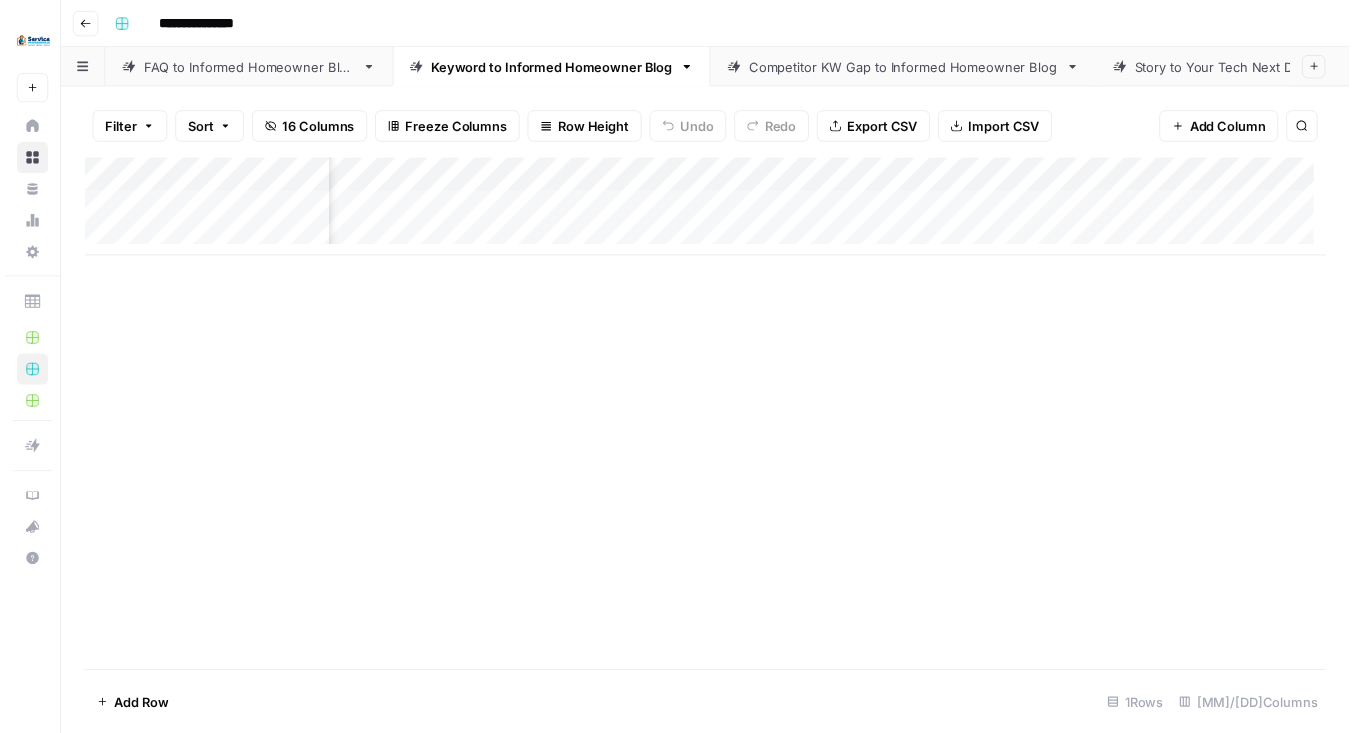 scroll, scrollTop: 0, scrollLeft: 153, axis: horizontal 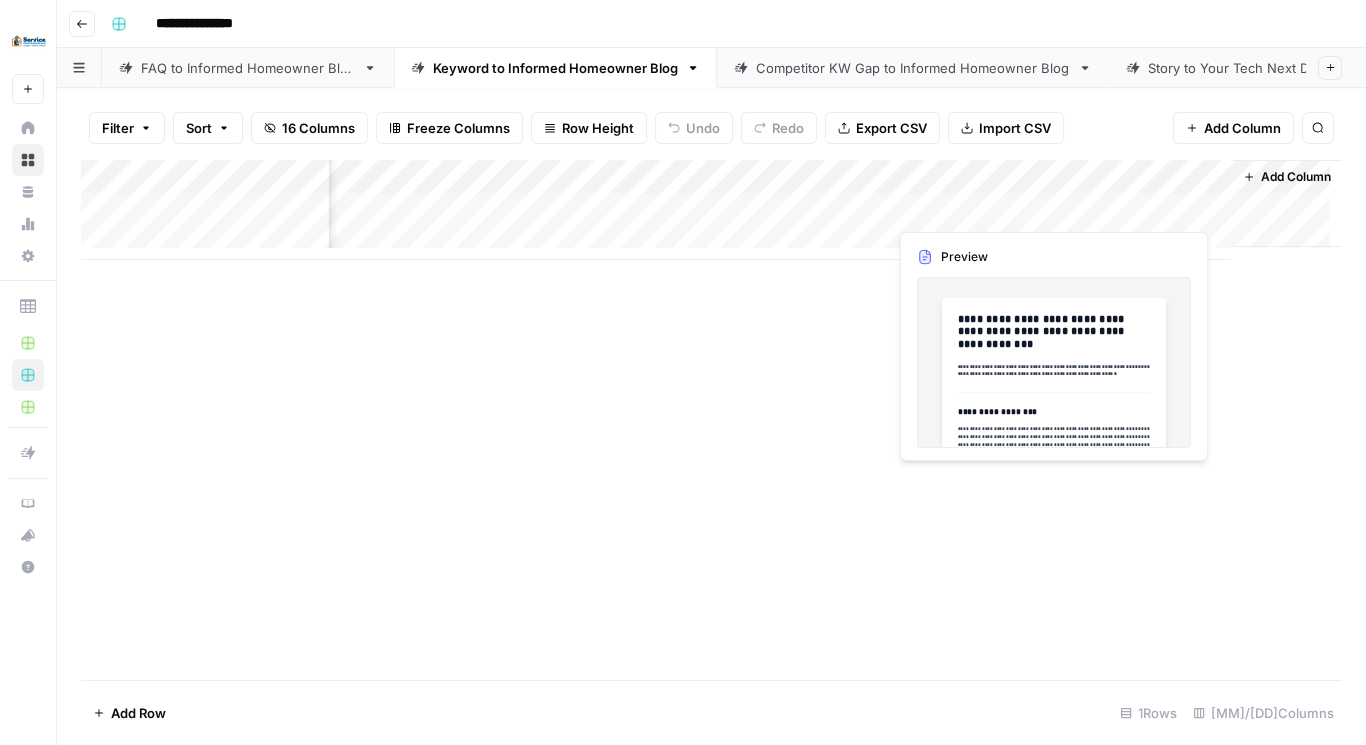 click on "Add Column" at bounding box center [711, 210] 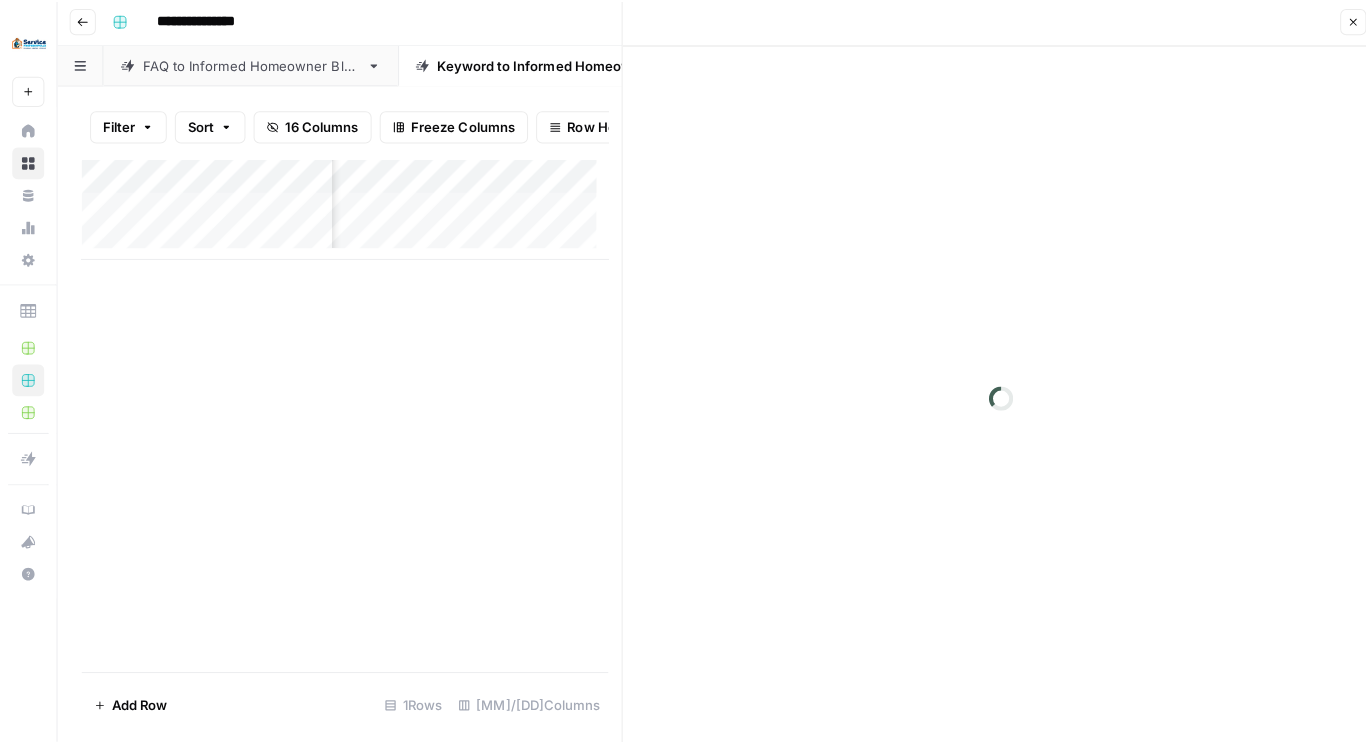 scroll, scrollTop: 0, scrollLeft: 0, axis: both 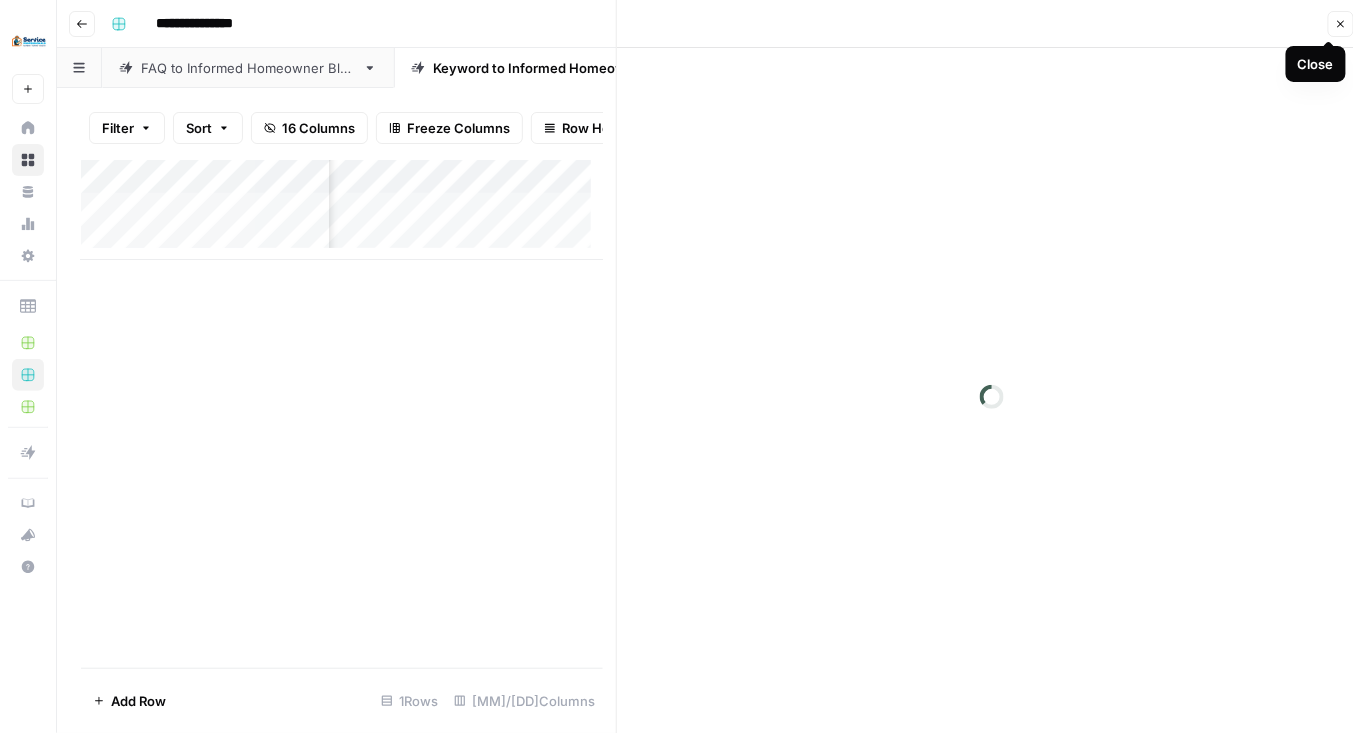 click 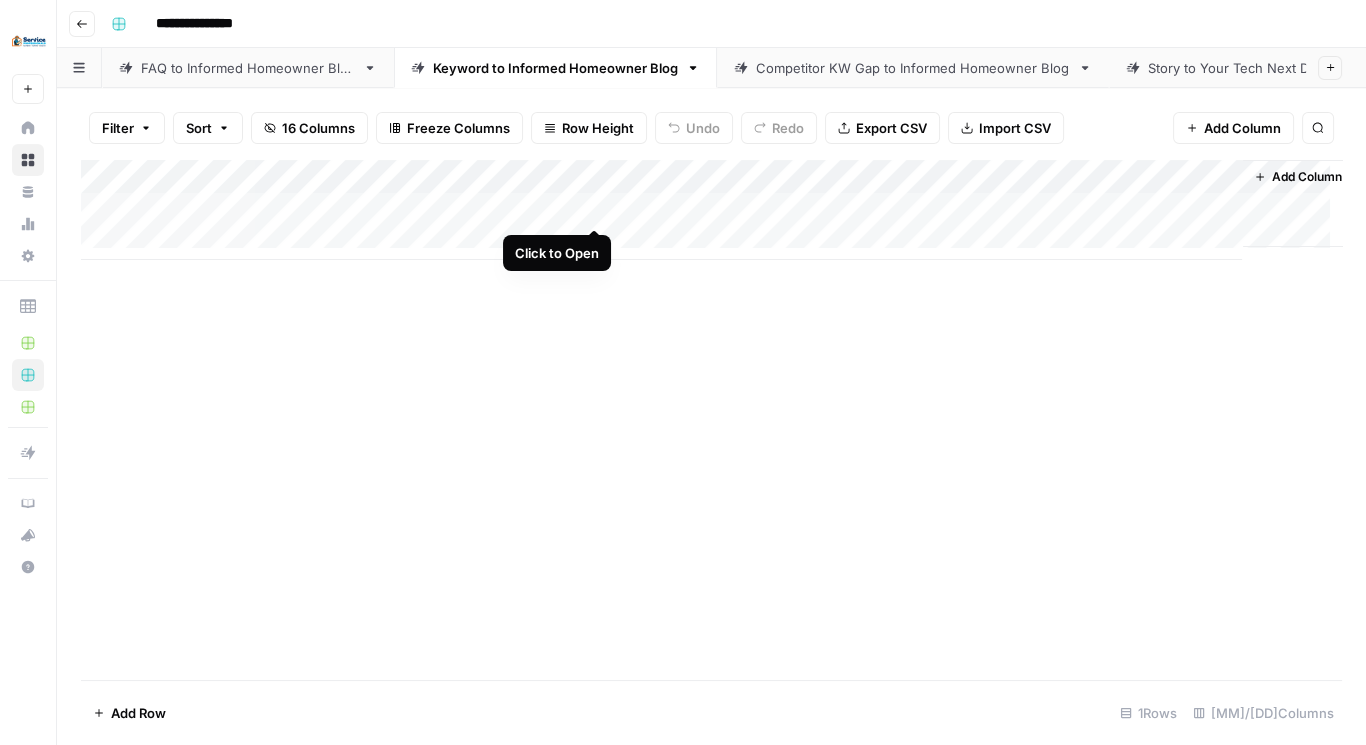 scroll, scrollTop: 0, scrollLeft: 0, axis: both 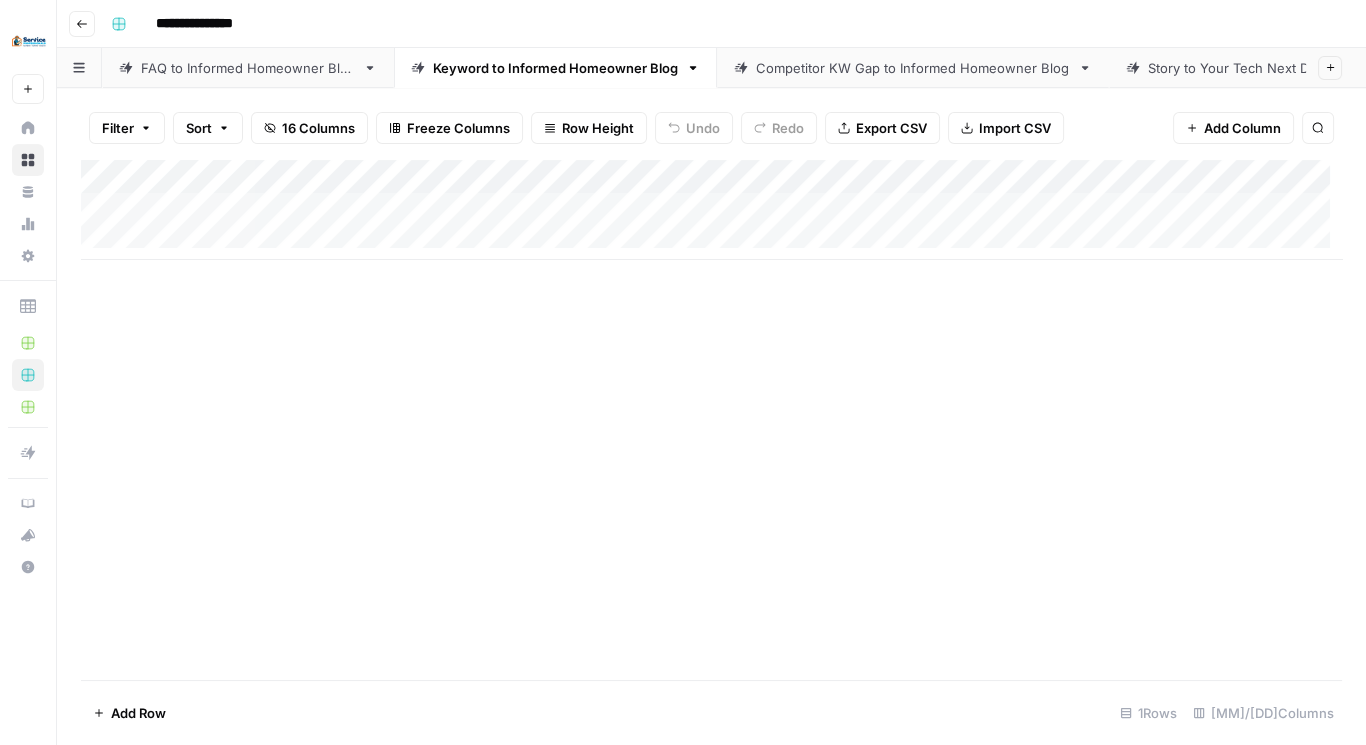 click on "Competitor KW Gap to Informed Homeowner Blog" at bounding box center (913, 68) 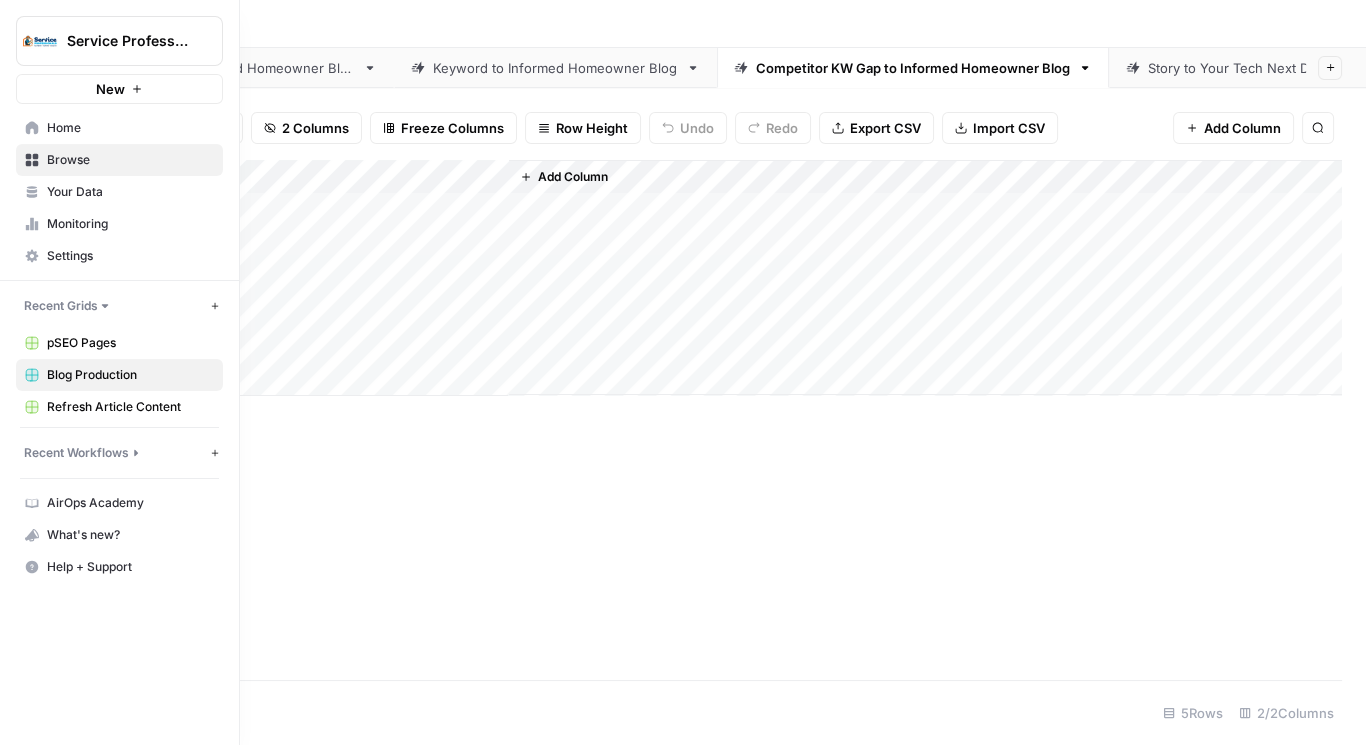click on "Refresh Article Content" at bounding box center [130, 407] 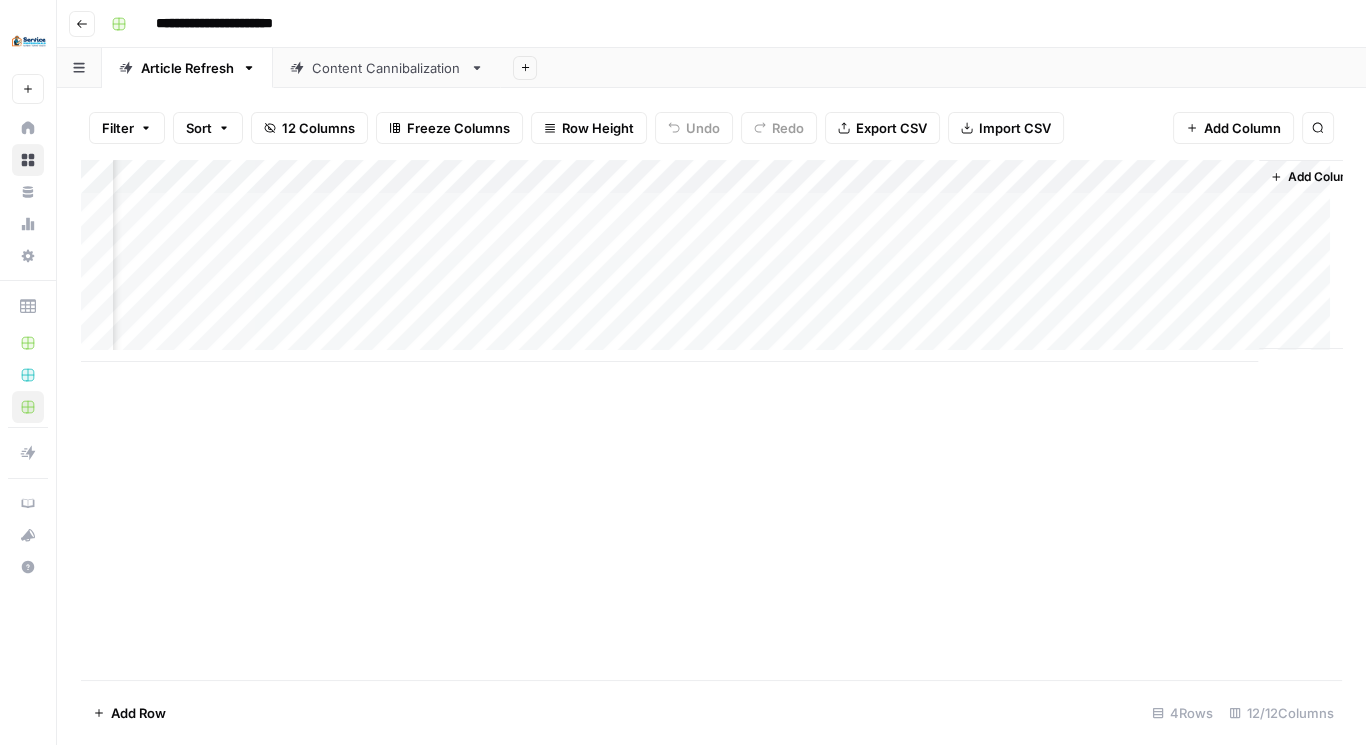 scroll, scrollTop: 0, scrollLeft: 2133, axis: horizontal 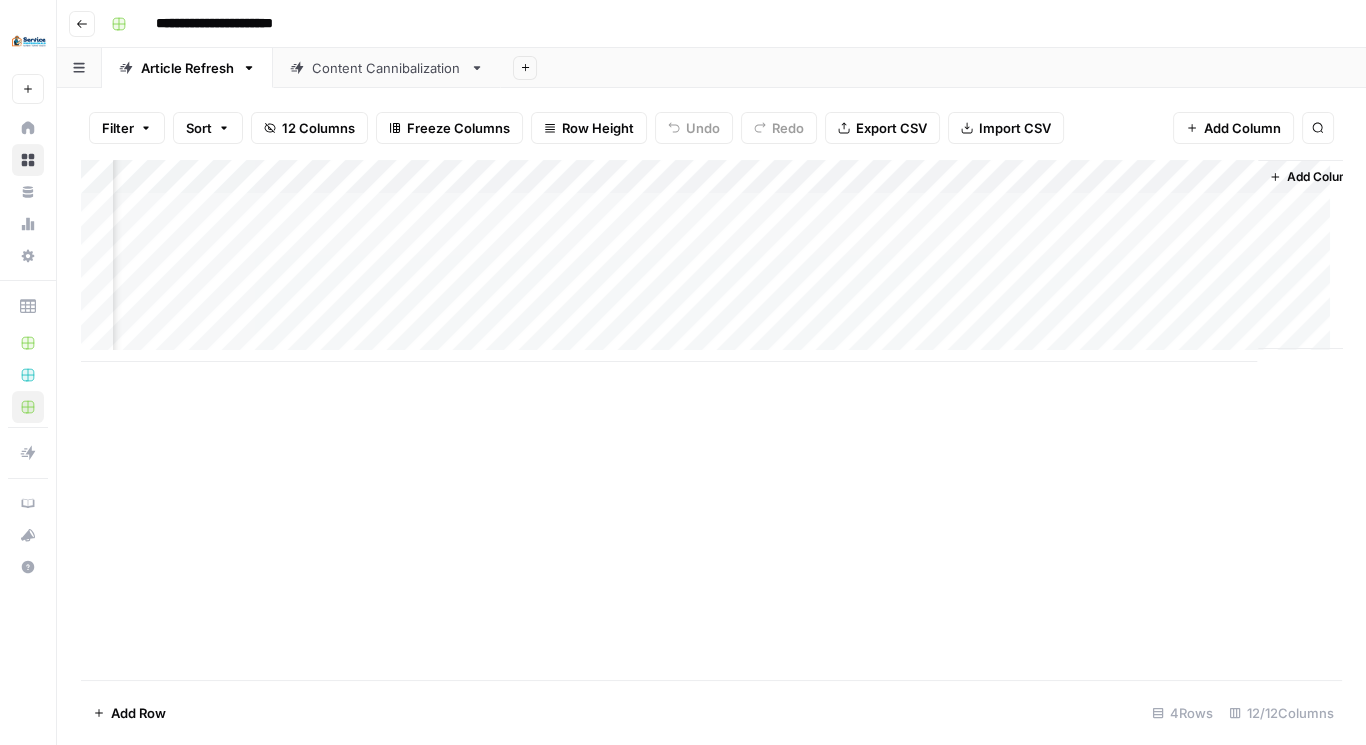 click on "Content Cannibalization" at bounding box center (387, 68) 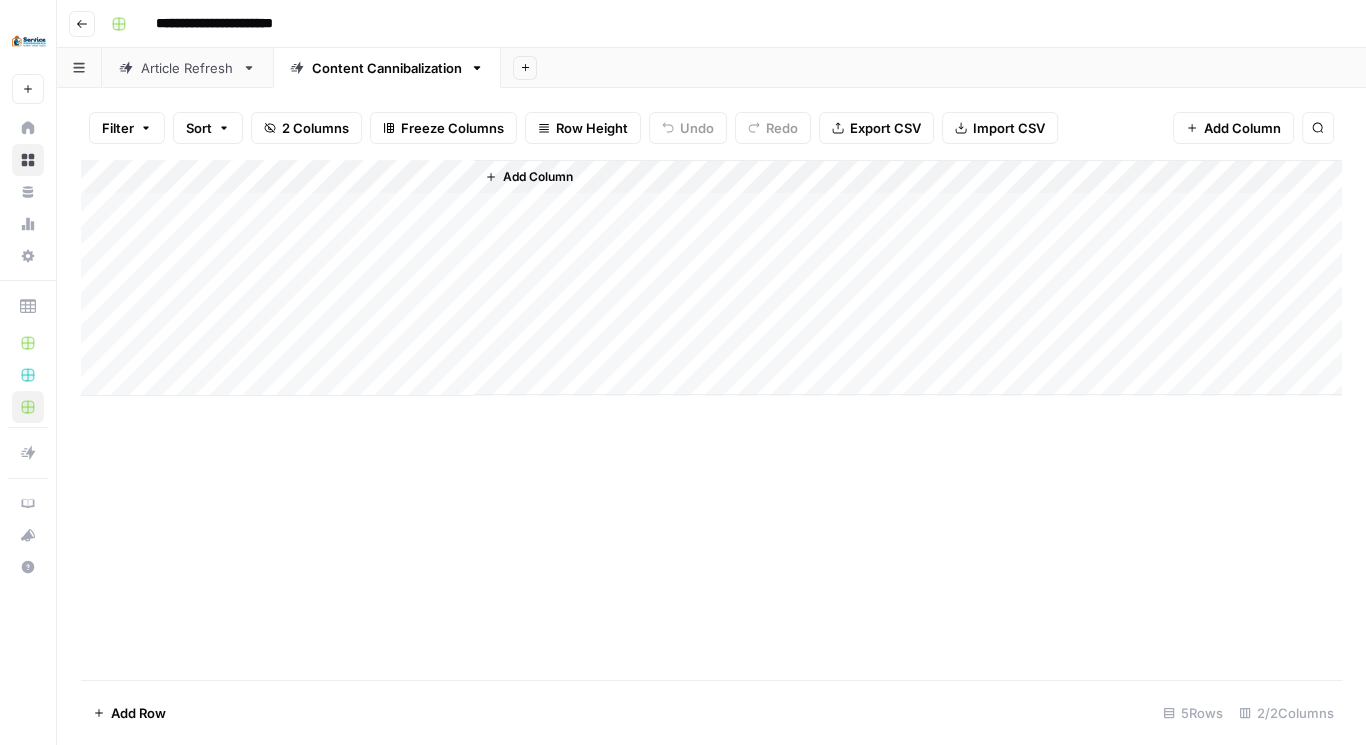 click on "Article Refresh" at bounding box center [187, 68] 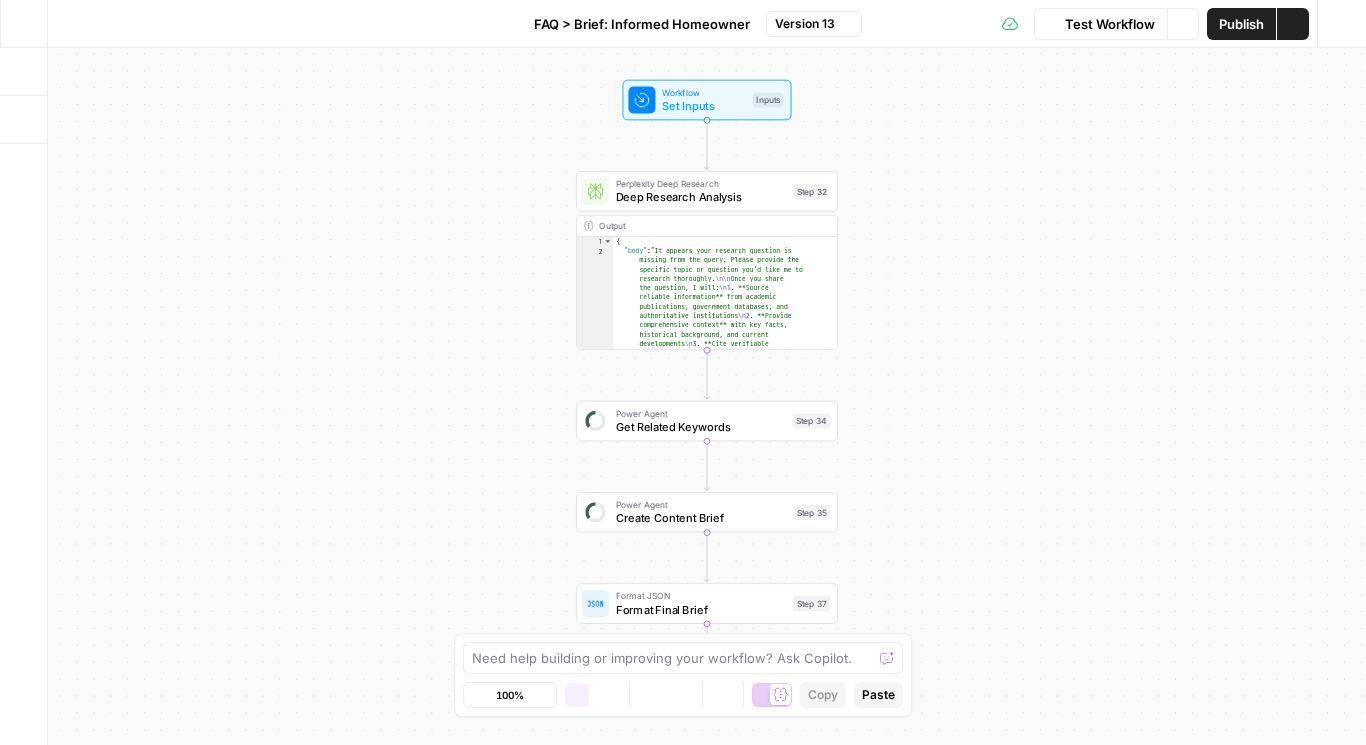 scroll, scrollTop: 0, scrollLeft: 0, axis: both 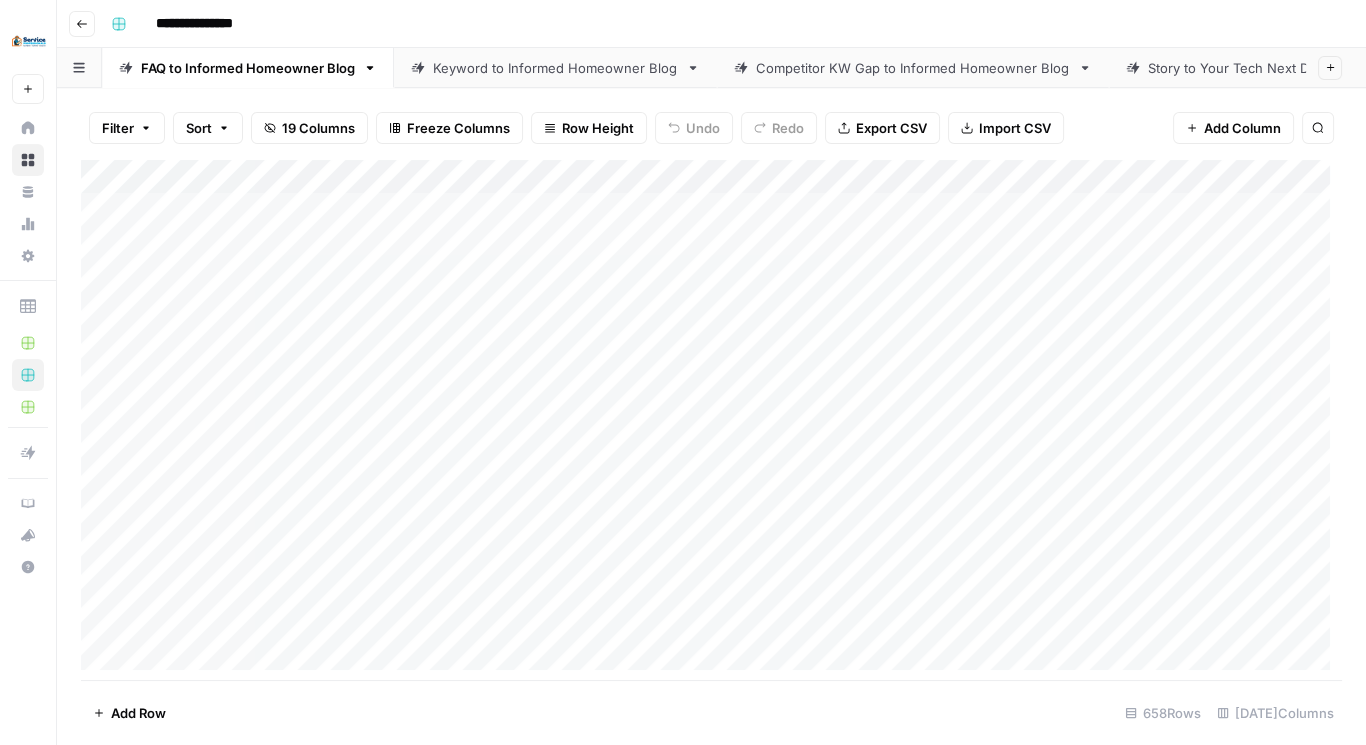 click on "Keyword to Informed Homeowner Blog" at bounding box center [555, 68] 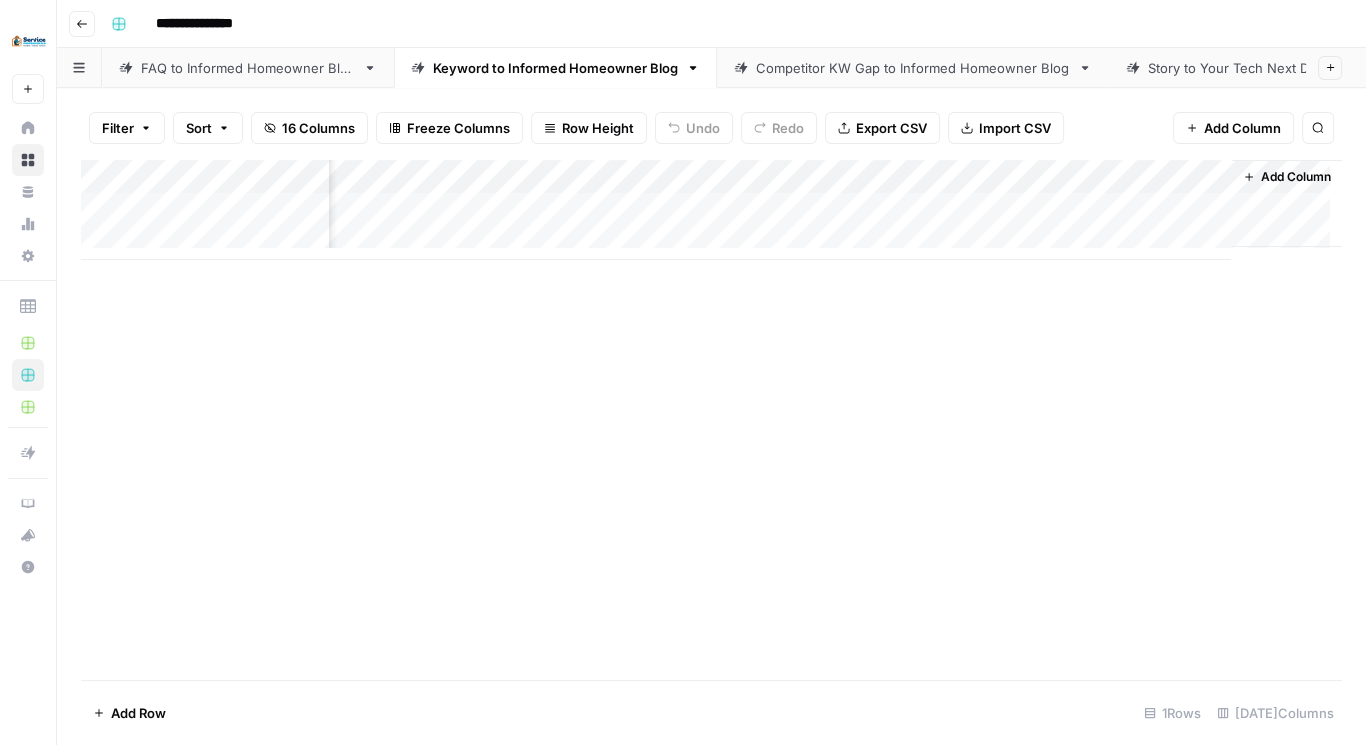 scroll, scrollTop: 0, scrollLeft: 0, axis: both 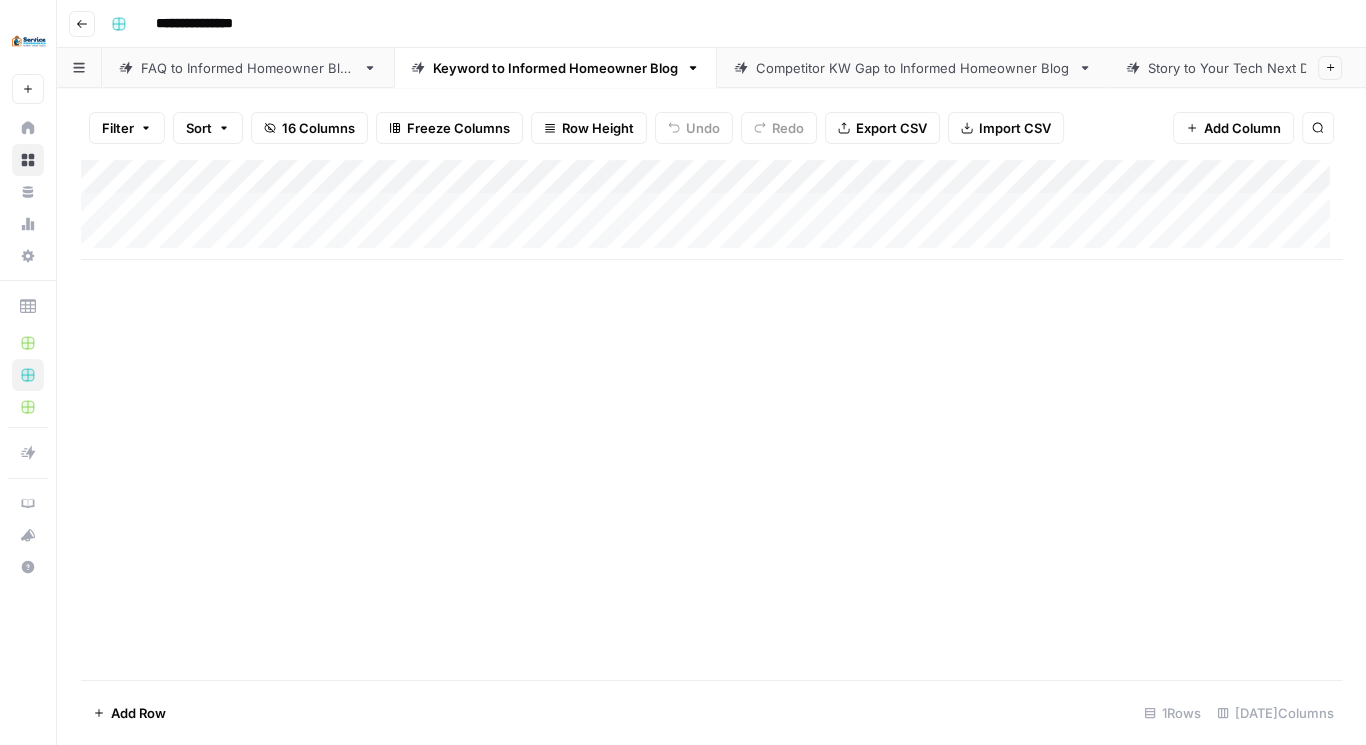 click on "FAQ to Informed Homeowner Blog" at bounding box center (248, 68) 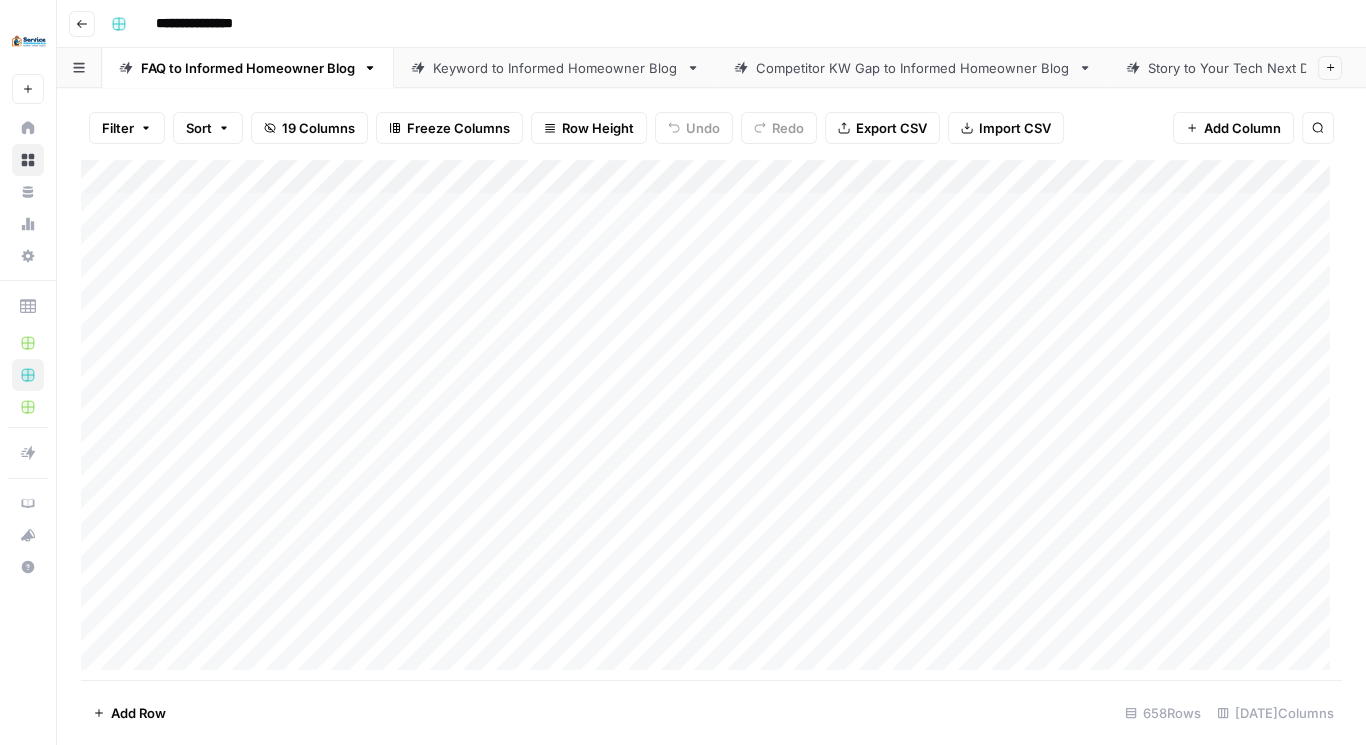 click on "Keyword to Informed Homeowner Blog" at bounding box center (555, 68) 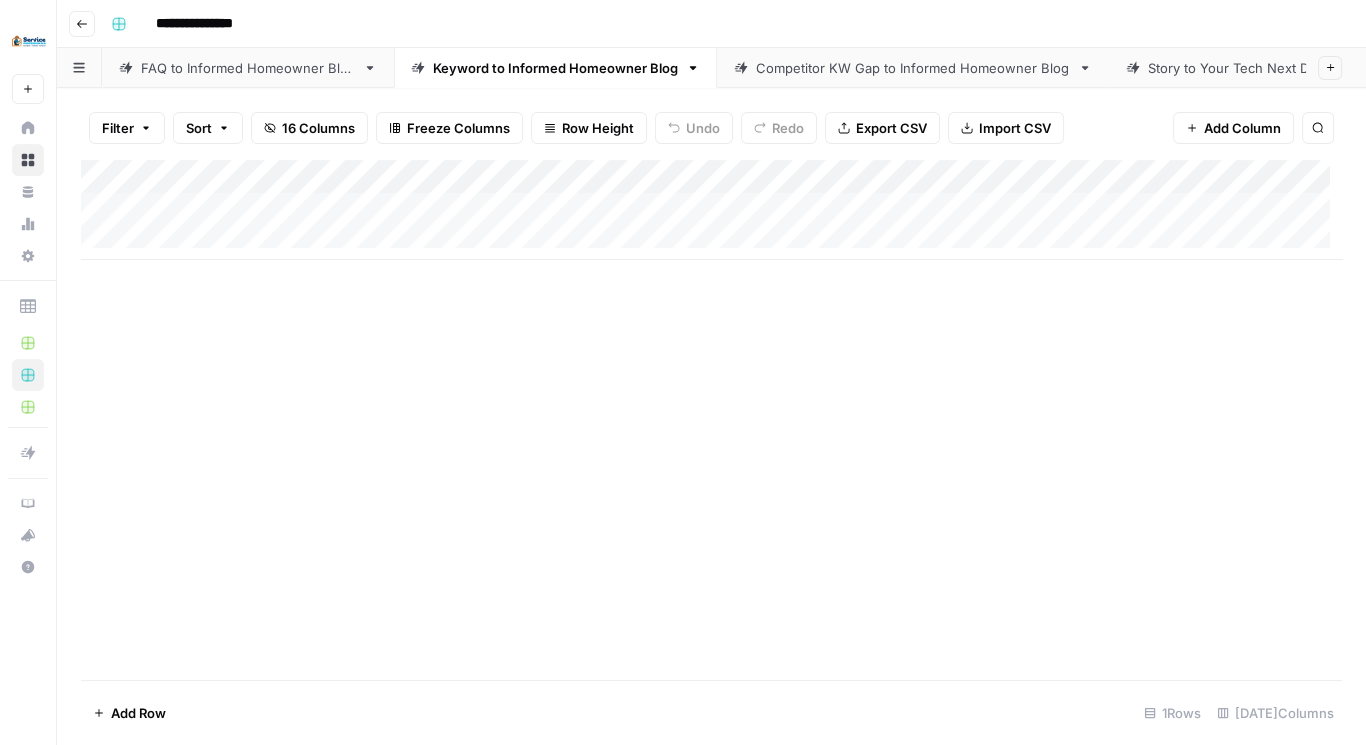 click on "Add Column" at bounding box center (711, 210) 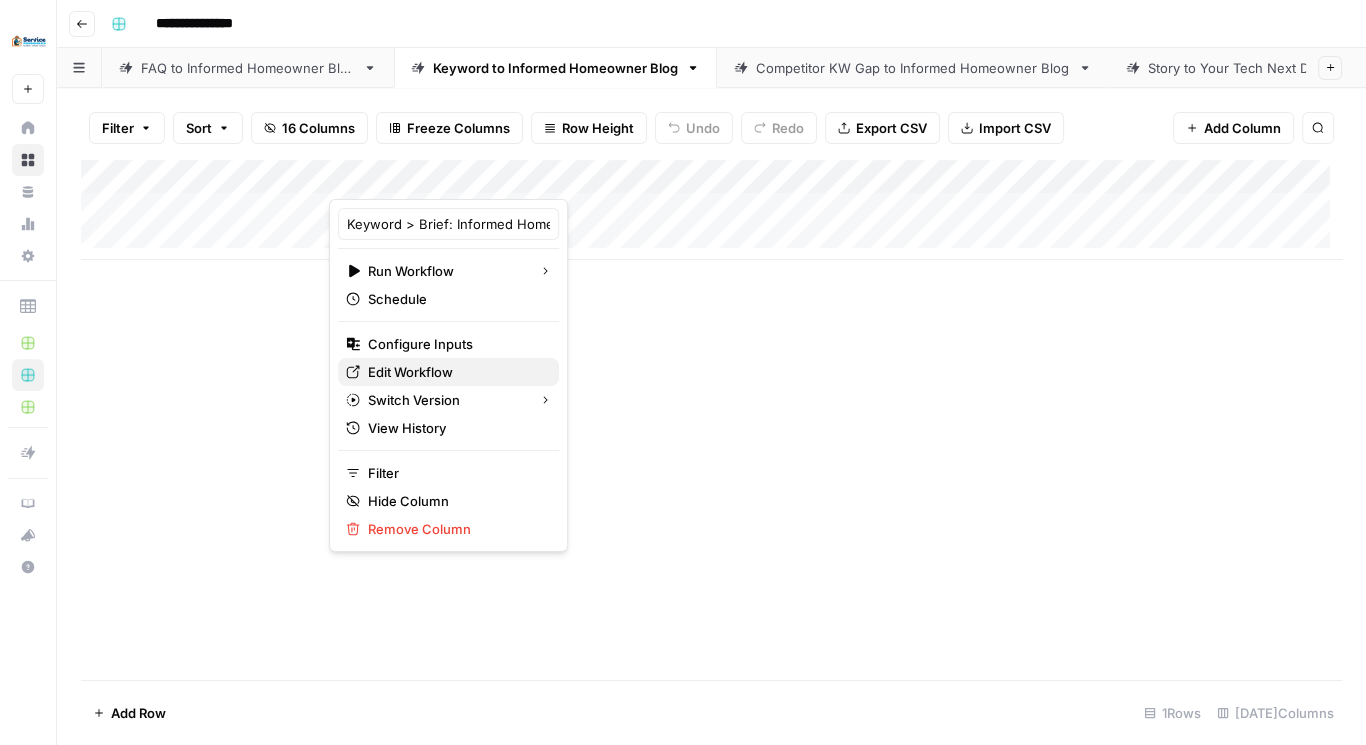 click on "Edit Workflow" at bounding box center (455, 372) 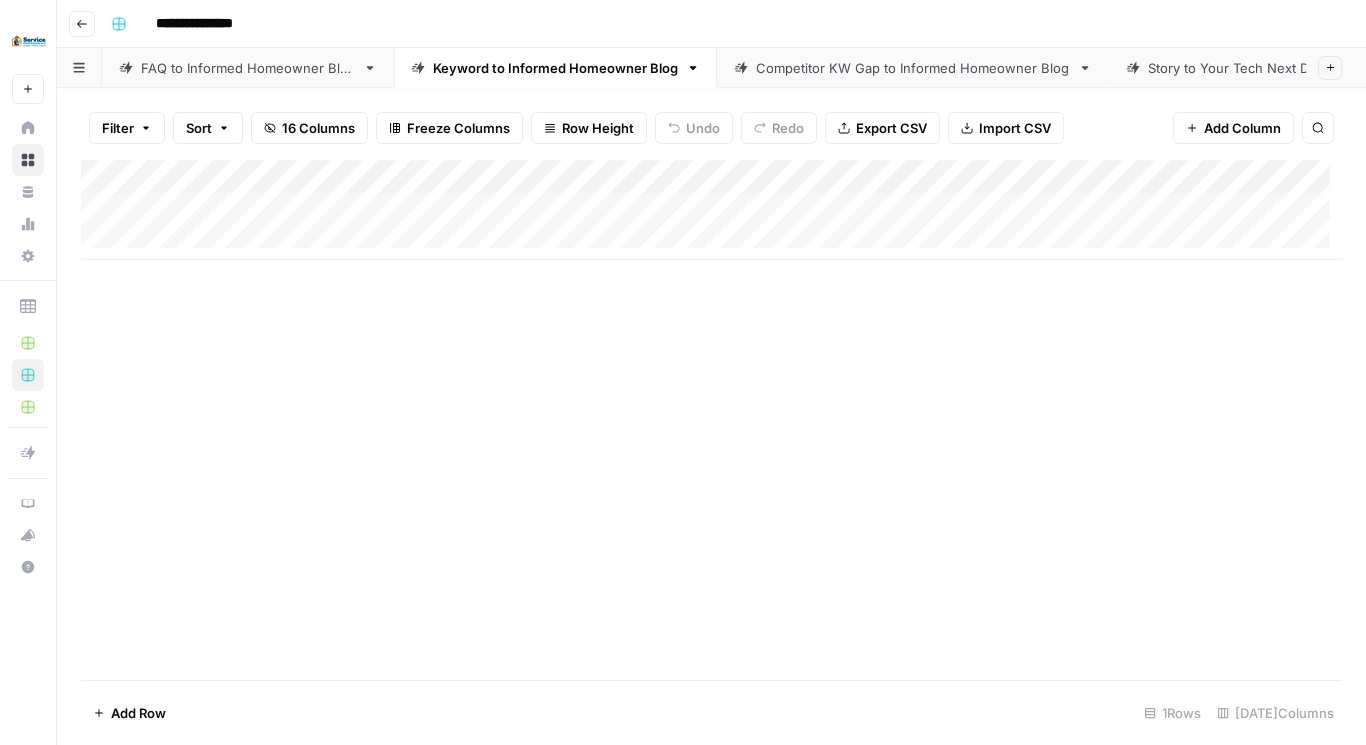 click on "FAQ to Informed Homeowner Blog" at bounding box center (248, 68) 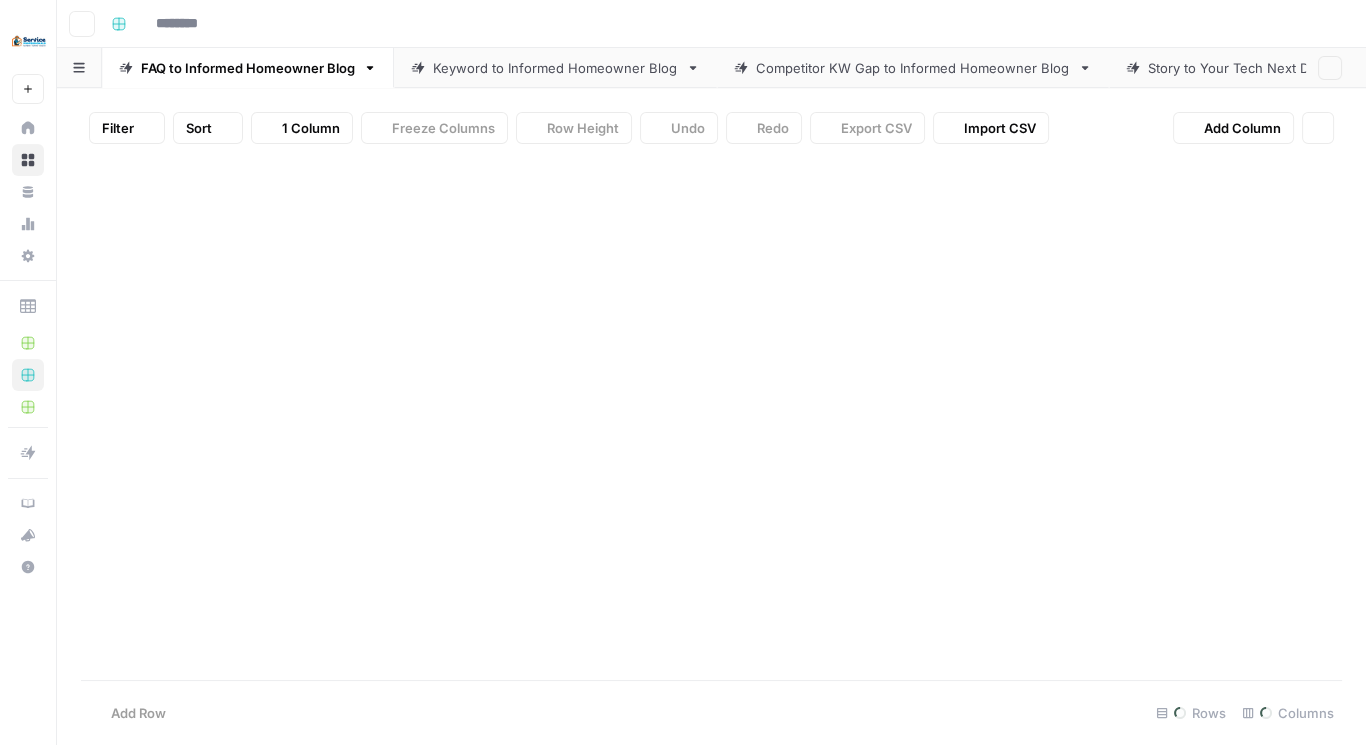 type on "**********" 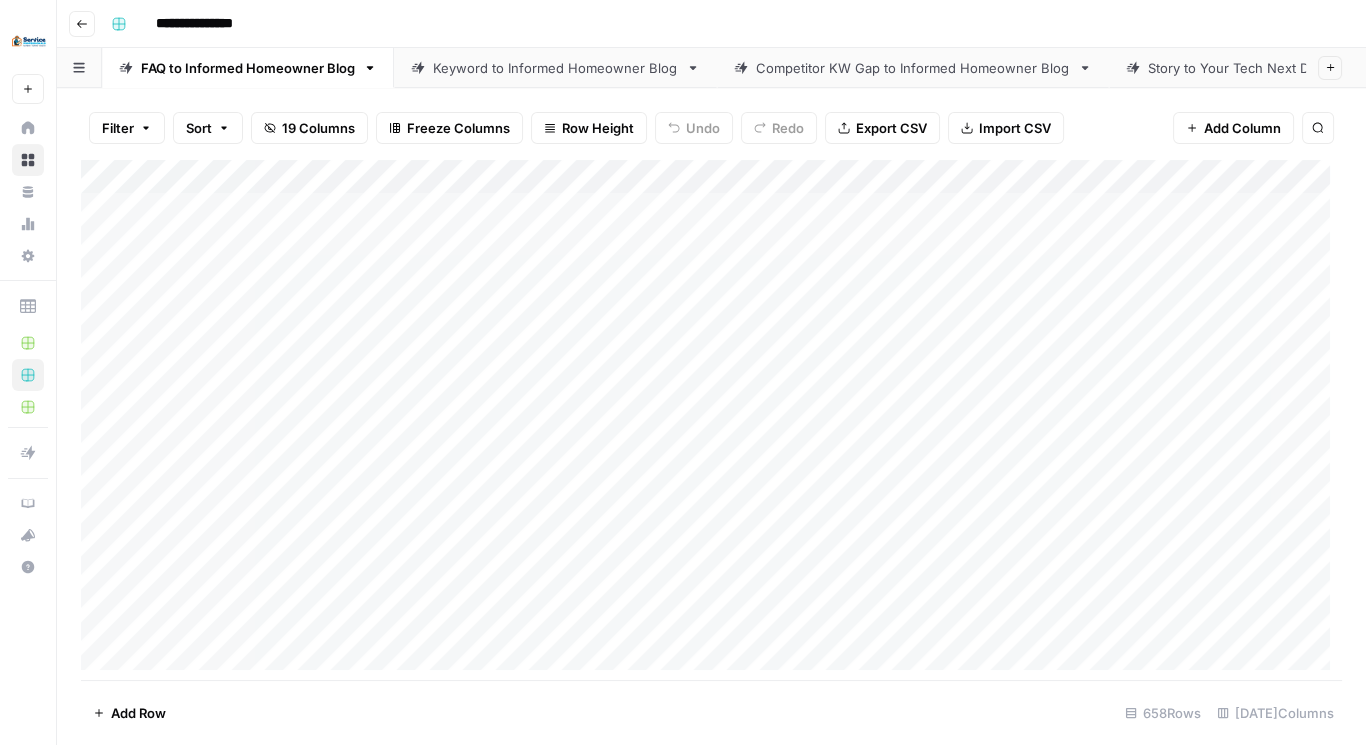 click on "Keyword to Informed Homeowner Blog" at bounding box center [555, 68] 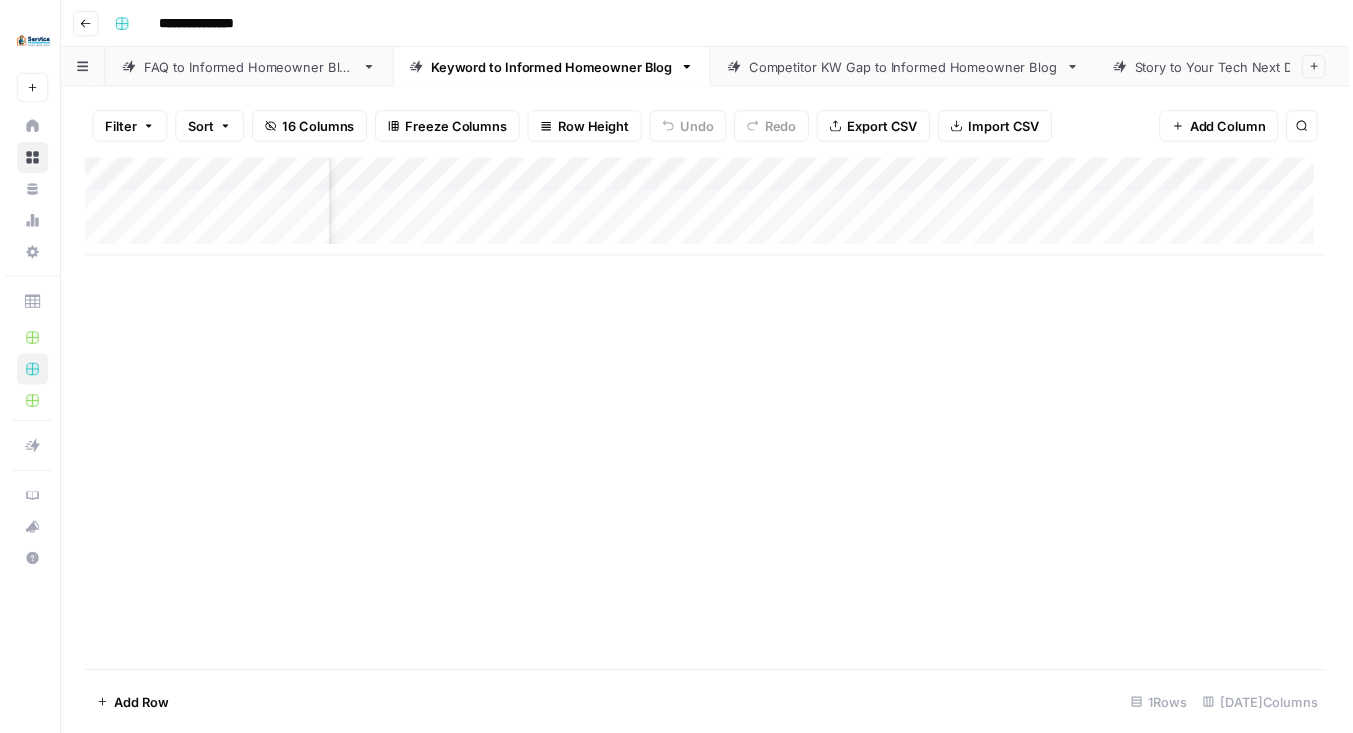 scroll, scrollTop: 0, scrollLeft: 153, axis: horizontal 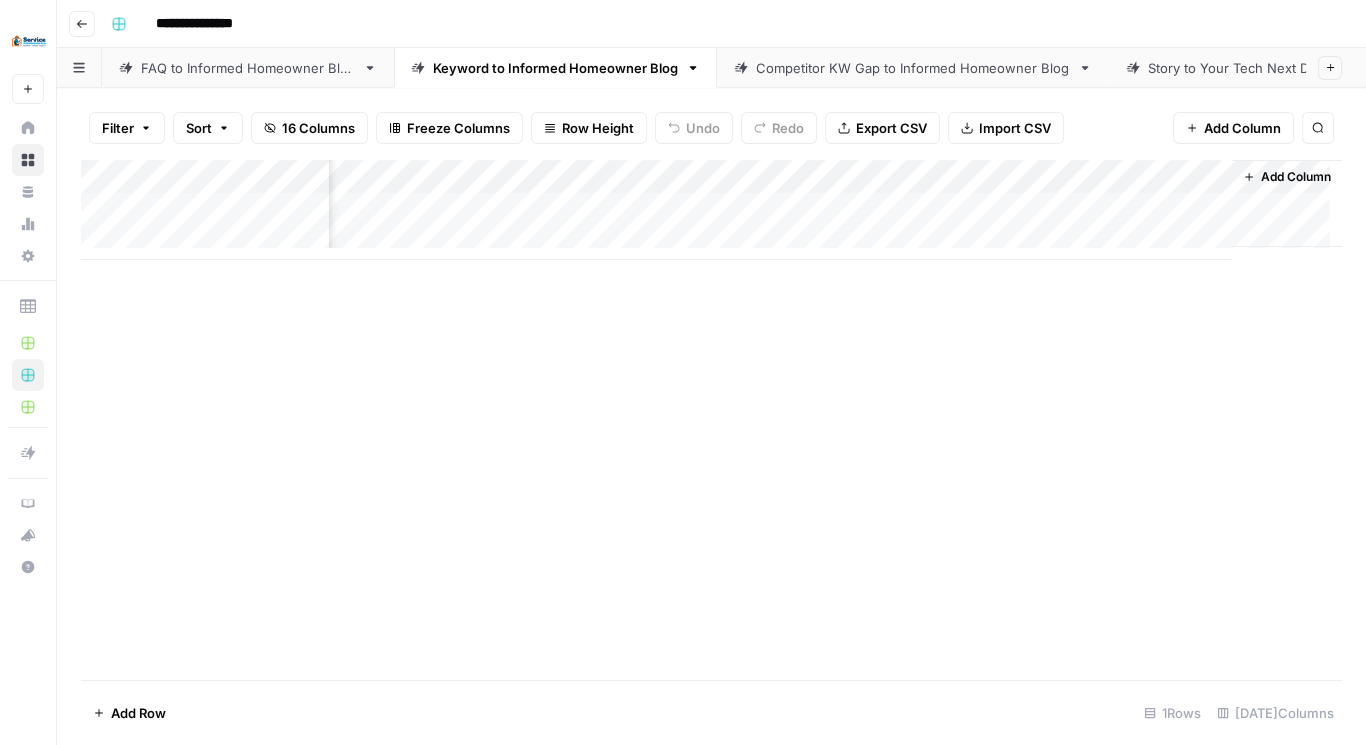 click on "Add Column" at bounding box center [711, 210] 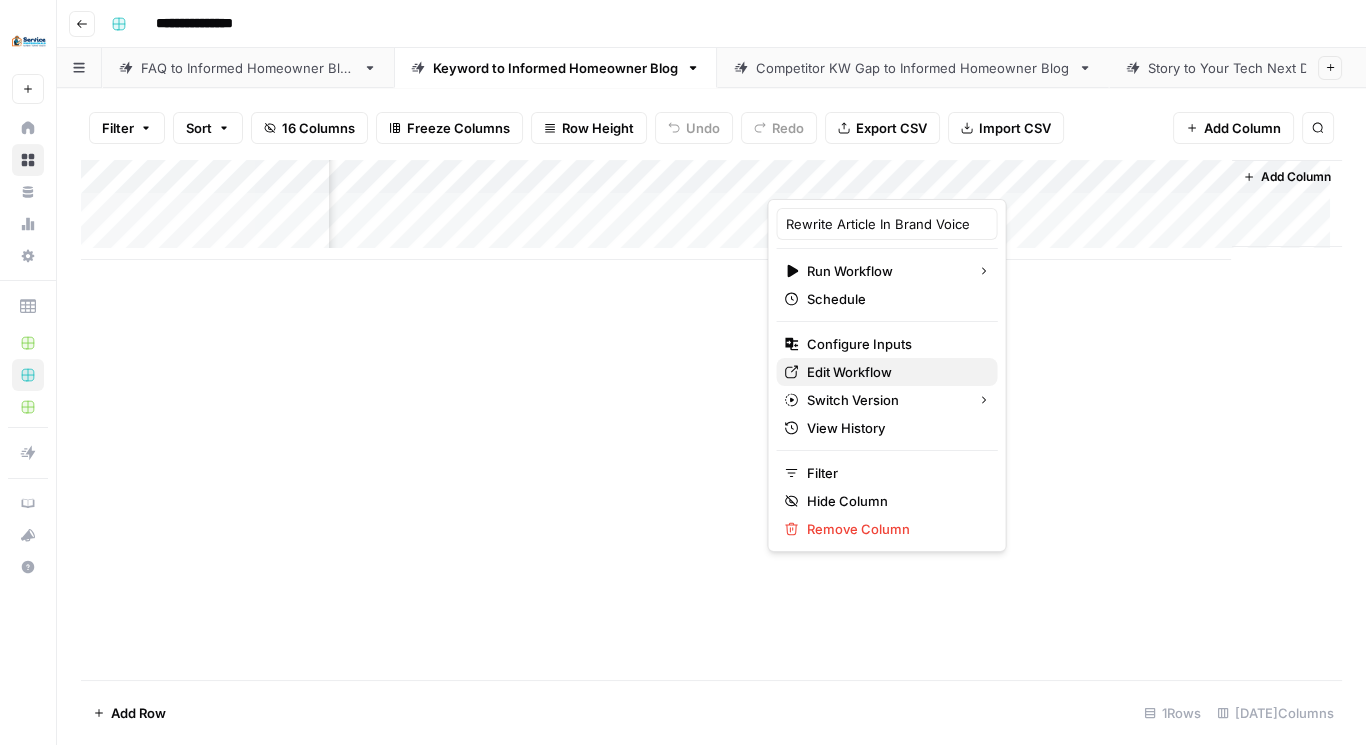 click on "Edit Workflow" at bounding box center (893, 372) 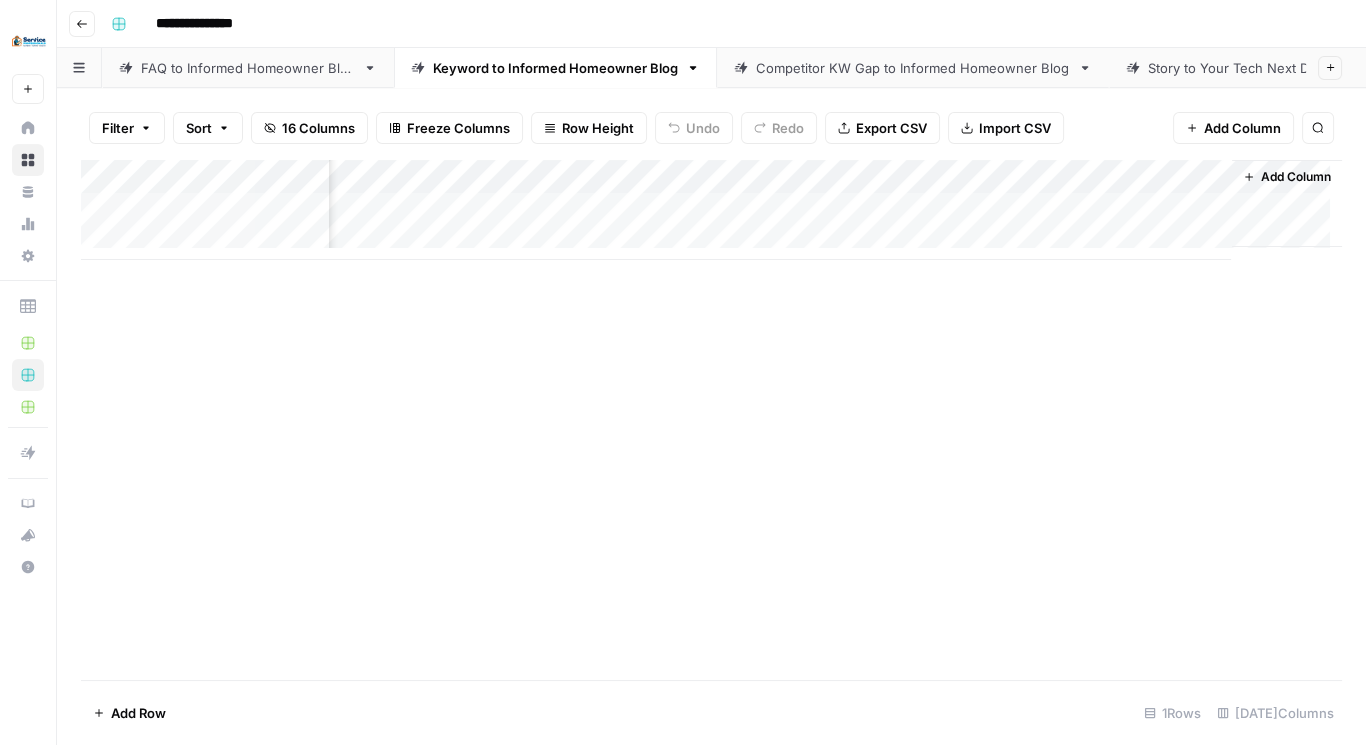 click on "Add Column" at bounding box center (711, 210) 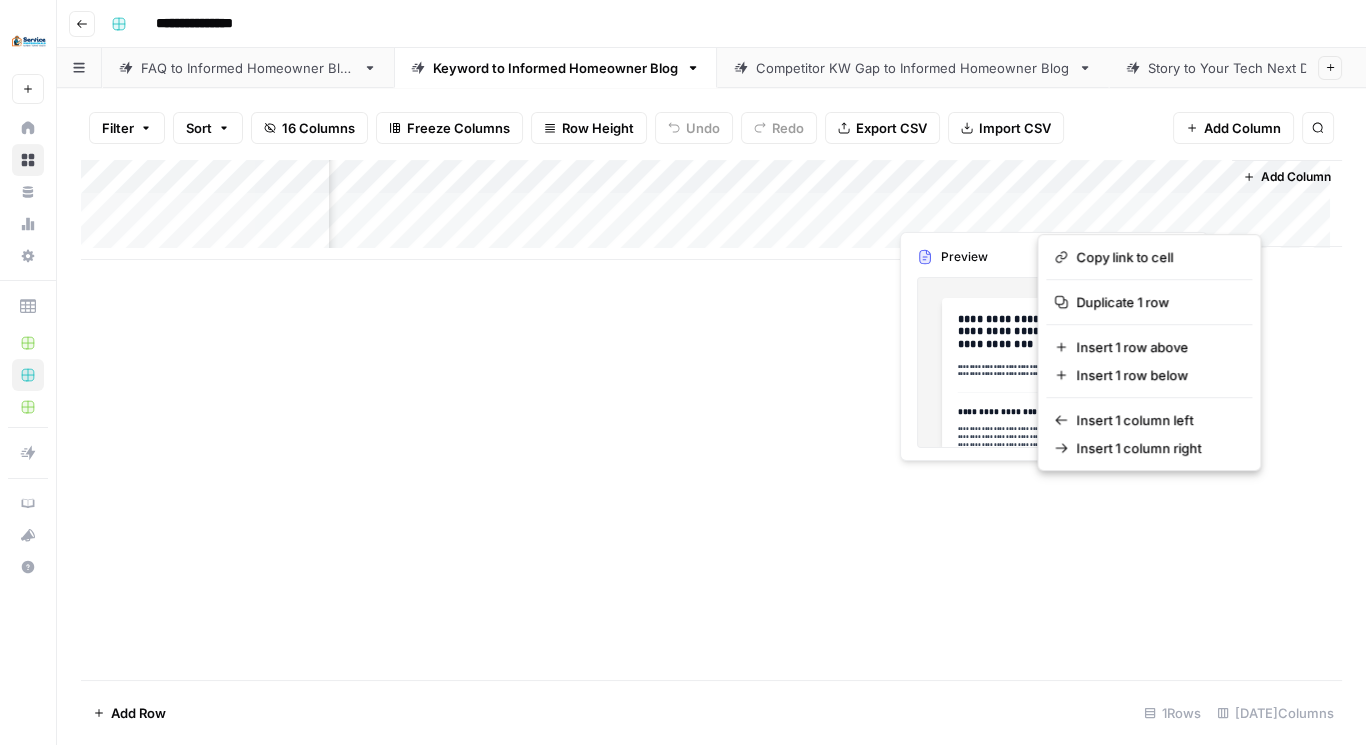 click on "Add Column" at bounding box center [711, 420] 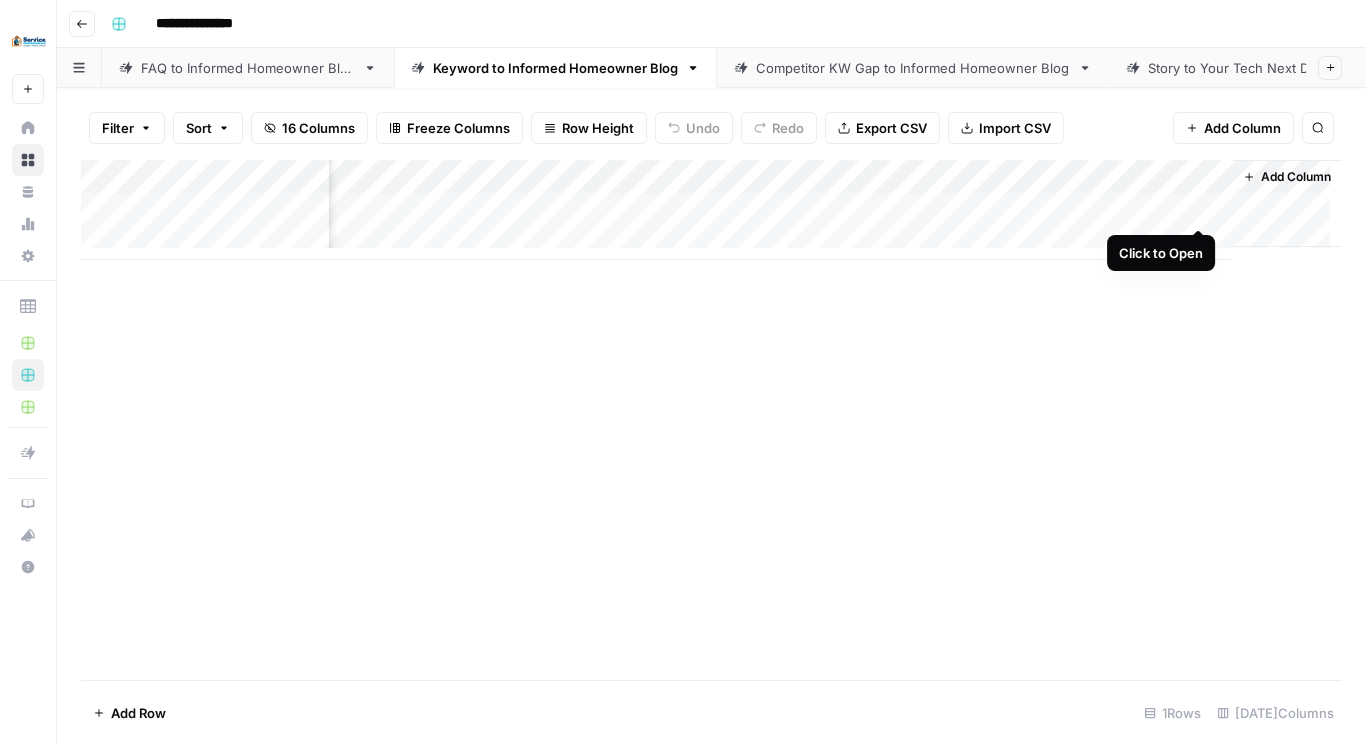 click on "Add Column" at bounding box center (711, 210) 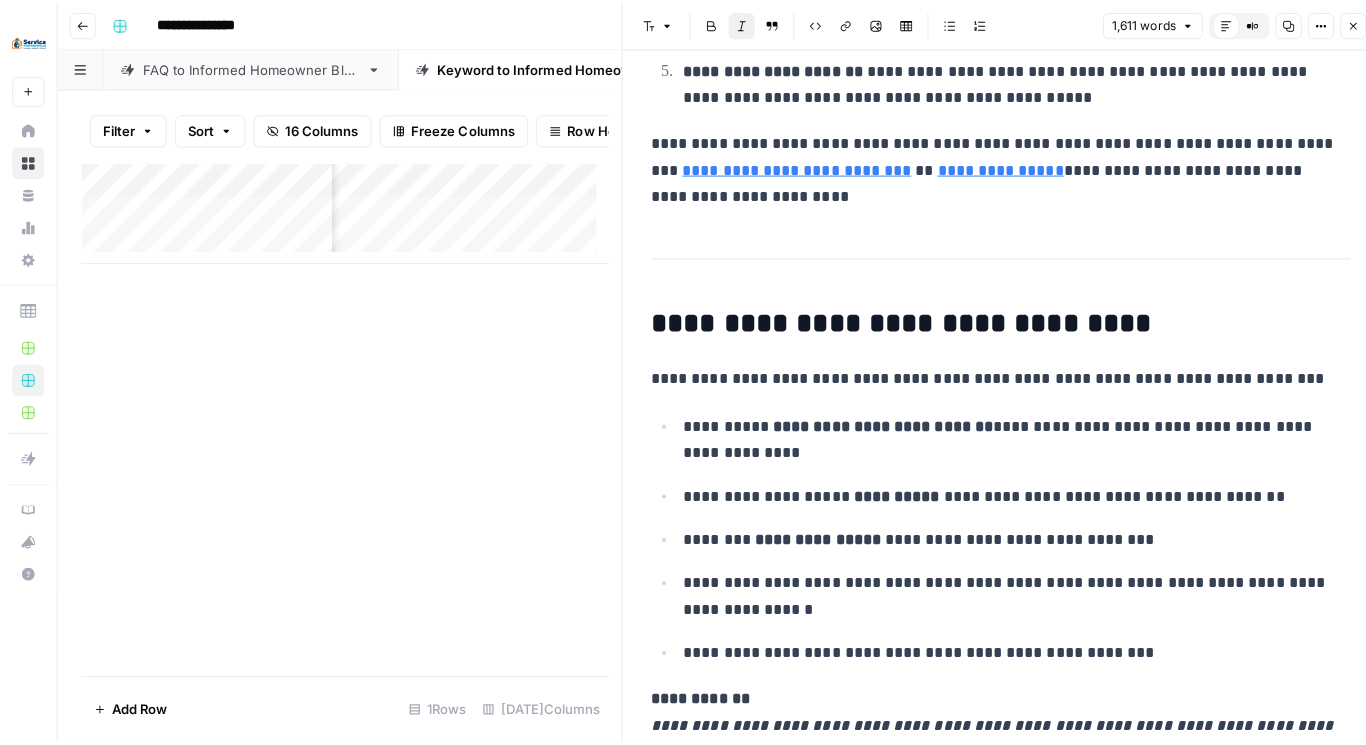 scroll, scrollTop: 5513, scrollLeft: 0, axis: vertical 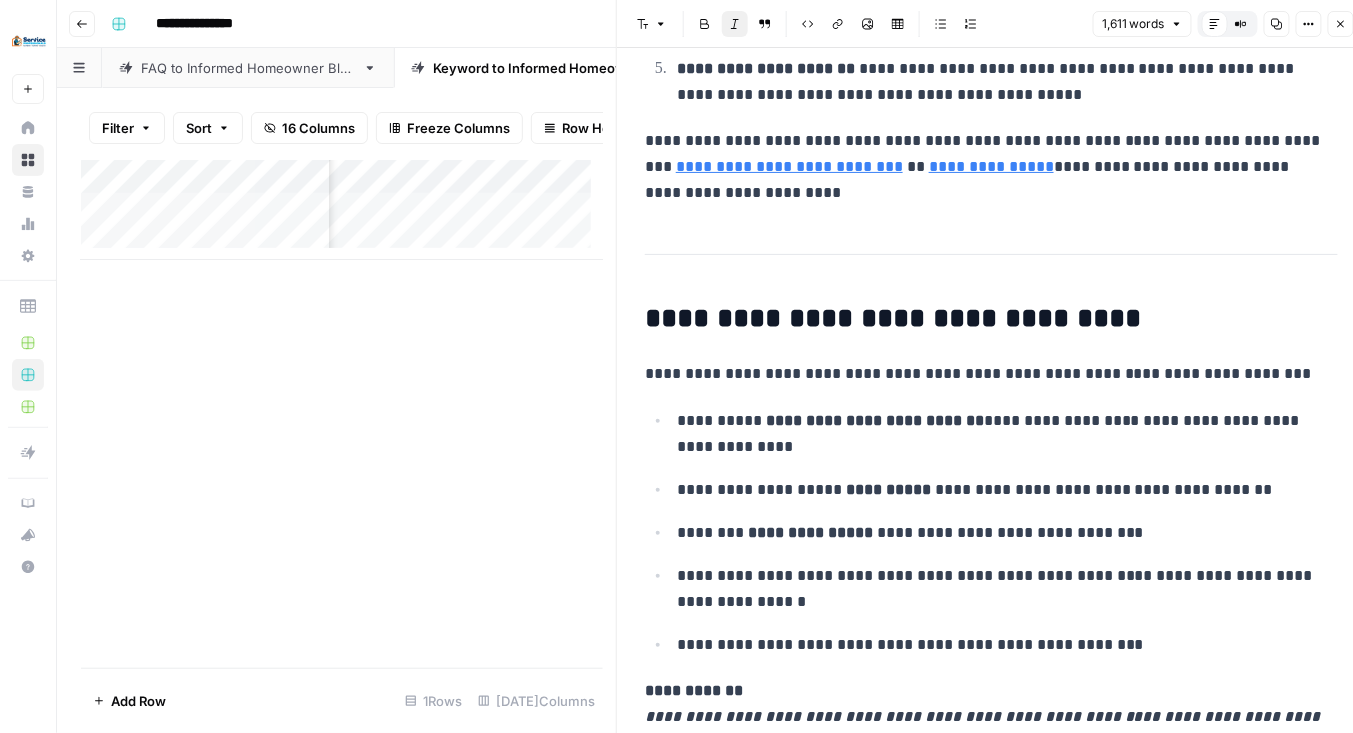 click 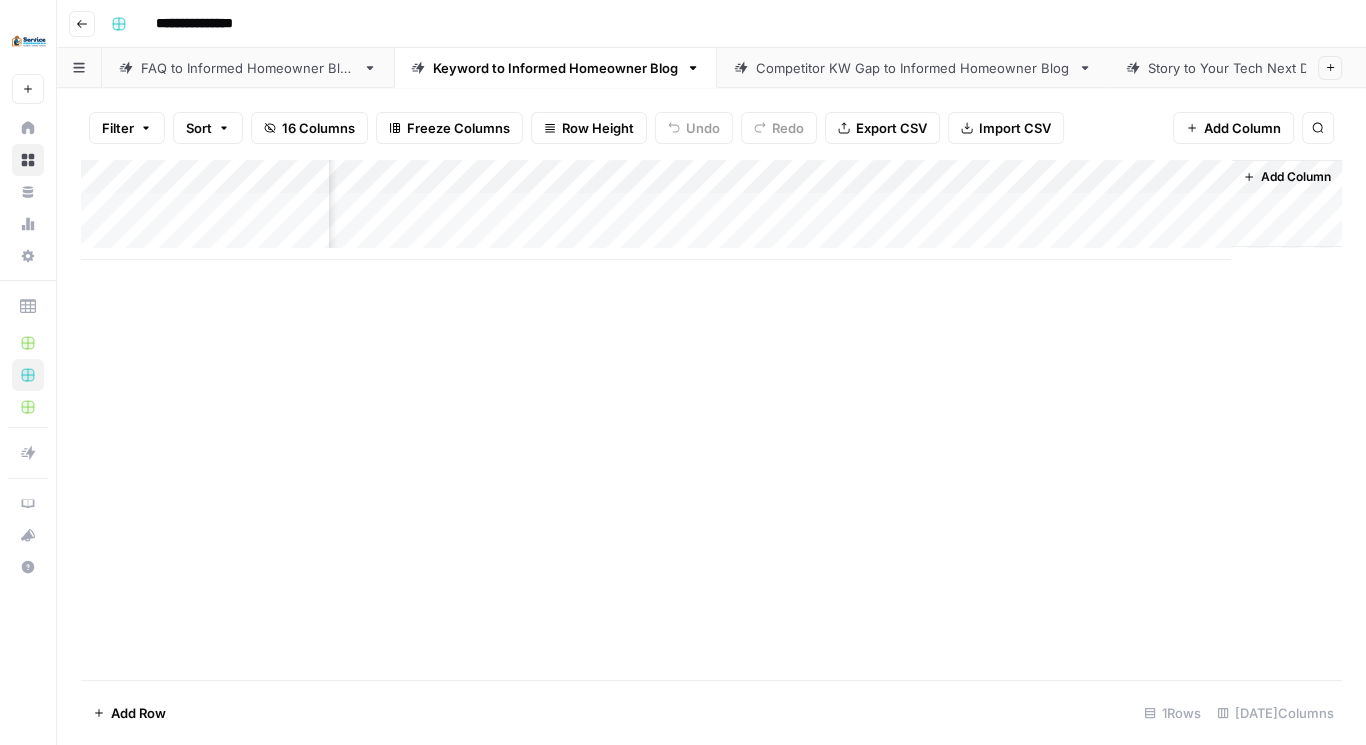 scroll, scrollTop: 0, scrollLeft: 129, axis: horizontal 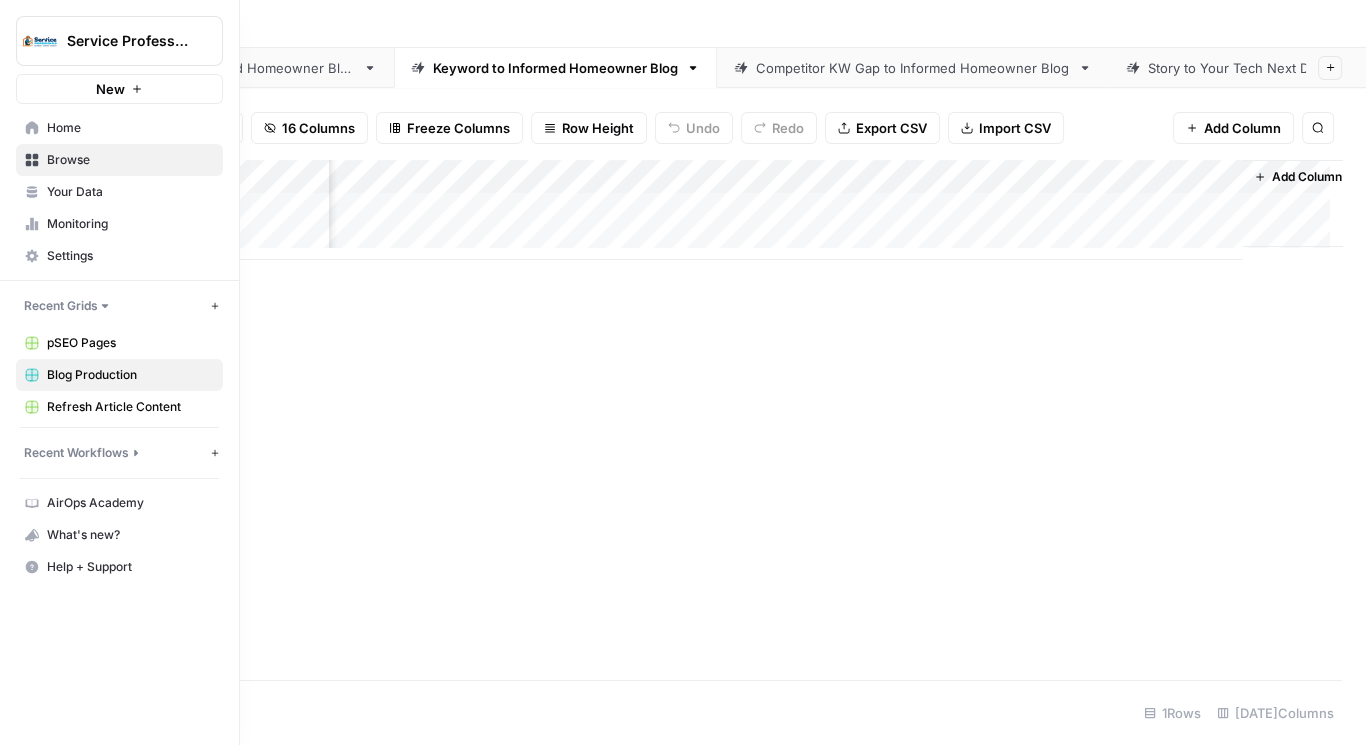 click on "Settings" at bounding box center (130, 256) 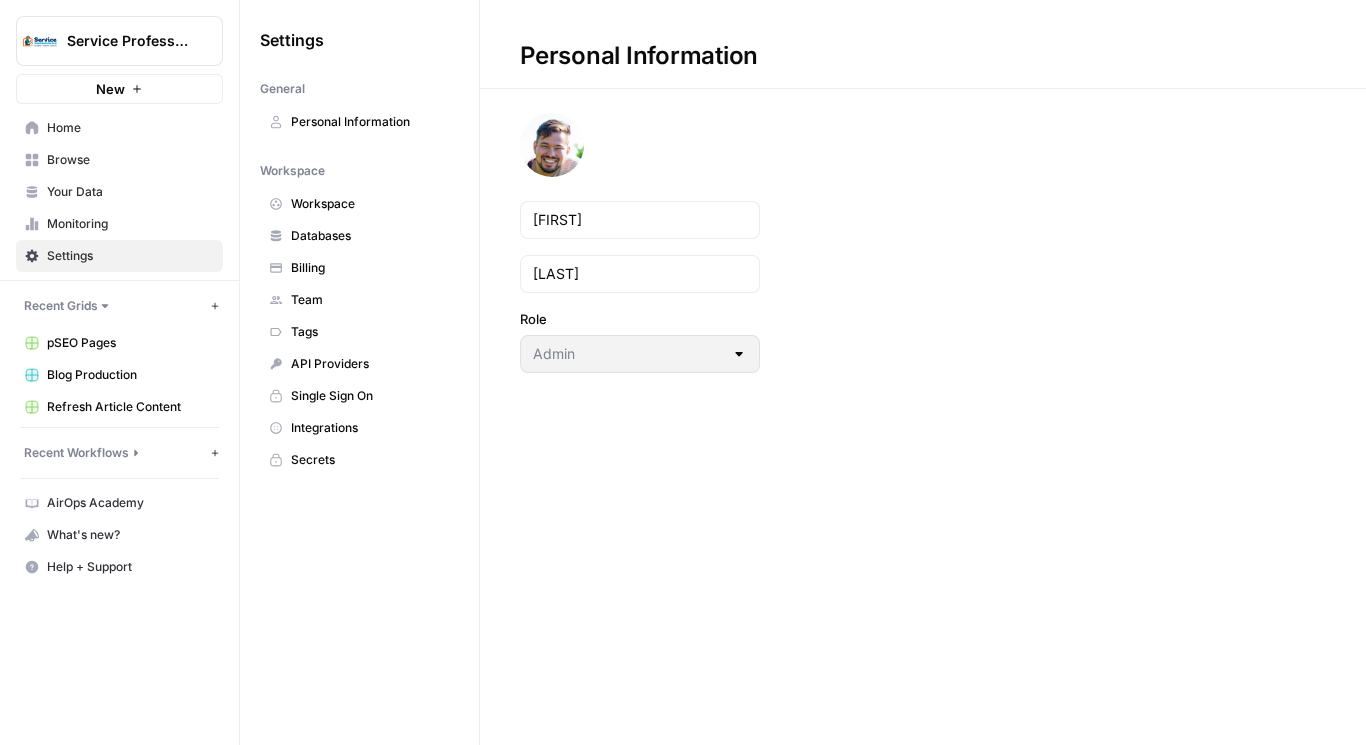 click on "Integrations" at bounding box center [370, 428] 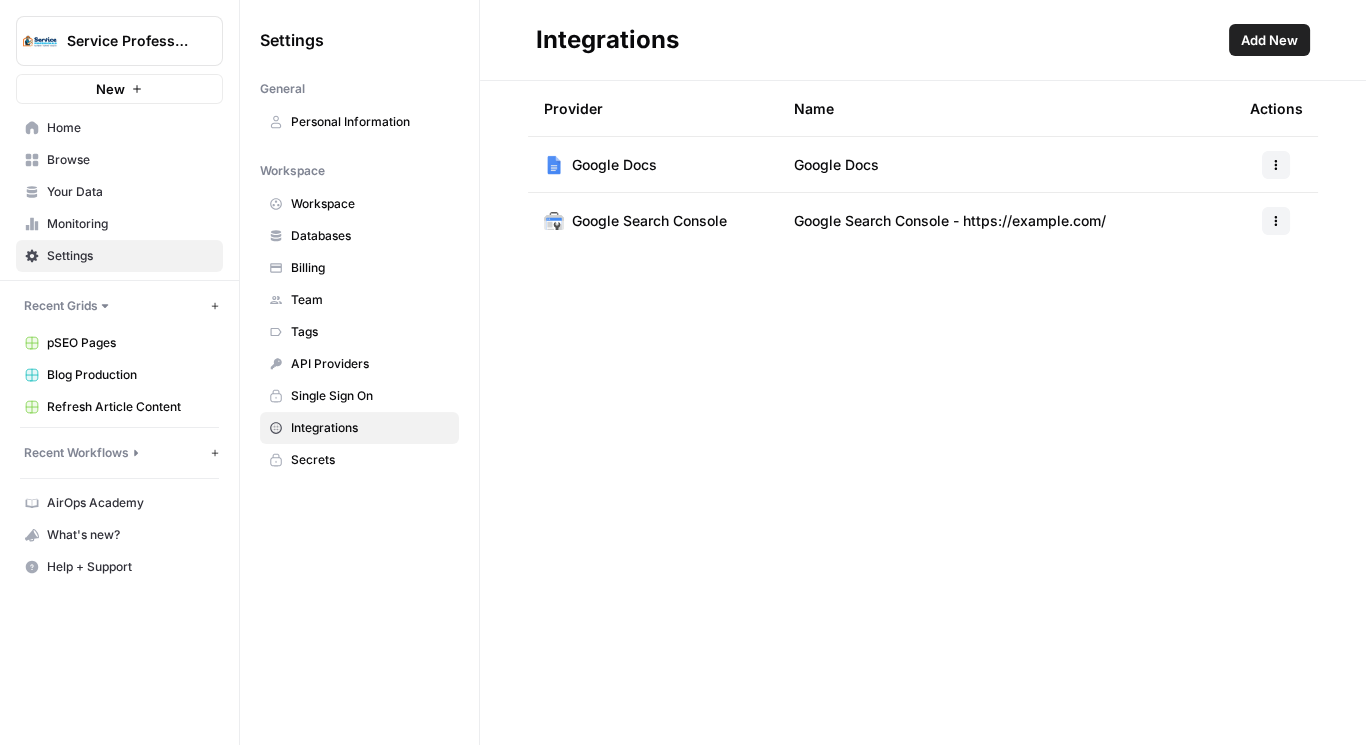 click on "Add New" at bounding box center [1269, 40] 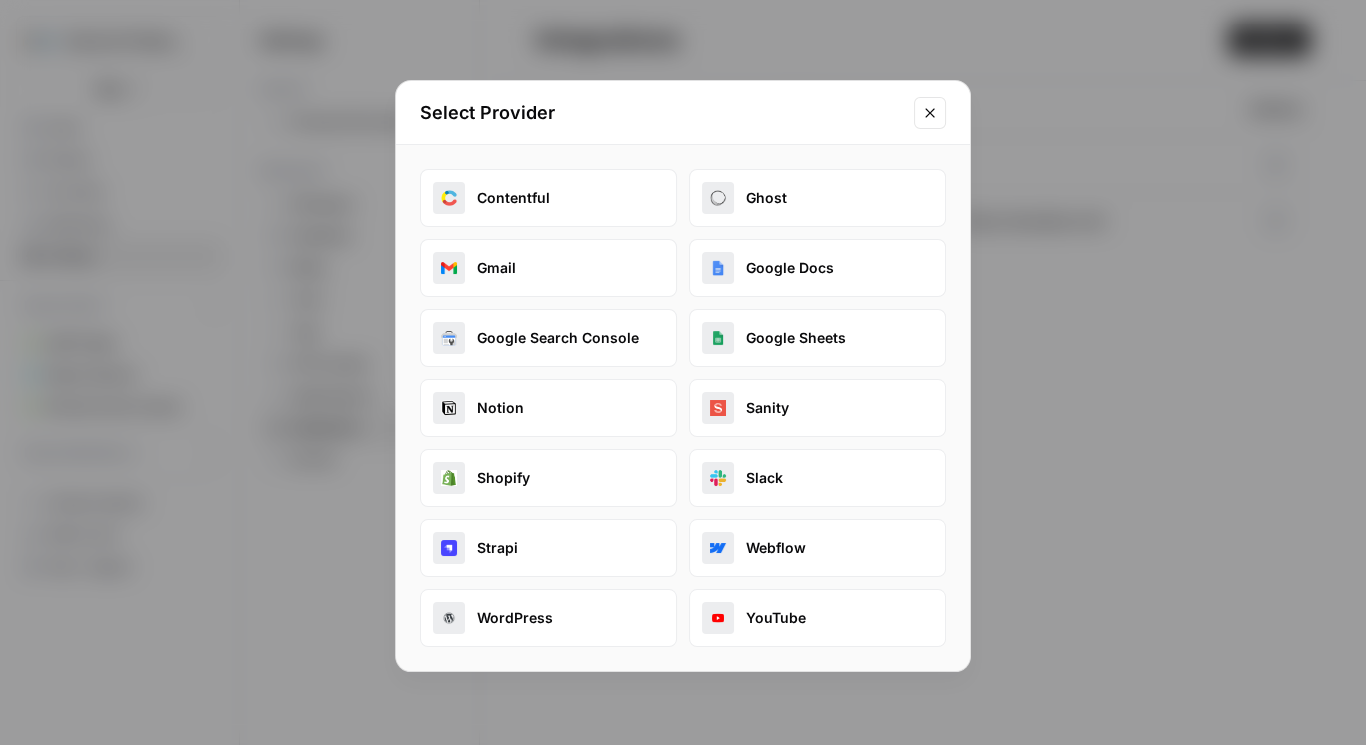 click 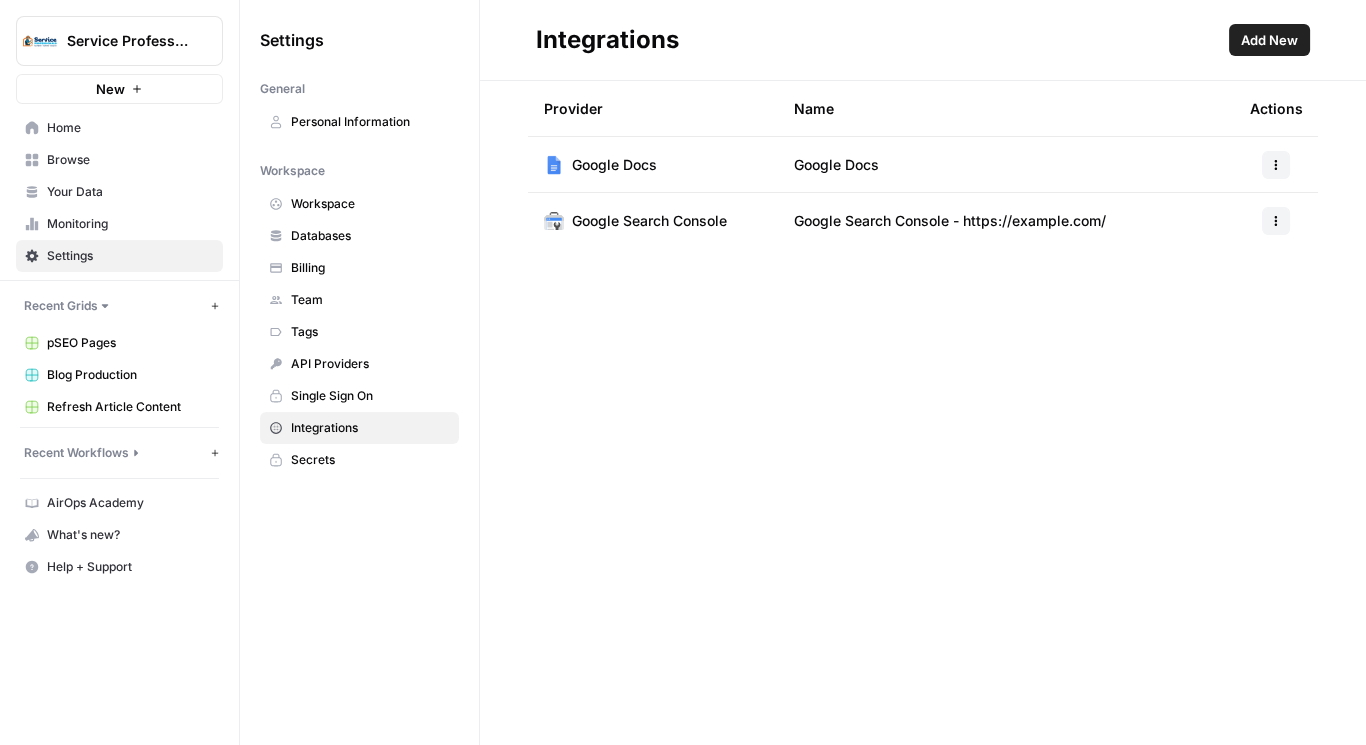 click on "Add New" at bounding box center (1269, 40) 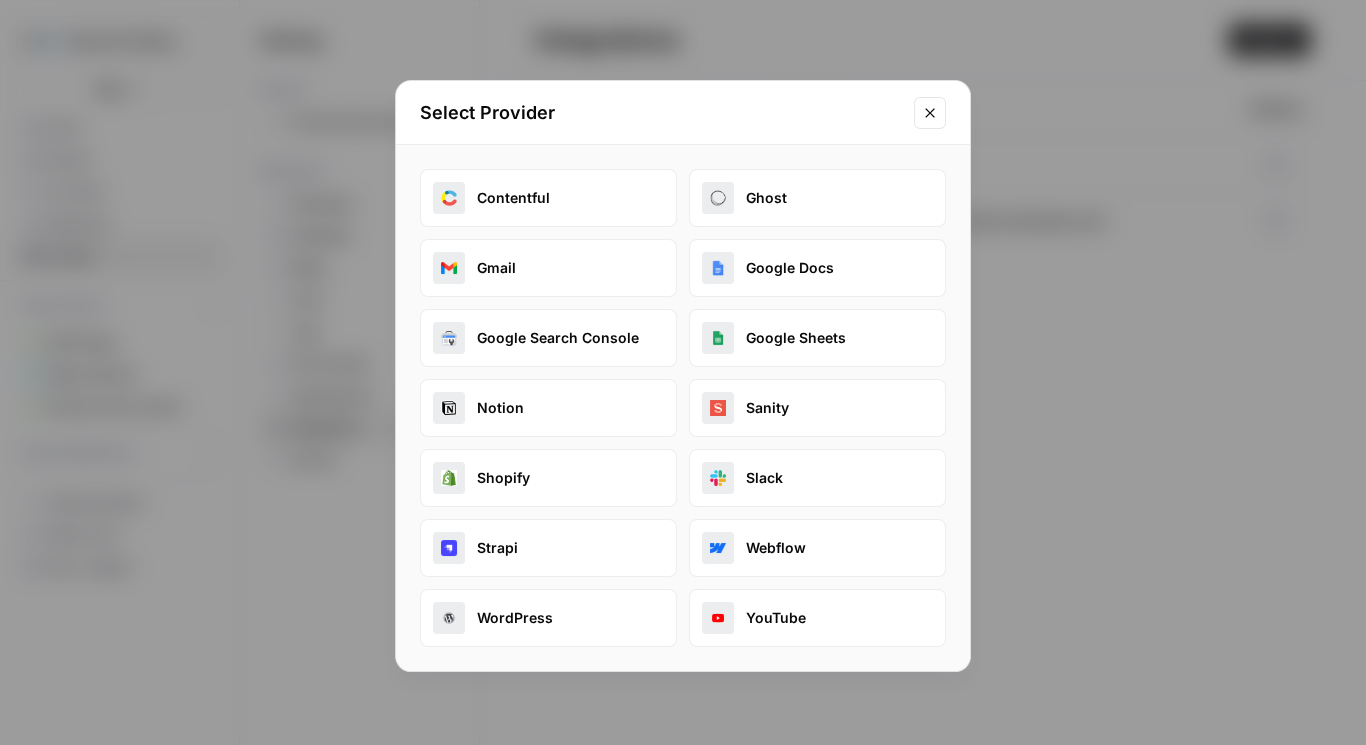 click on "WordPress" at bounding box center (548, 618) 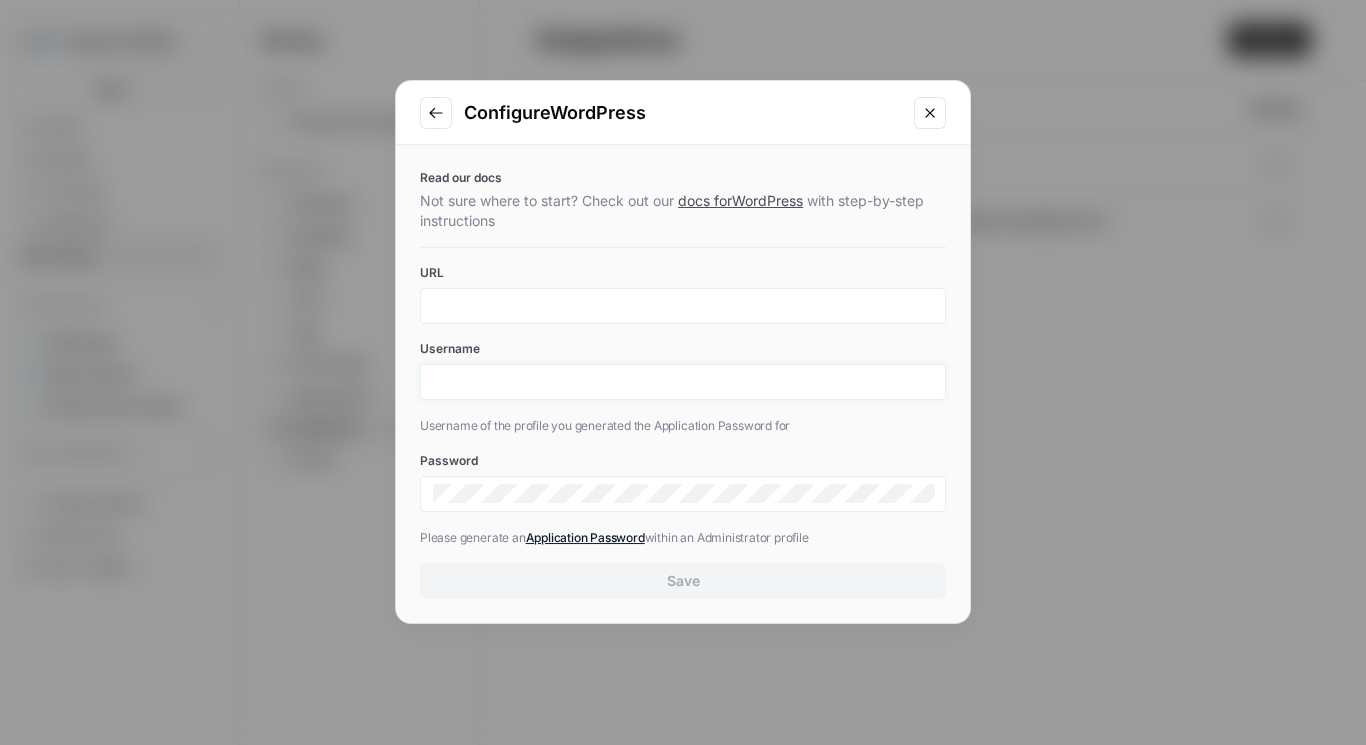 click on "Username" at bounding box center (683, 382) 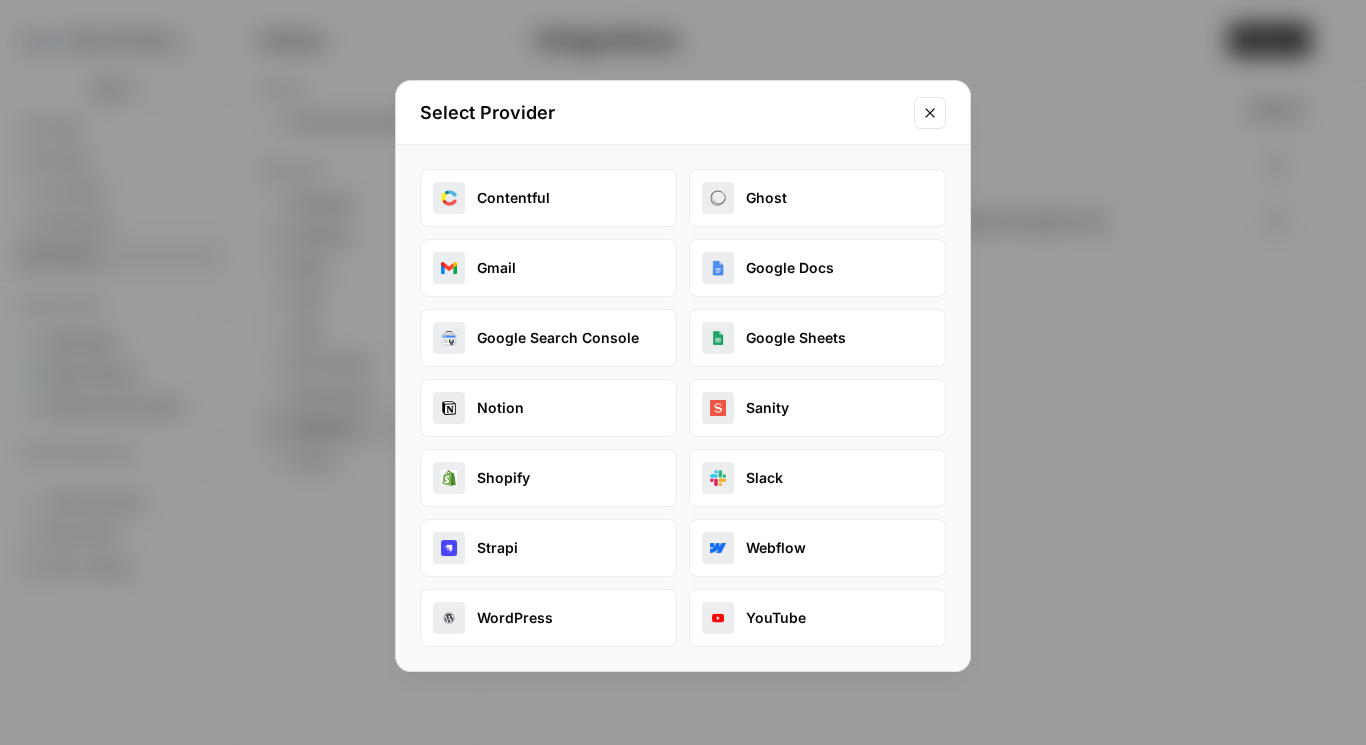 click on "WordPress" at bounding box center [548, 618] 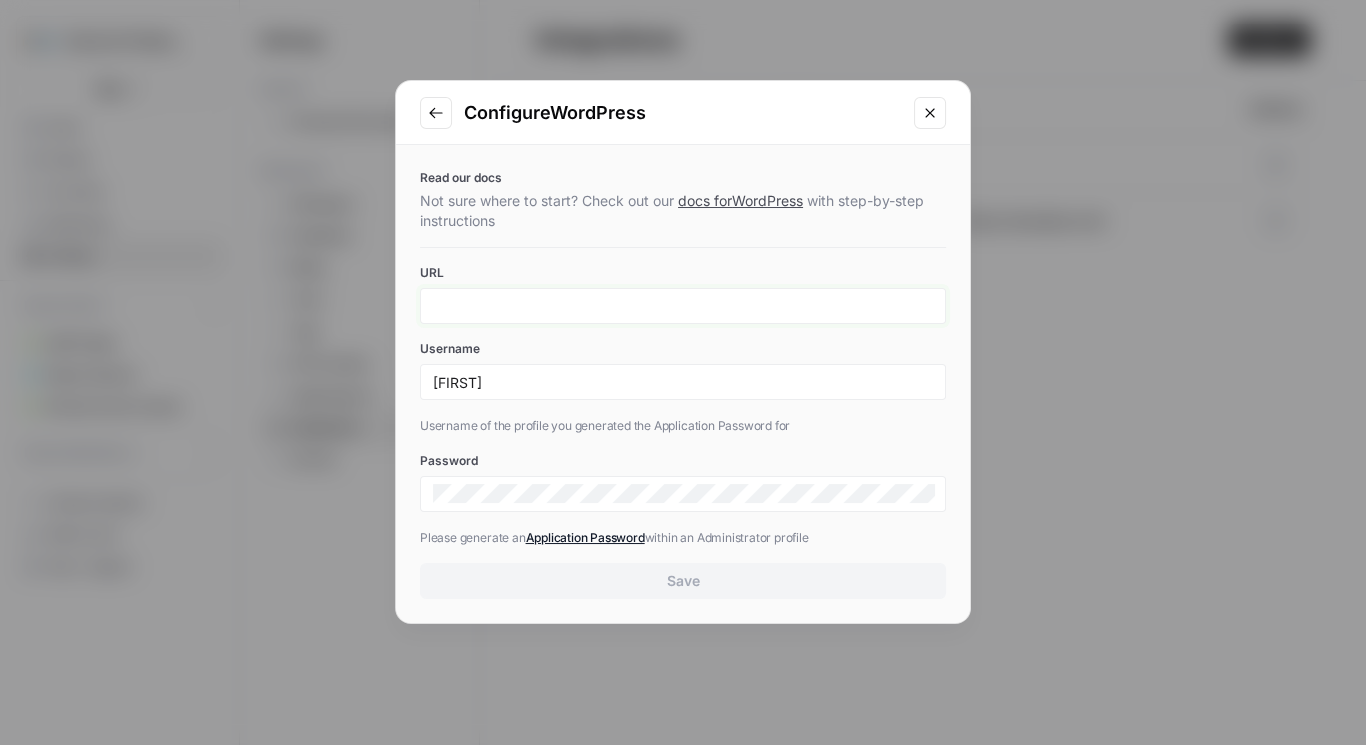click on "URL" at bounding box center (683, 306) 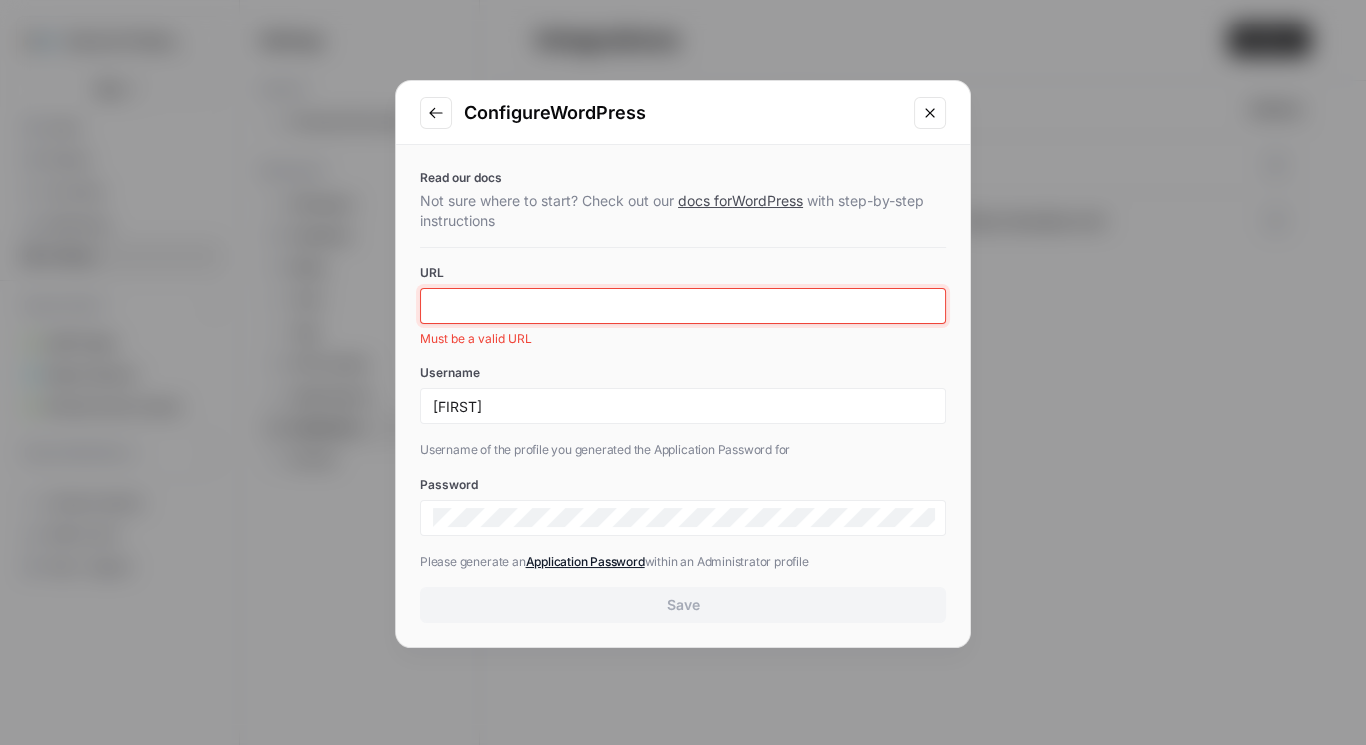 paste on "https://service-professionals.com/" 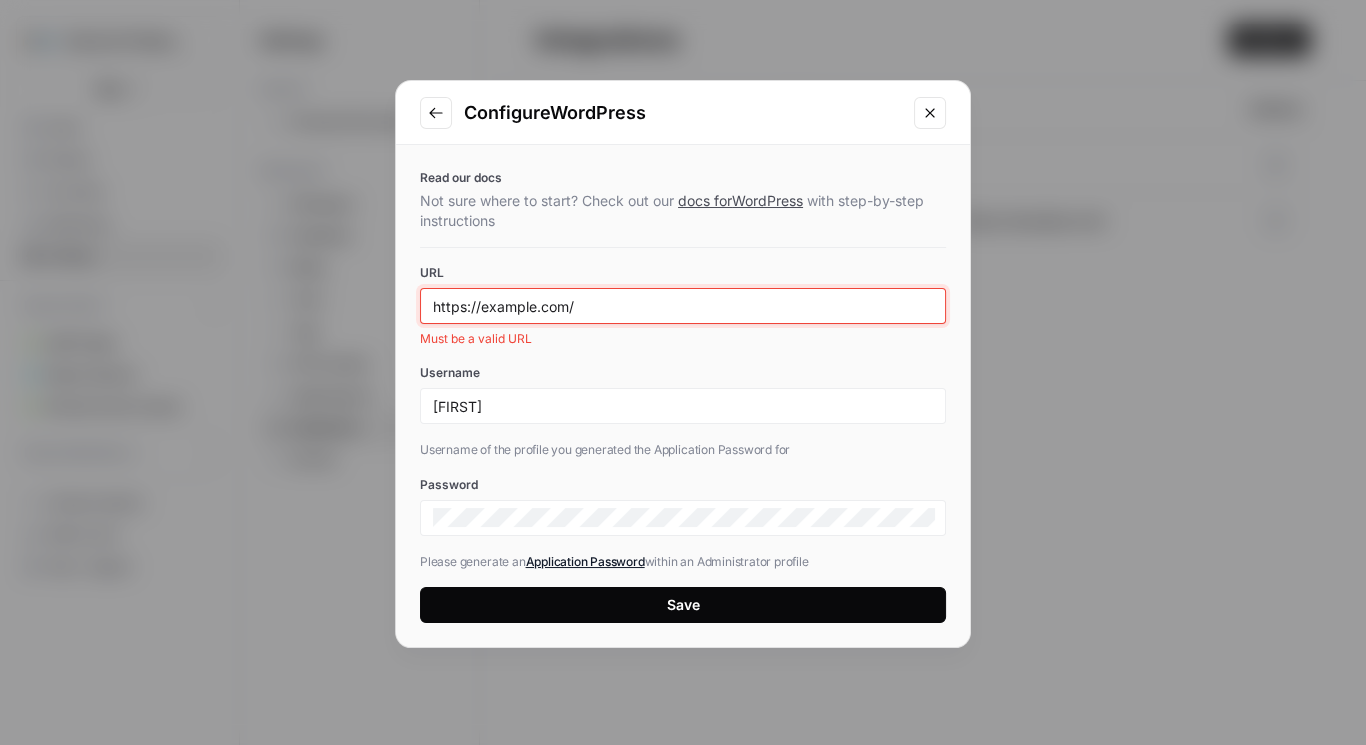 type on "https://service-professionals.com/" 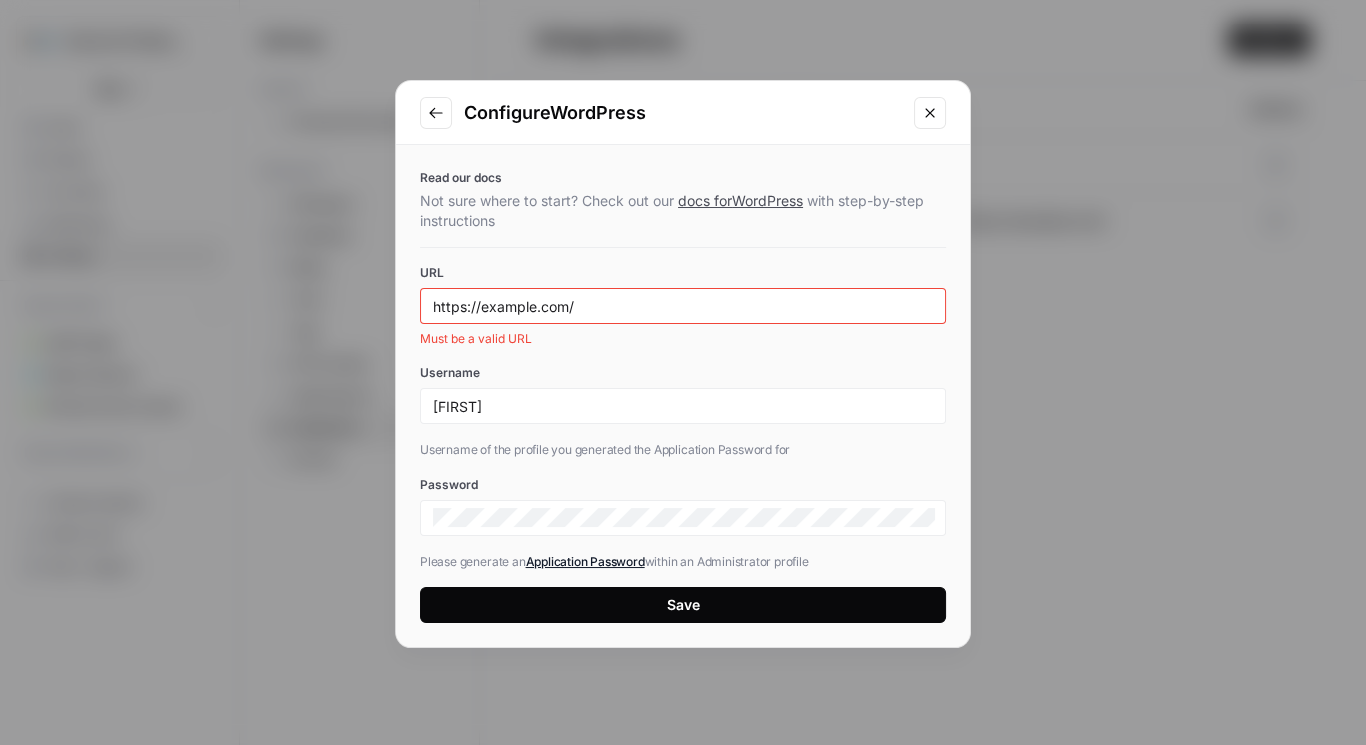 click on "Read our docs Not sure where to start? Check out our   docs for  WordPress   with step-by-step instructions URL https://service-professionals.com/ Must be a valid URL Username casey Username of the profile you generated the Application Password for Password Please generate an  Application Password  within an Administrator profile Save" at bounding box center [683, 396] 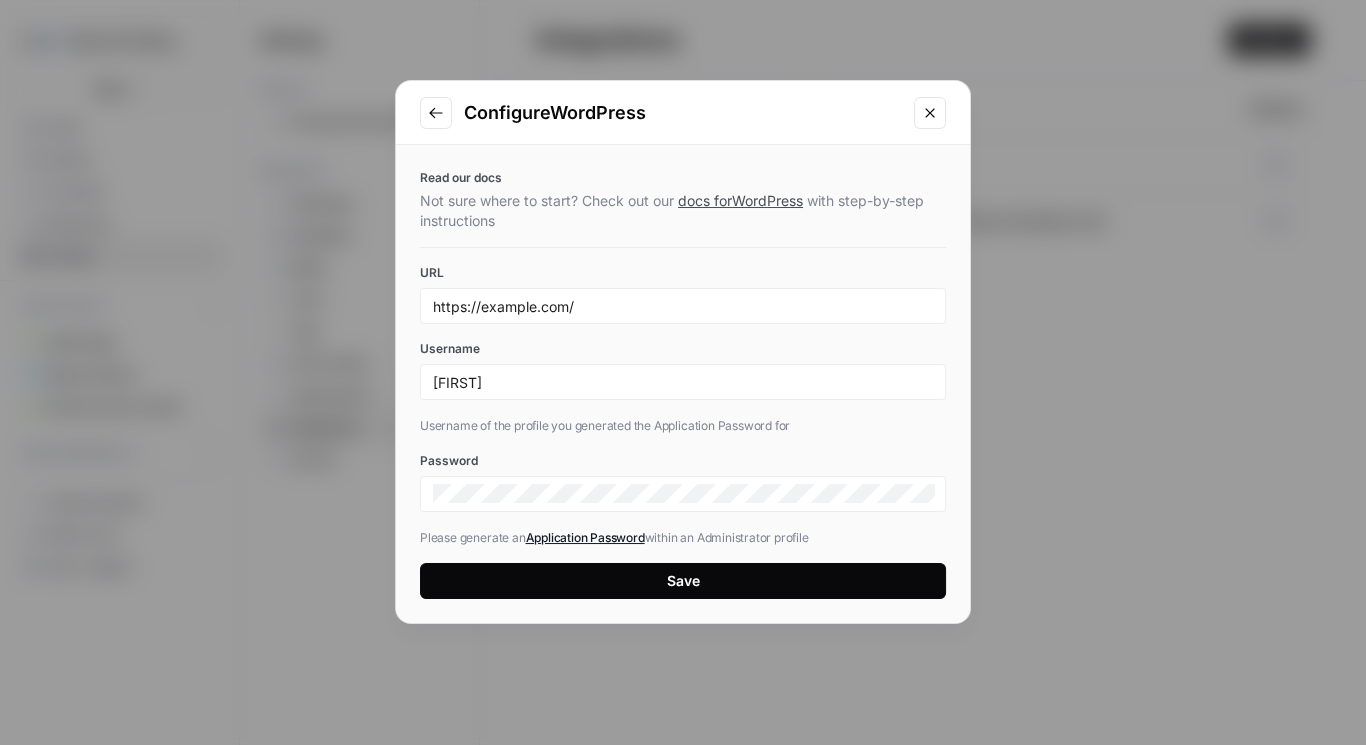 click on "Save" at bounding box center (683, 581) 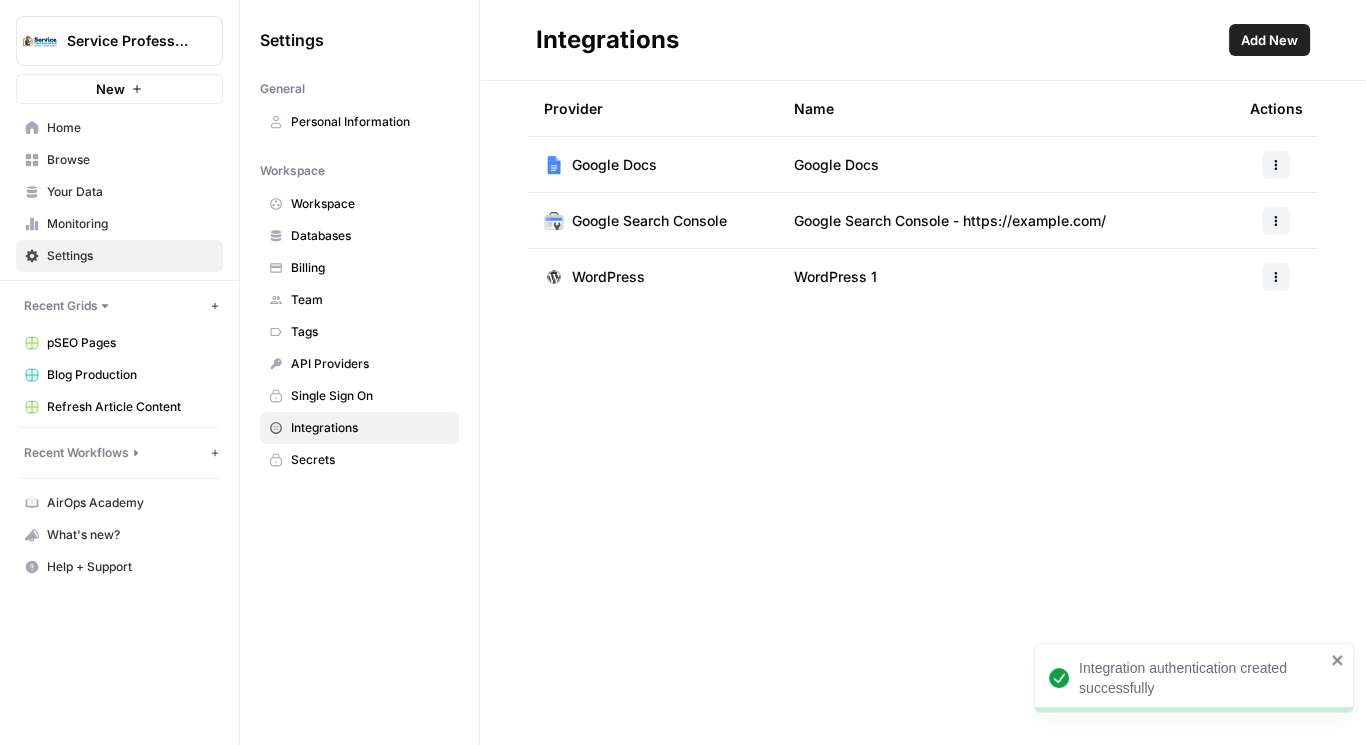 click at bounding box center [1276, 277] 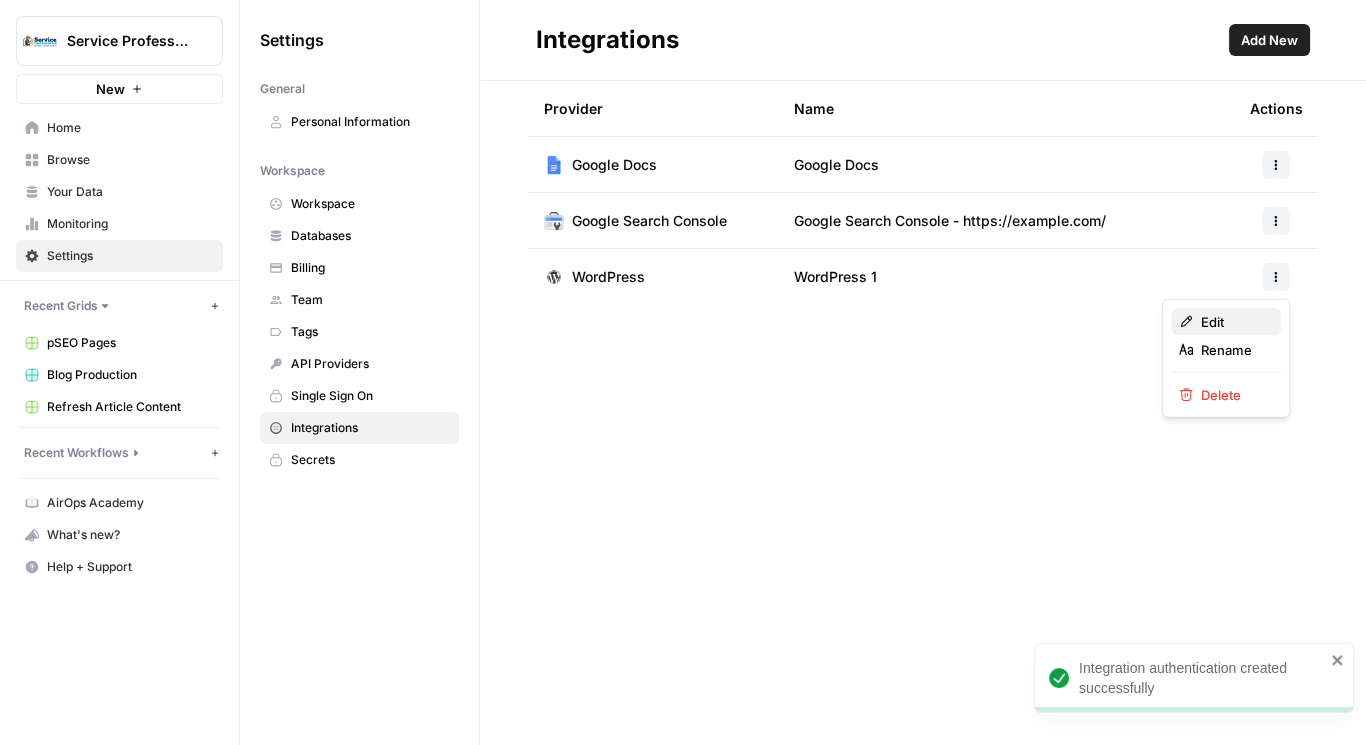 click on "Edit" at bounding box center [1233, 322] 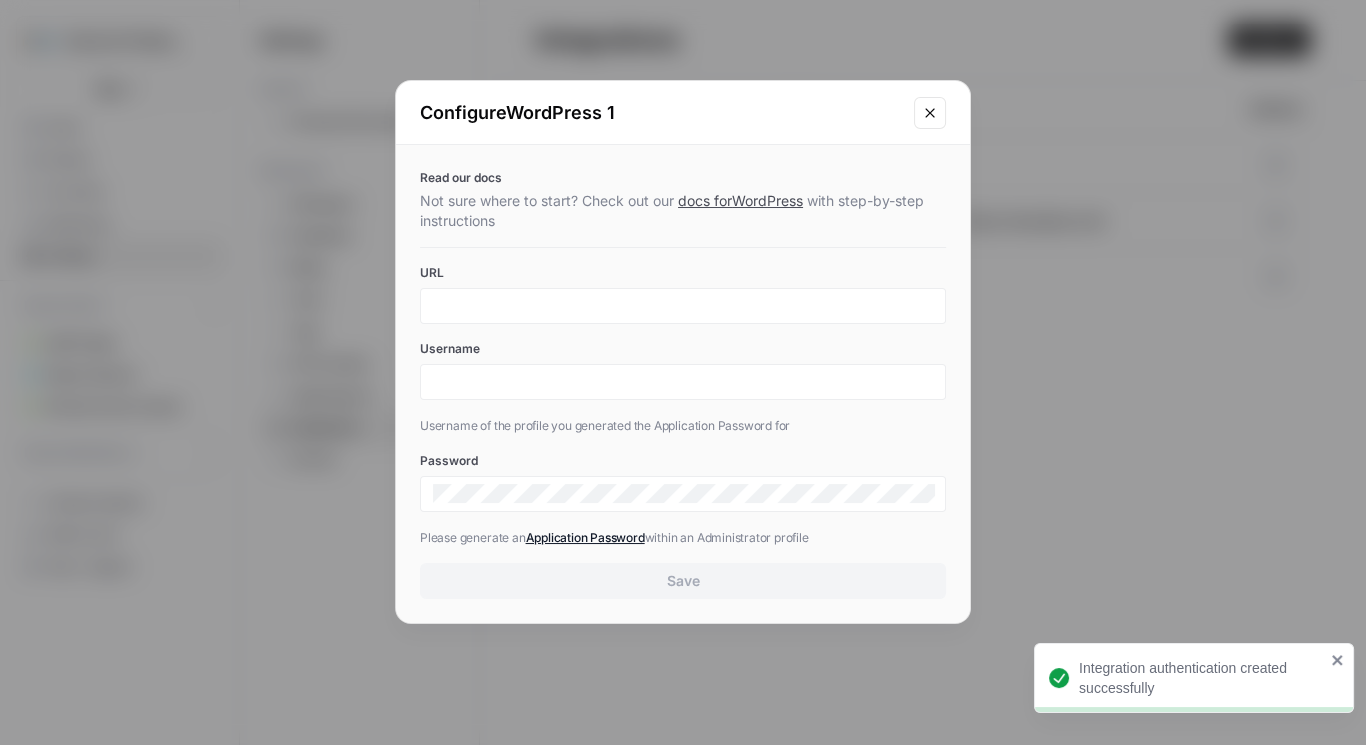 click 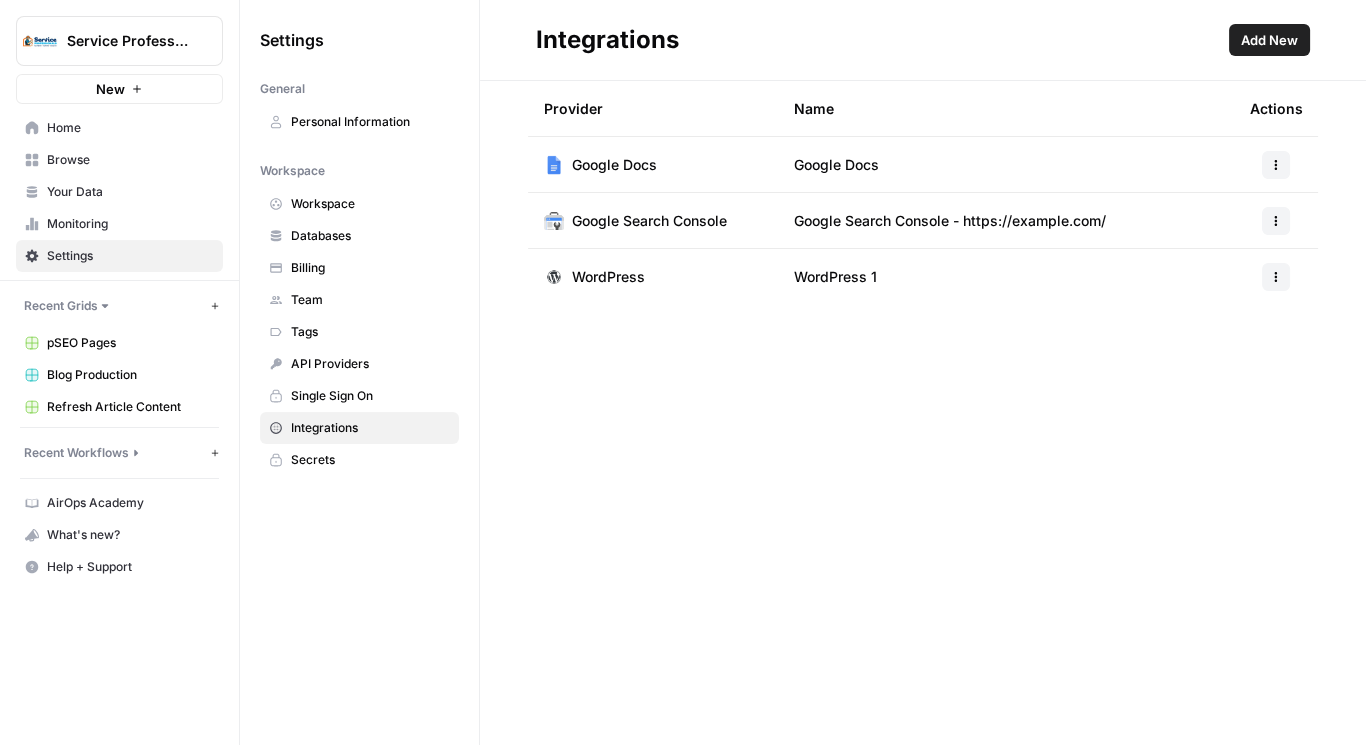 click at bounding box center [1276, 277] 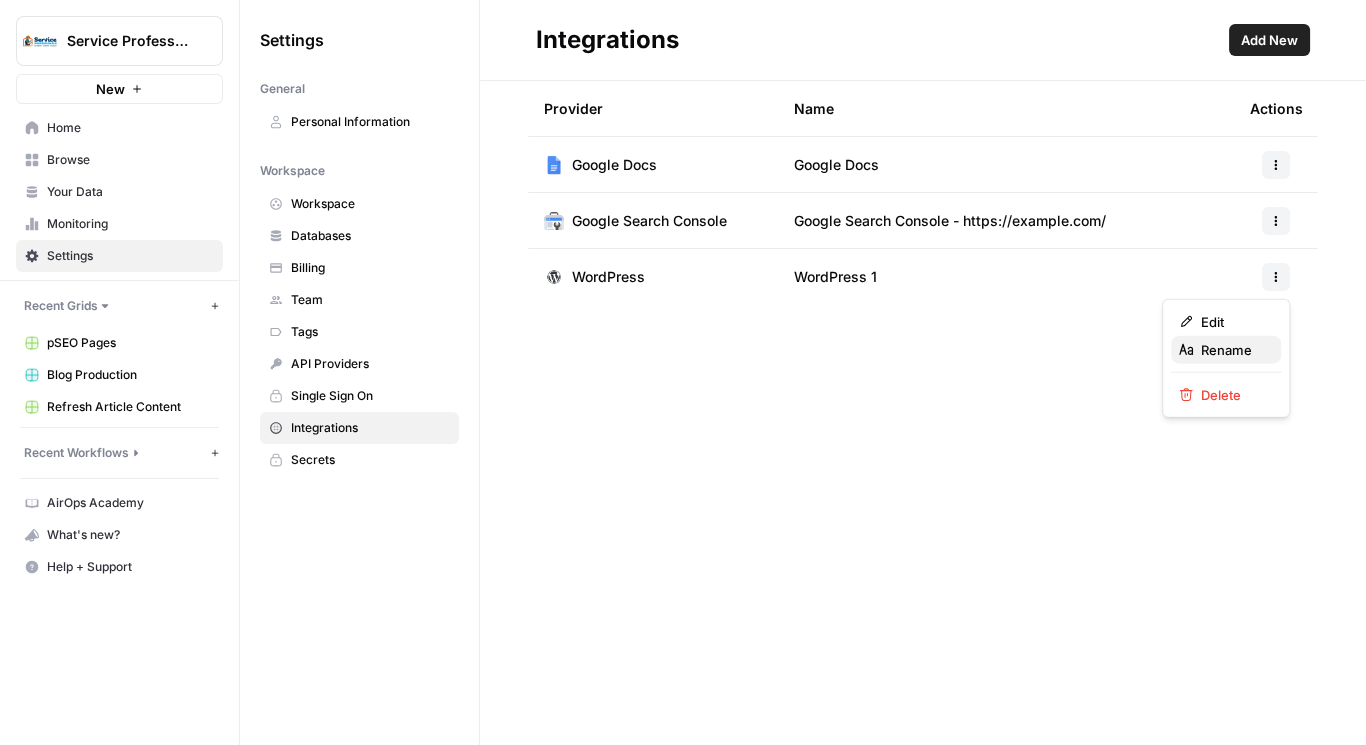 click on "Rename" at bounding box center (1233, 350) 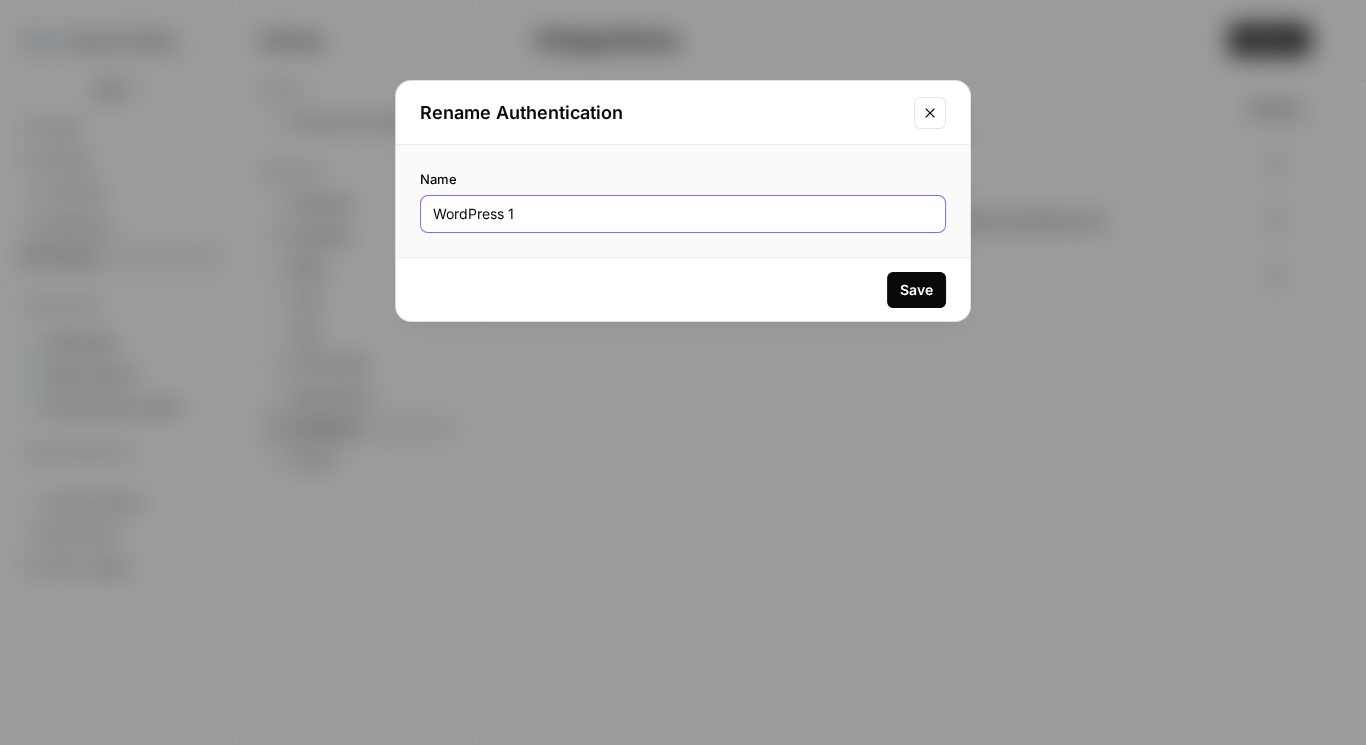 click on "WordPress 1" at bounding box center [683, 214] 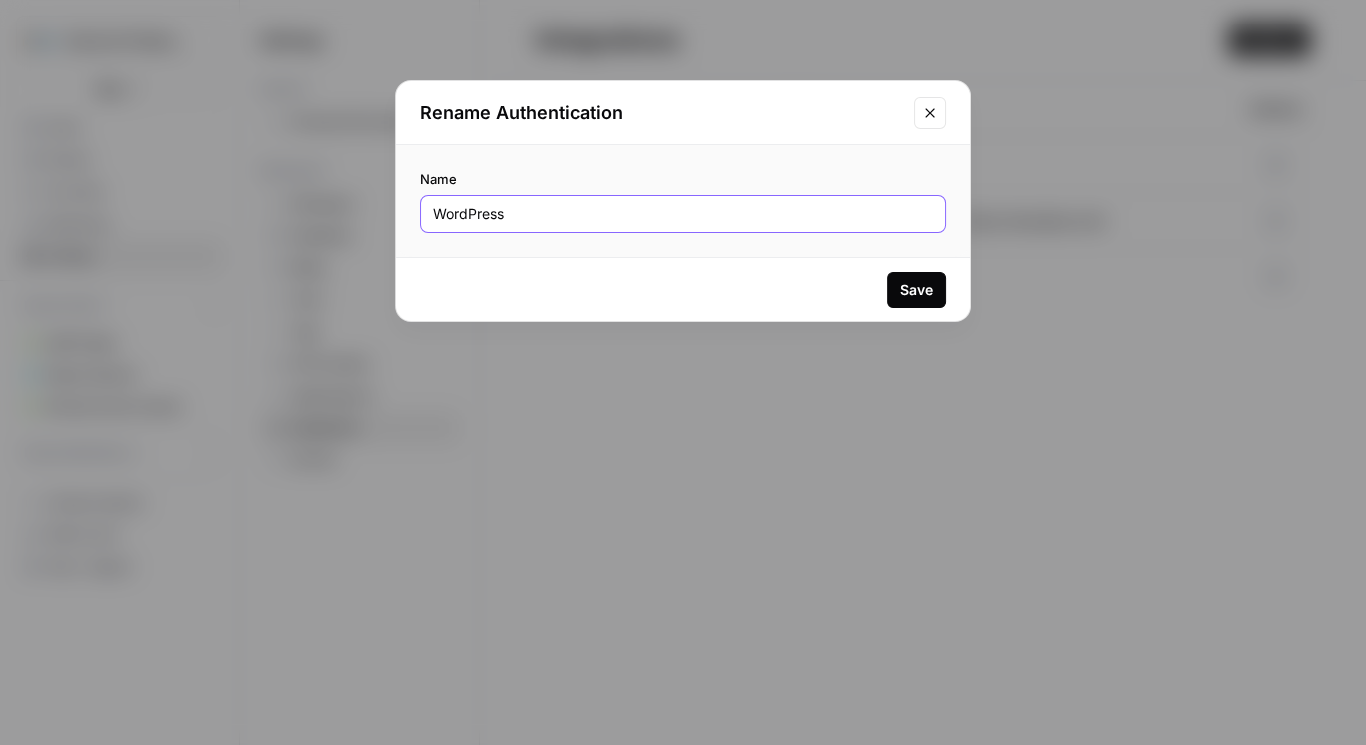type on "WordPress" 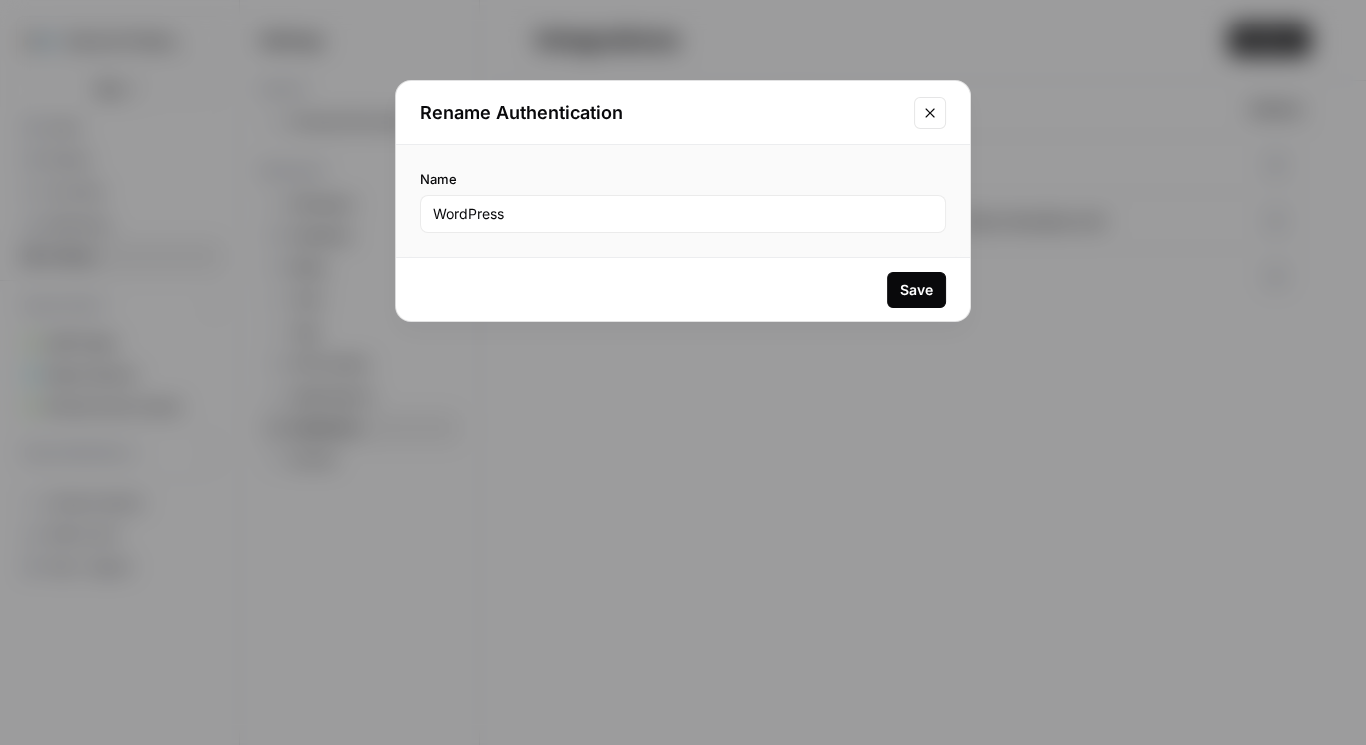 click on "Save" at bounding box center (916, 290) 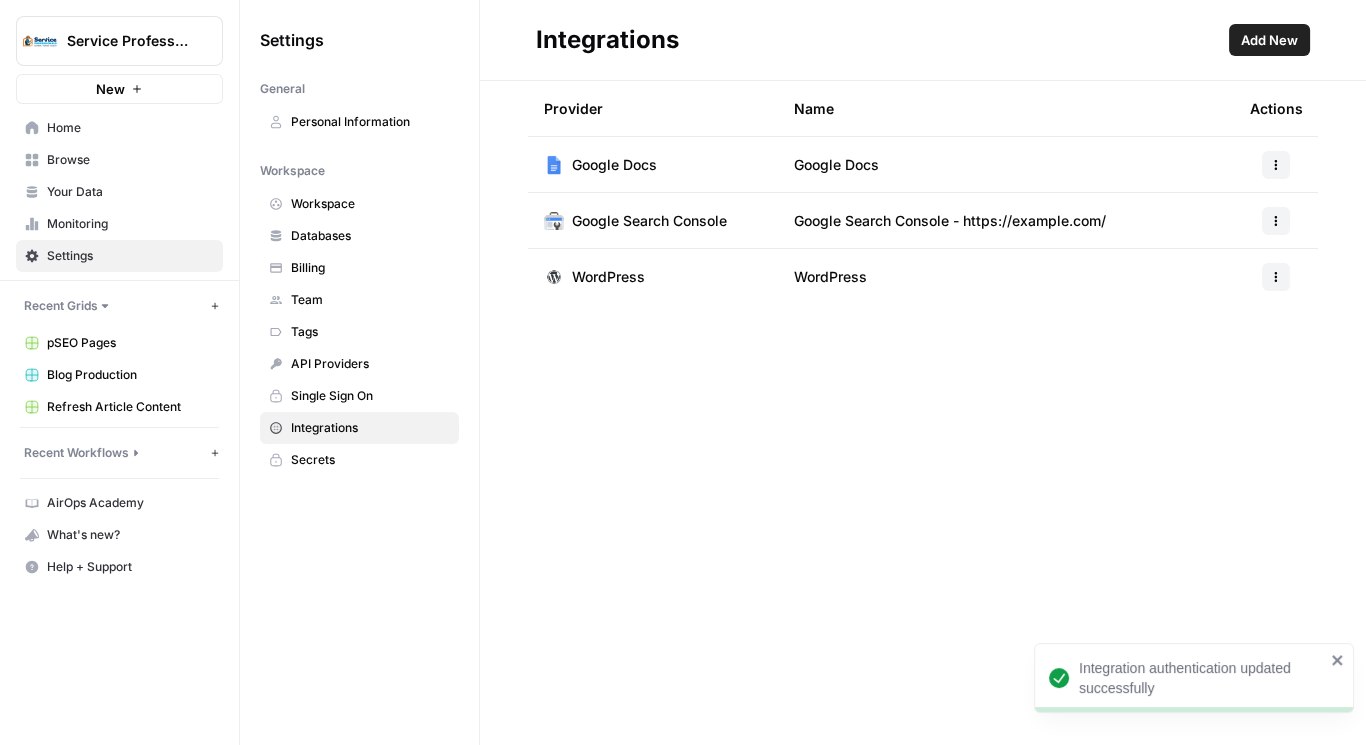 click on "Provider Name Actions Google Docs Google Docs Google Search Console Google Search Console - https://service-professionals.com/ WordPress WordPress" at bounding box center (923, 413) 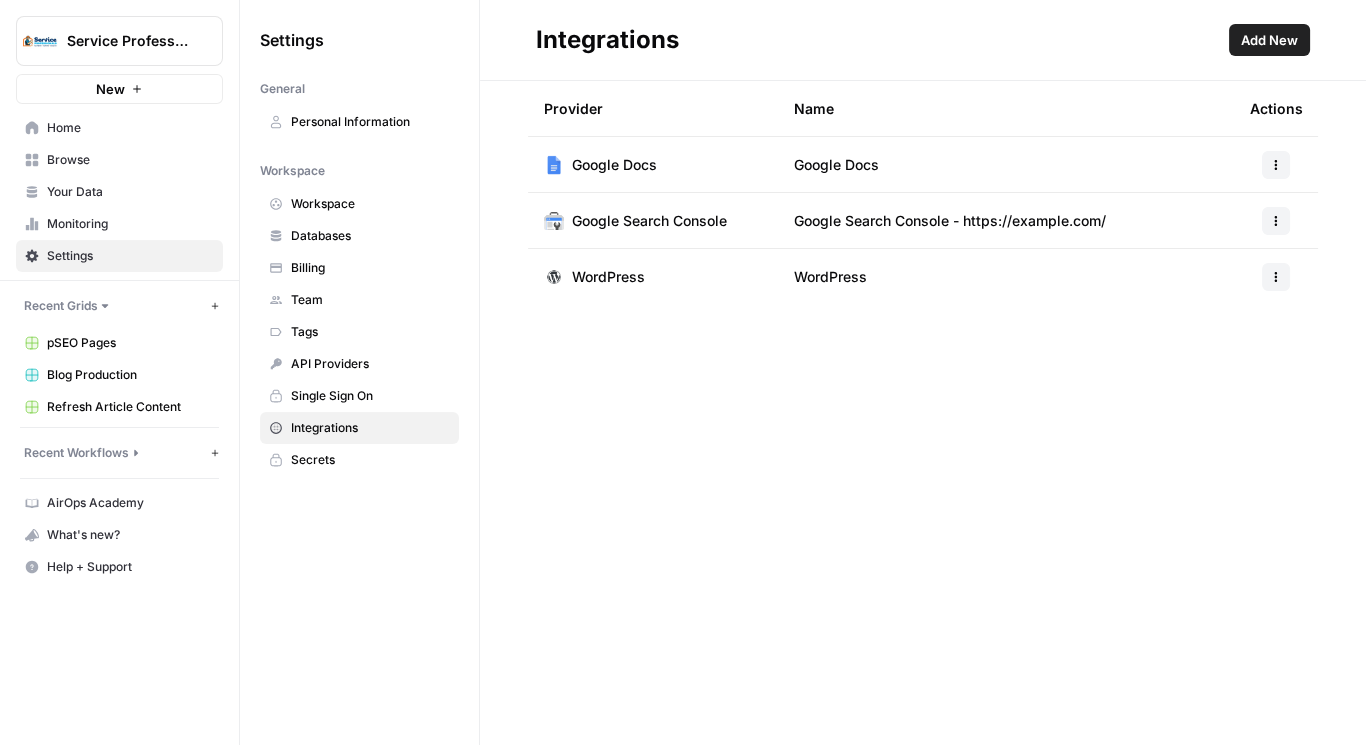 click on "Provider Name Actions Google Docs Google Docs Google Search Console Google Search Console - https://service-professionals.com/ WordPress WordPress" at bounding box center [923, 413] 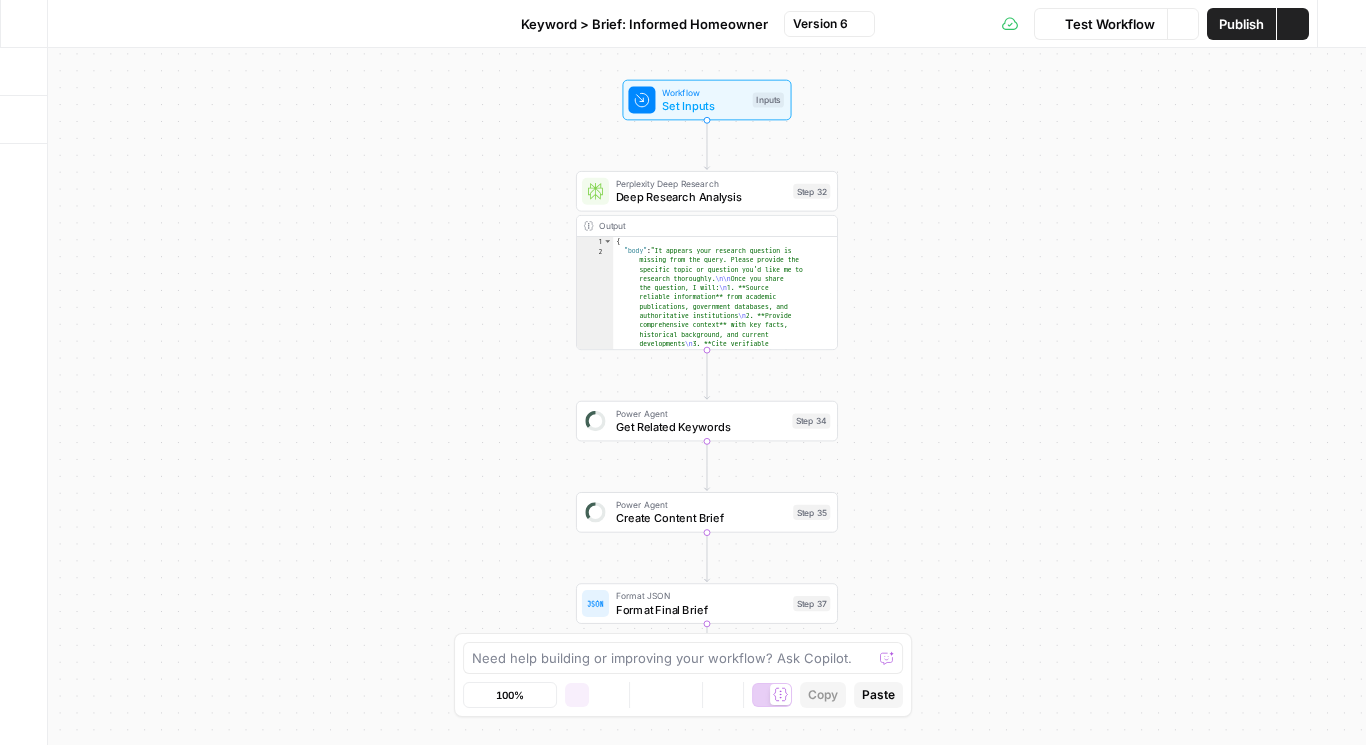 scroll, scrollTop: 0, scrollLeft: 0, axis: both 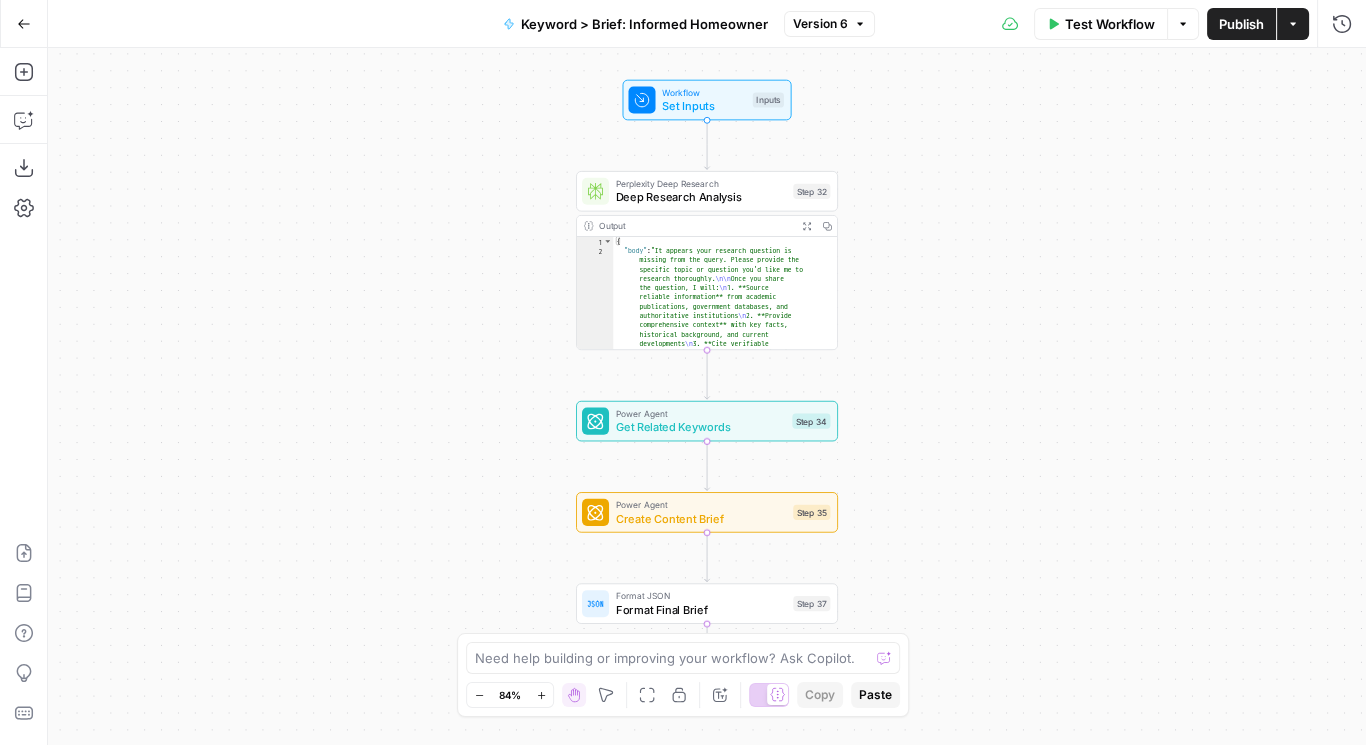 click on "Deep Research Analysis" at bounding box center (701, 197) 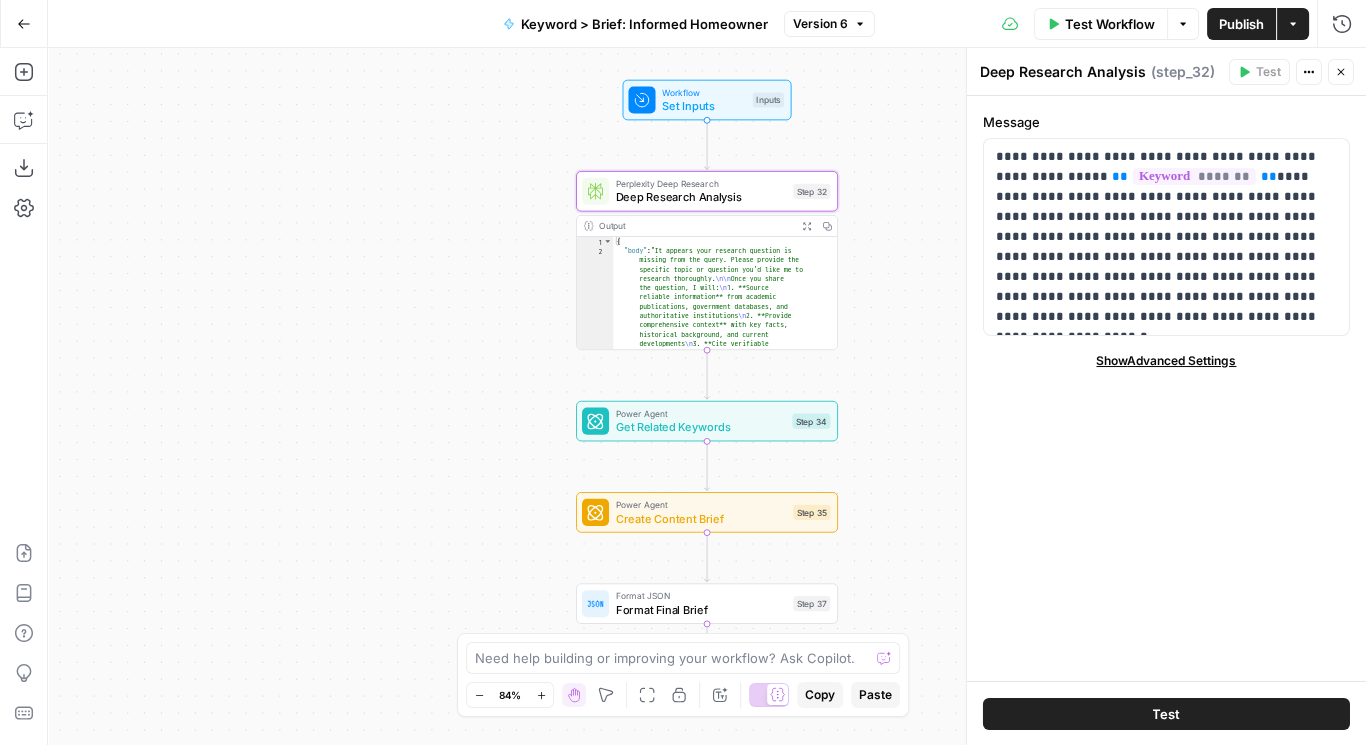click on "Workflow Set Inputs Inputs Perplexity Deep Research Deep Research Analysis Step 32 Output Expand Output Copy 1 2 {    "body" :  "It appears your research question is         missing from the query. Please provide the         specific topic or question you'd like me to         research thoroughly.   \n\n Once you share         the question, I will:   \n 1. **Source         reliable information** from academic         publications, government databases, and         authoritative institutions   \n 2. **Provide         comprehensive context** with key facts,         historical background, and current         developments   \n 3. **Cite verifiable         sources** with references   \n 4. **Maintain         neutrality** while presenting multiple         perspectives where applicable   \n\n Please         provide your research question, and I'll         deliver a detailed, evidence-based analysis        ." ,     End" at bounding box center (707, 396) 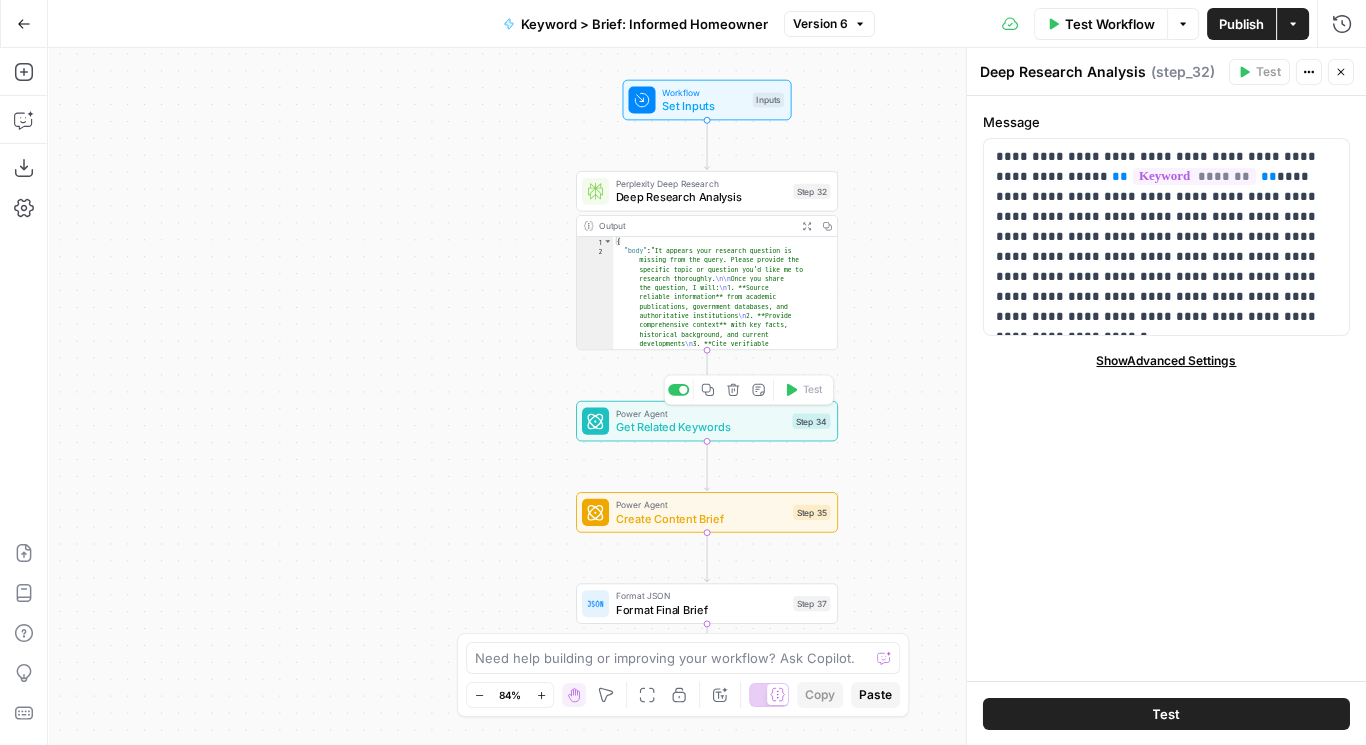 click on "Get Related Keywords" at bounding box center [701, 427] 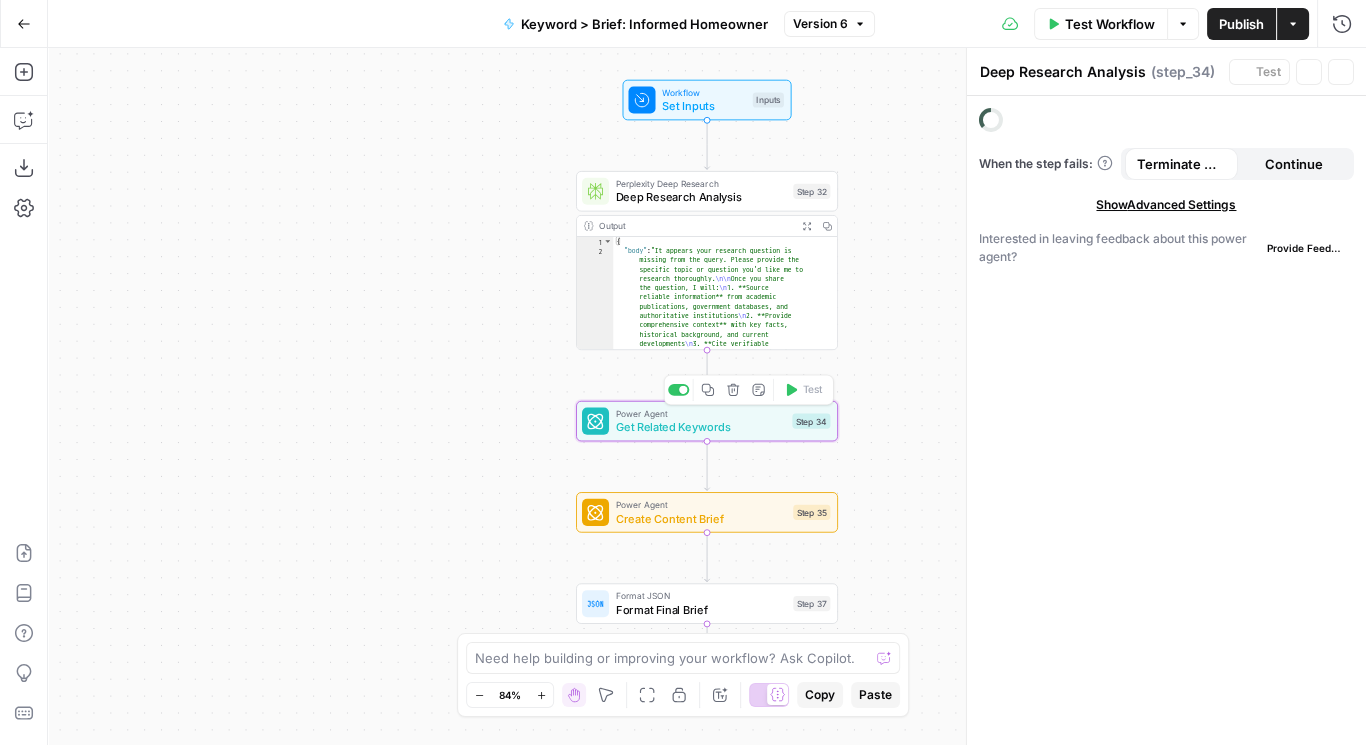 type on "Get Related Keywords" 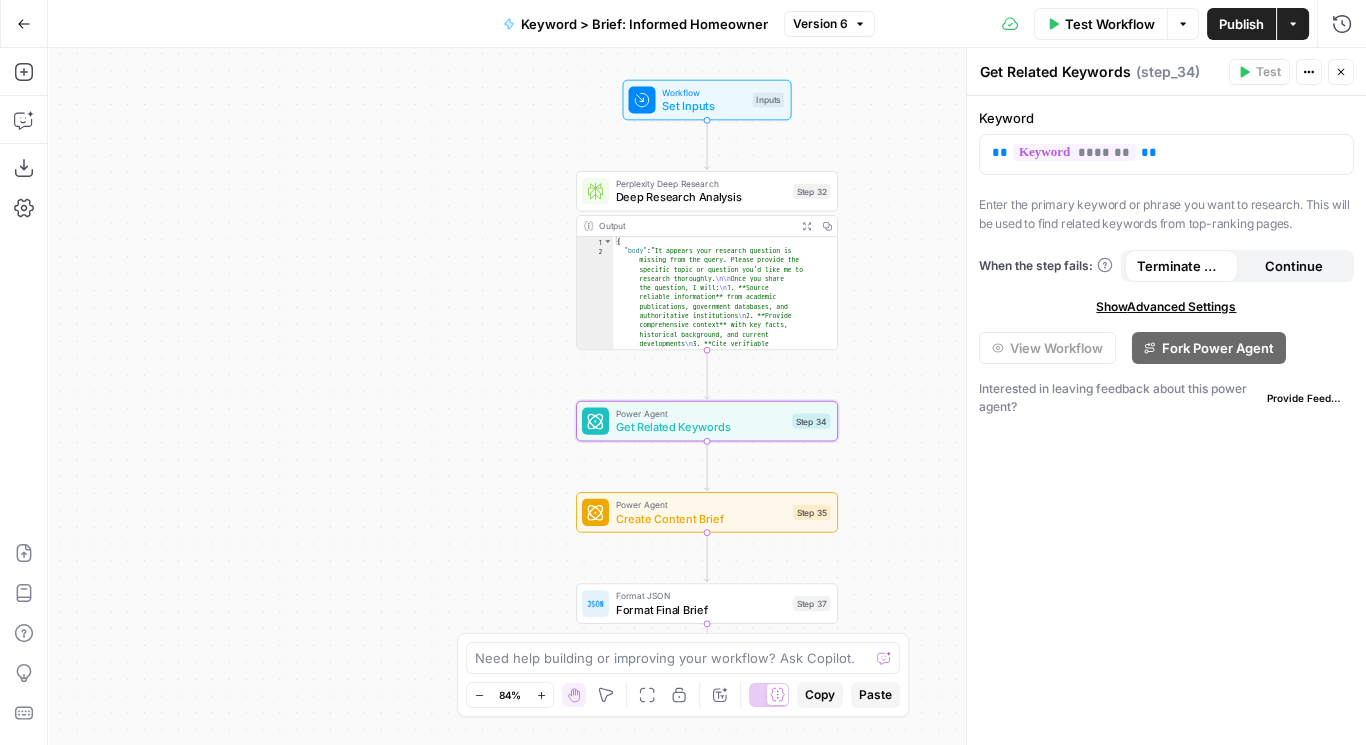 click on "Create Content Brief" at bounding box center (701, 518) 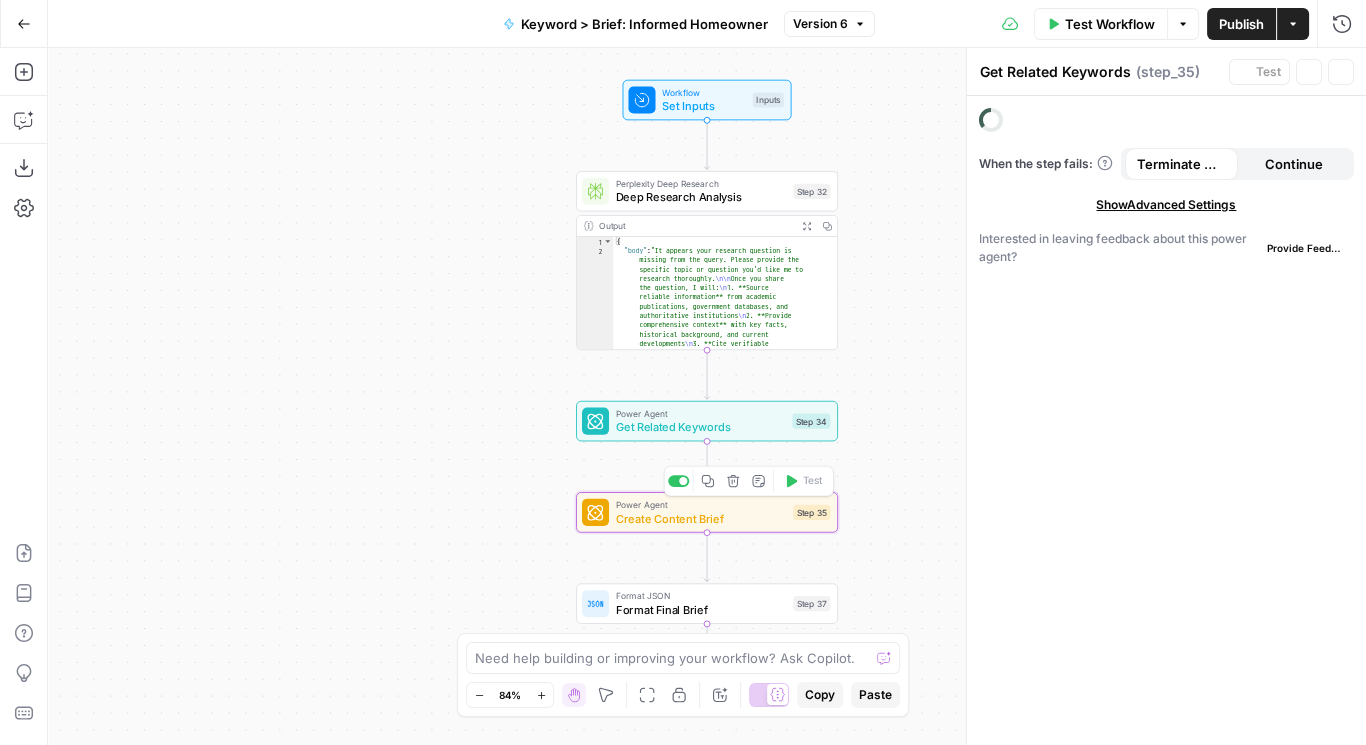 type on "Create Content Brief" 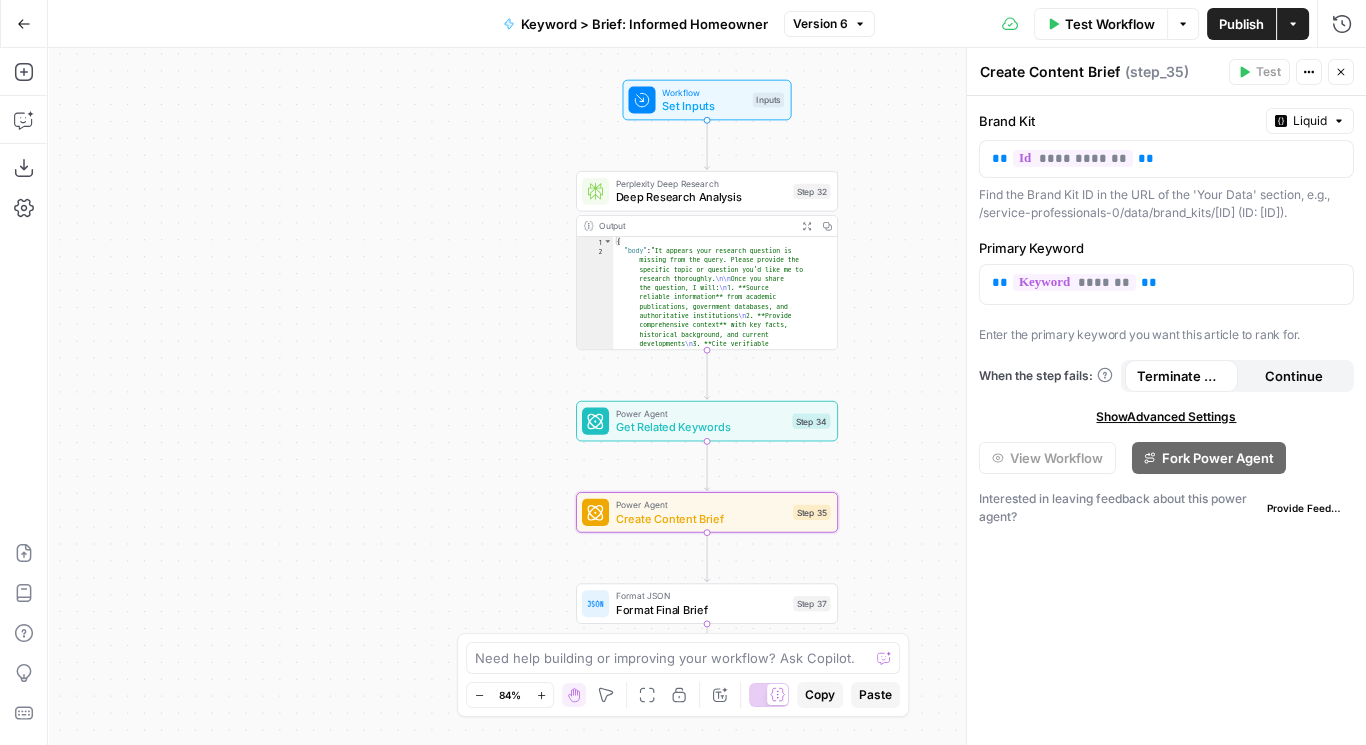 click on "Go Back" at bounding box center [24, 24] 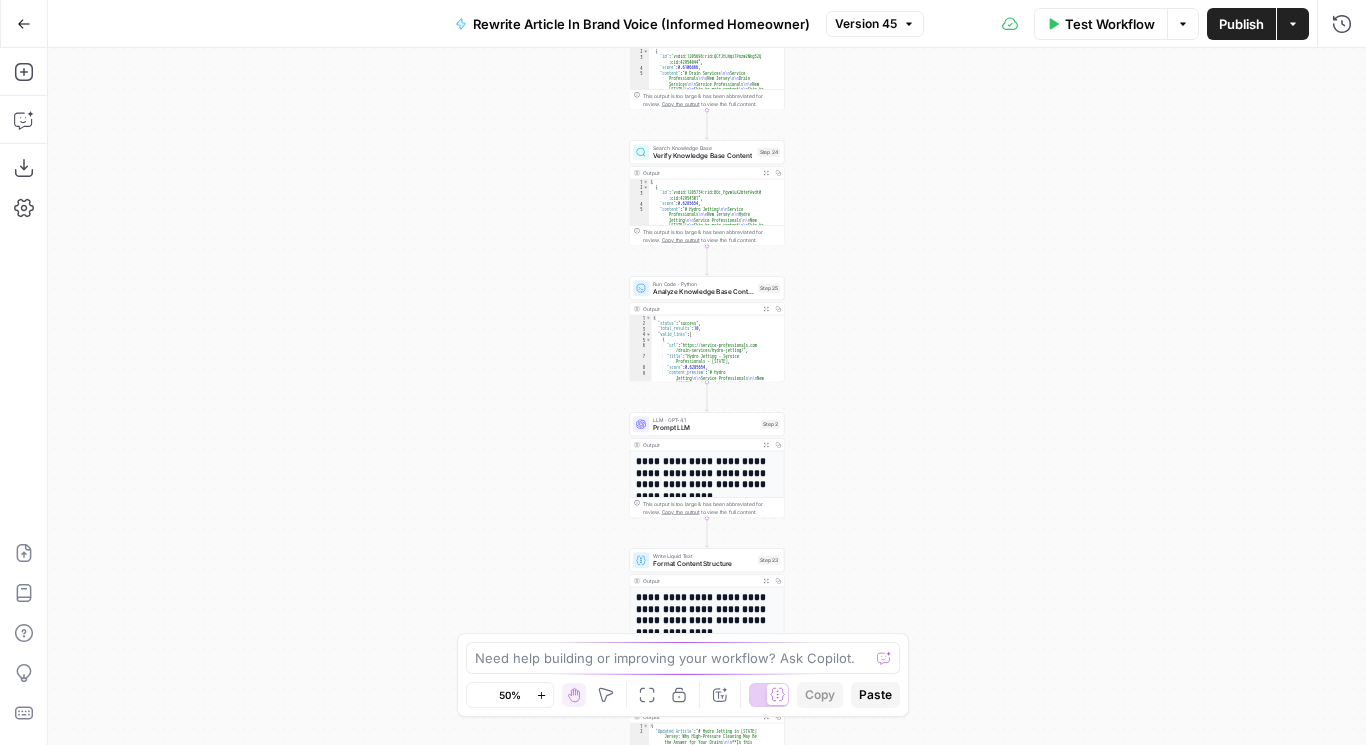 scroll, scrollTop: 0, scrollLeft: 0, axis: both 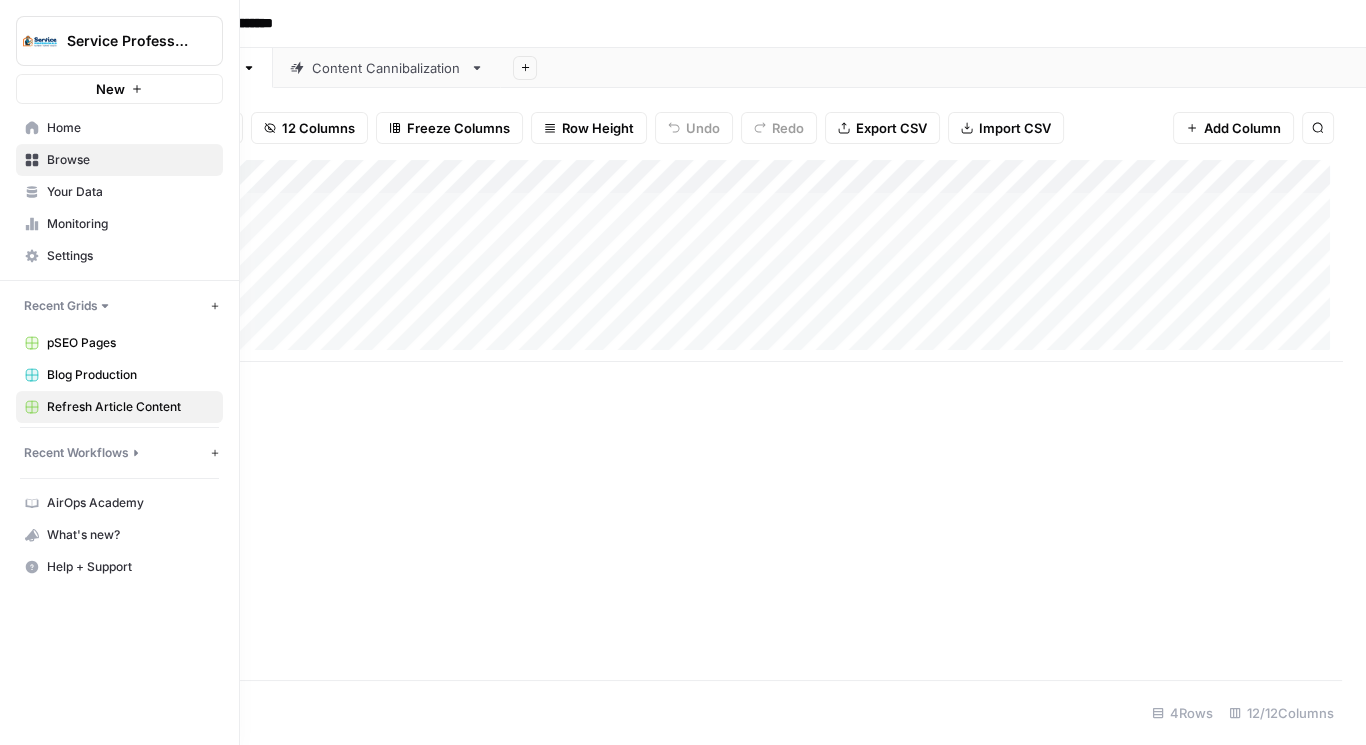 click on "Blog Production" at bounding box center [130, 375] 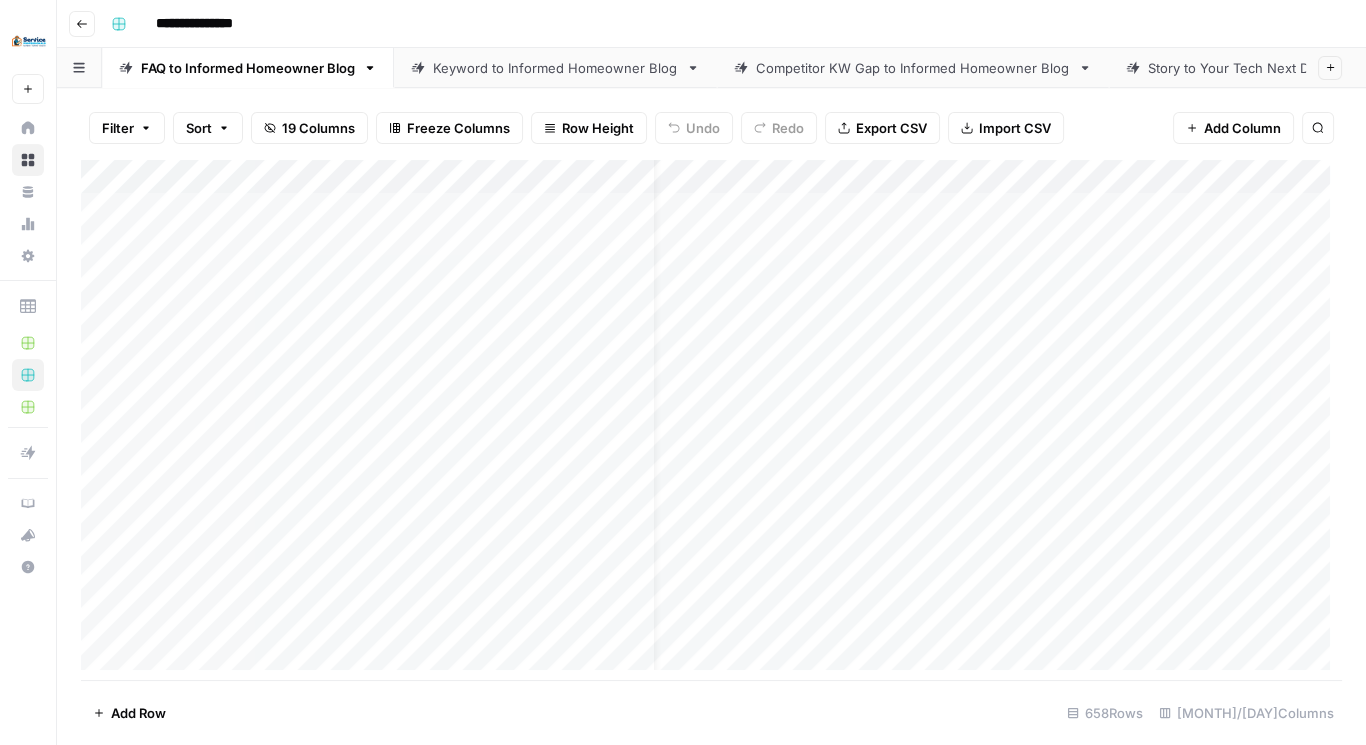 scroll, scrollTop: 0, scrollLeft: 0, axis: both 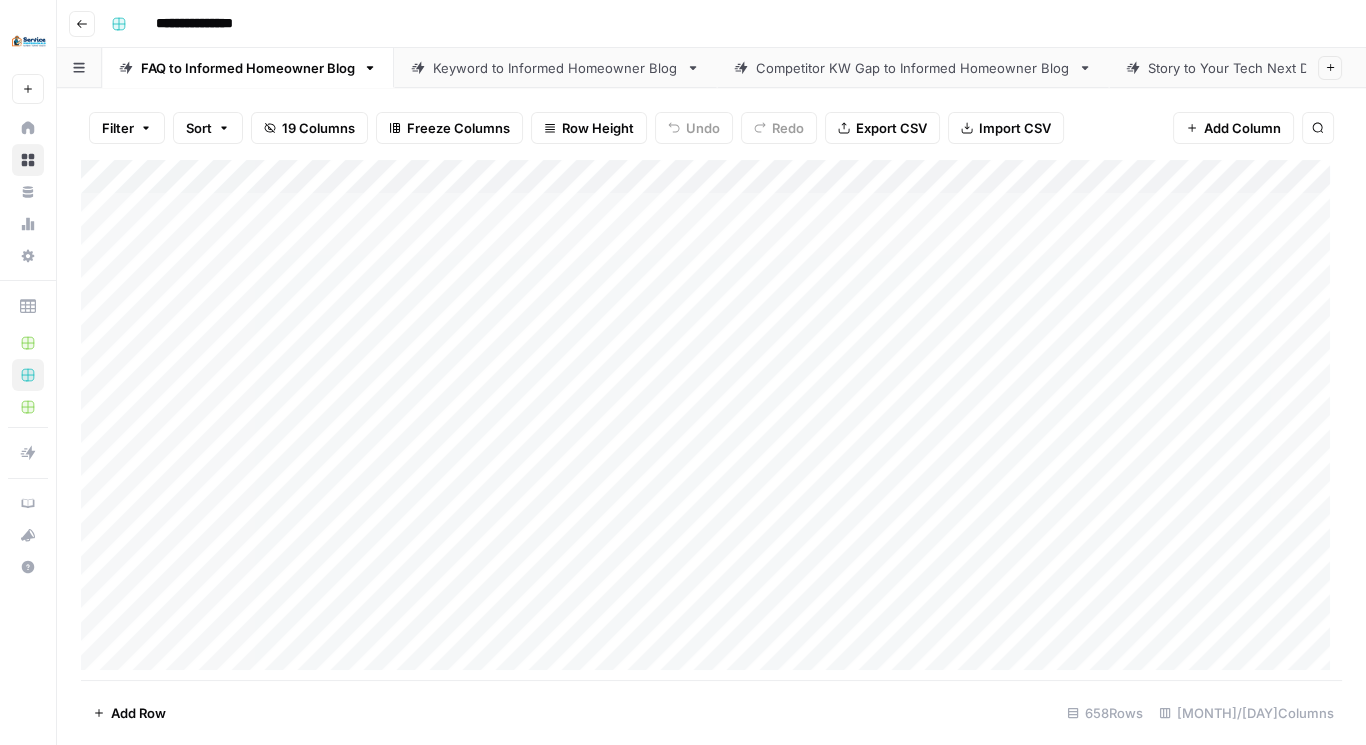 click on "Keyword to Informed Homeowner Blog" at bounding box center (555, 68) 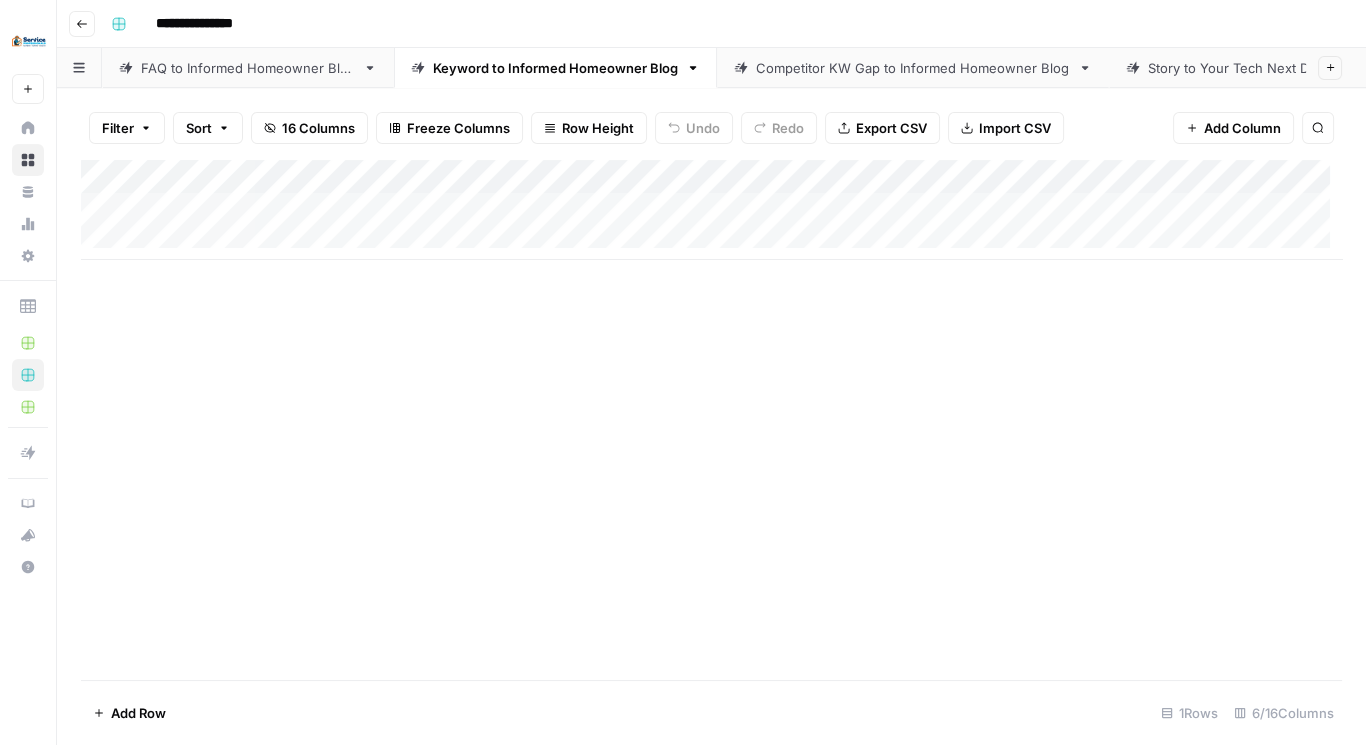 click on "Add Column" at bounding box center [711, 210] 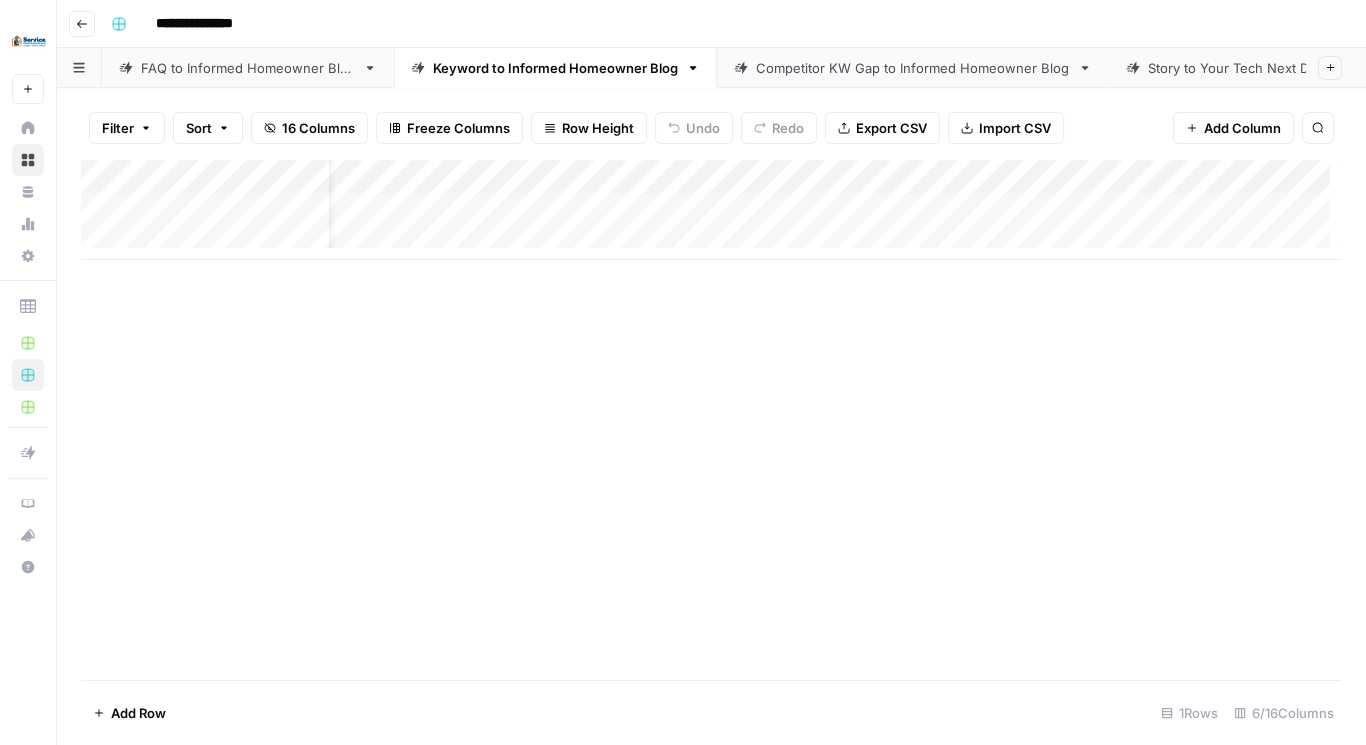 scroll, scrollTop: 0, scrollLeft: 0, axis: both 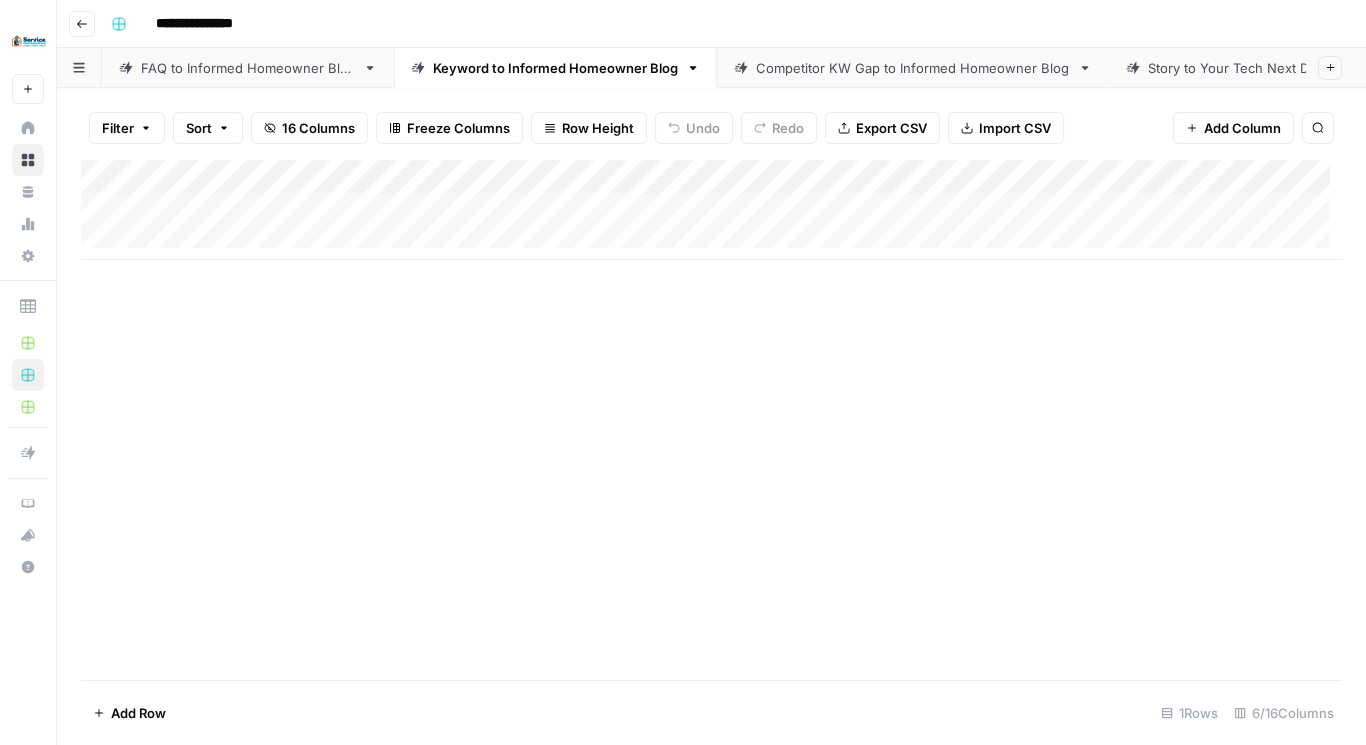 click on "Add Column" at bounding box center (711, 210) 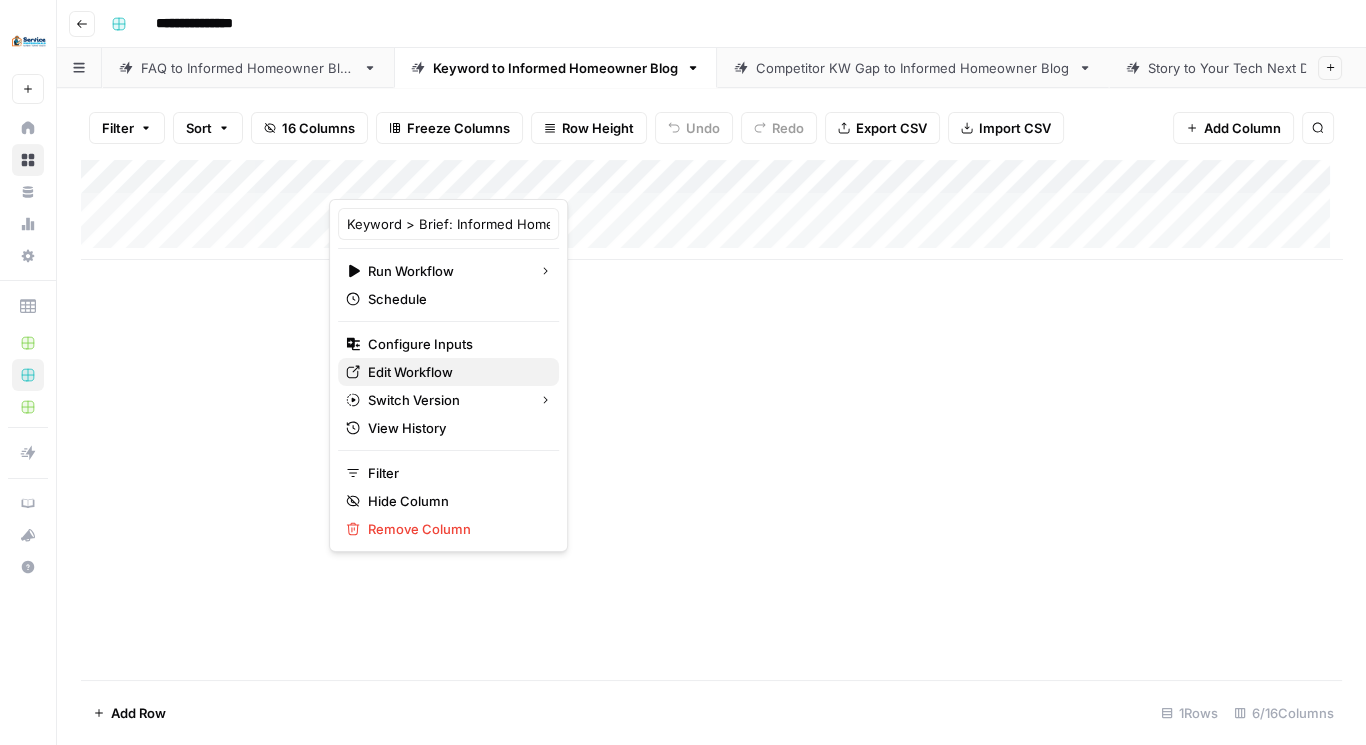 click on "Edit Workflow" at bounding box center (455, 372) 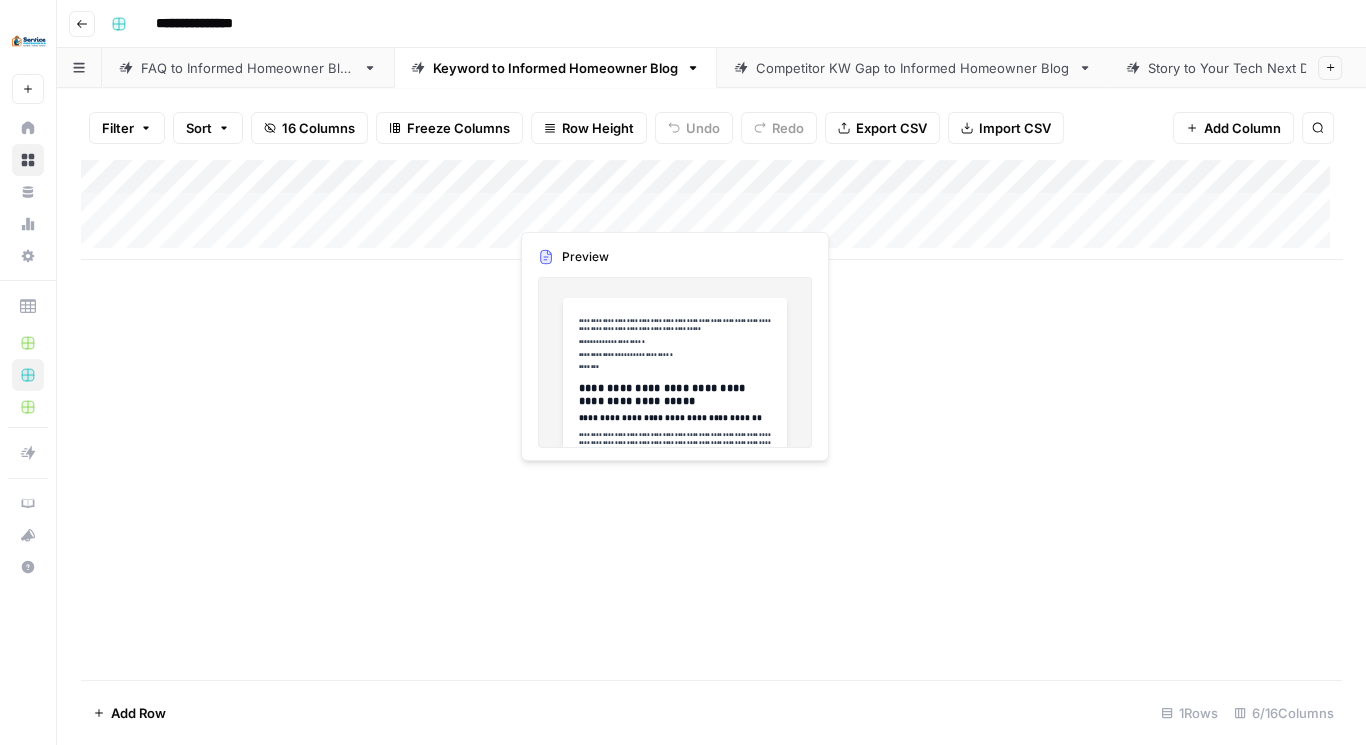 click on "Add Column" at bounding box center (711, 210) 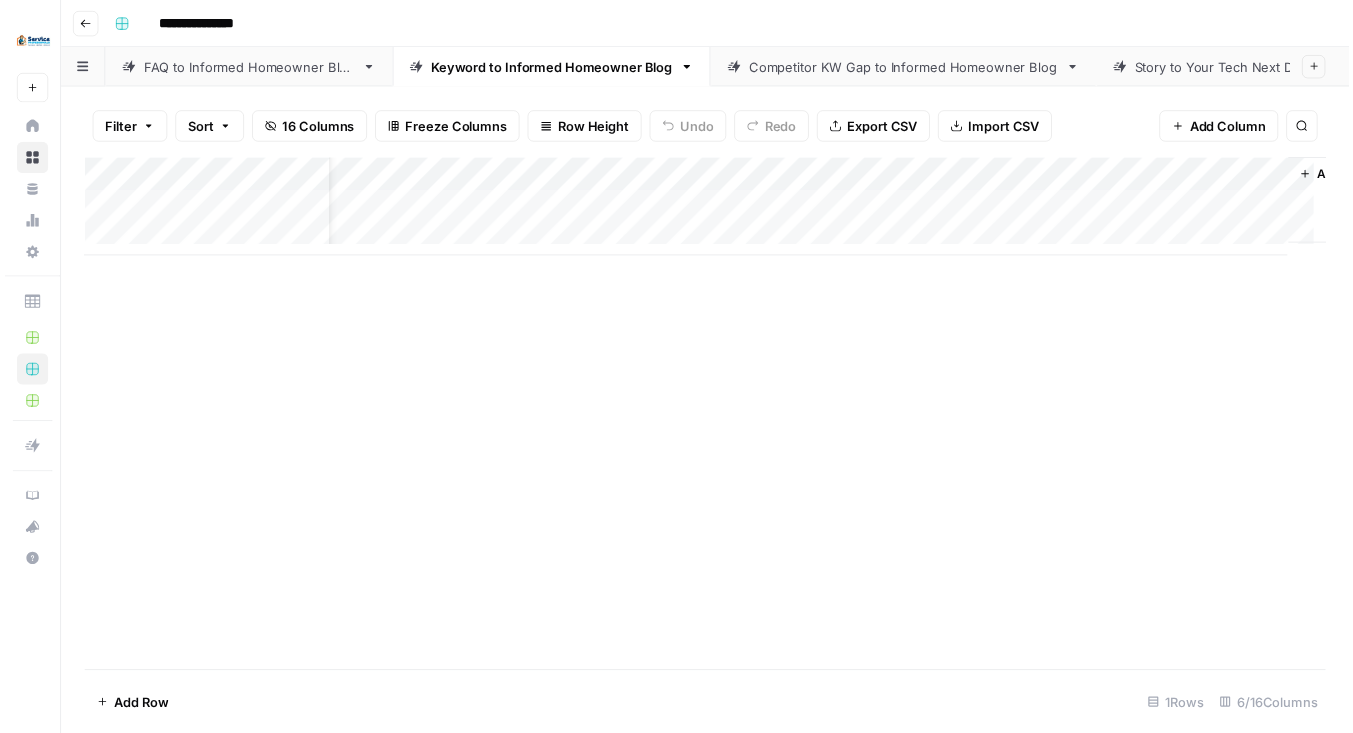 scroll, scrollTop: 0, scrollLeft: 153, axis: horizontal 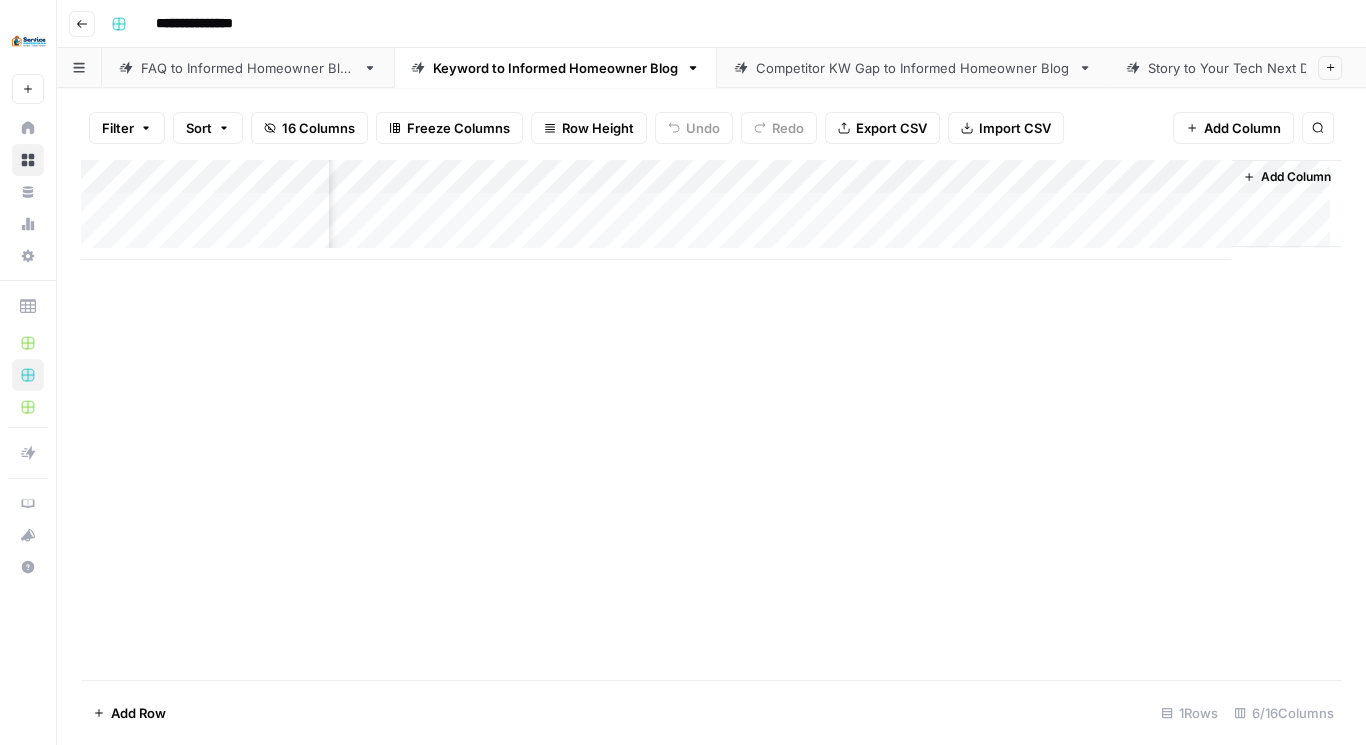 click on "Add Column" at bounding box center [711, 210] 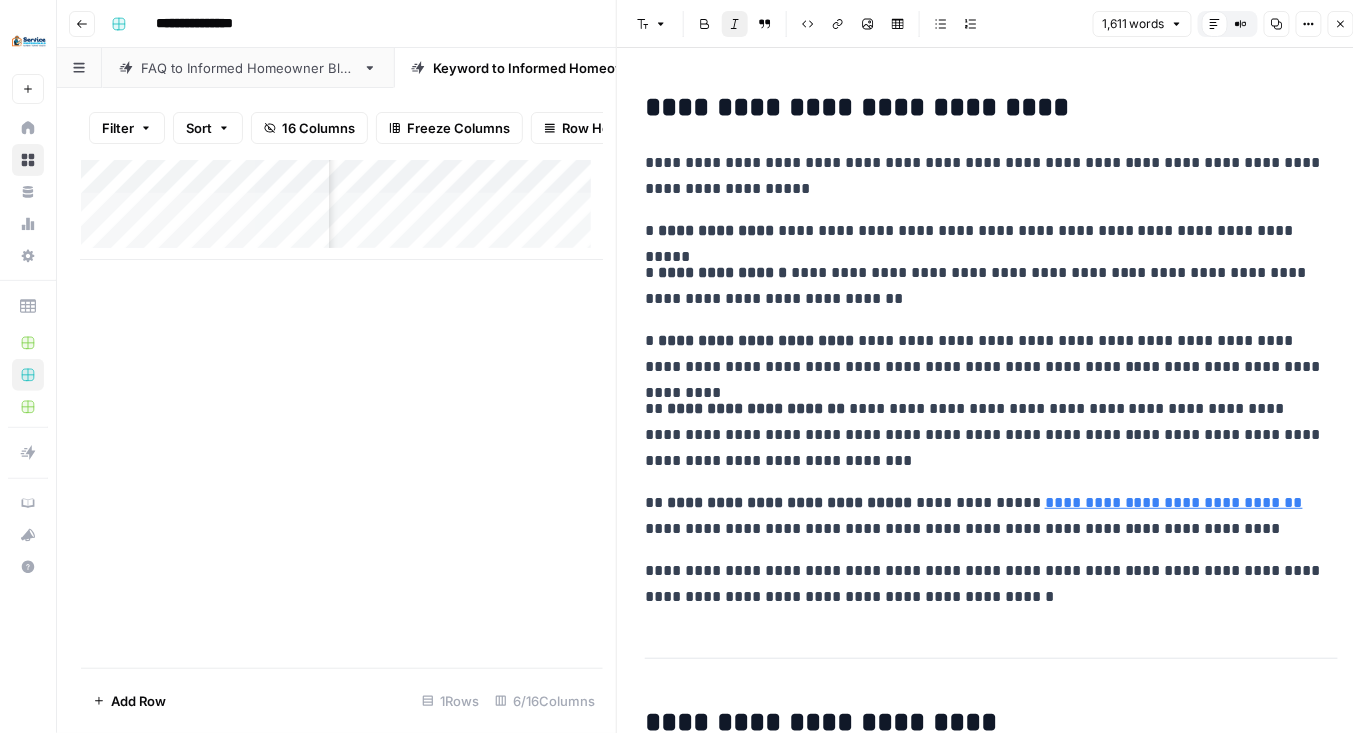 scroll, scrollTop: 748, scrollLeft: 0, axis: vertical 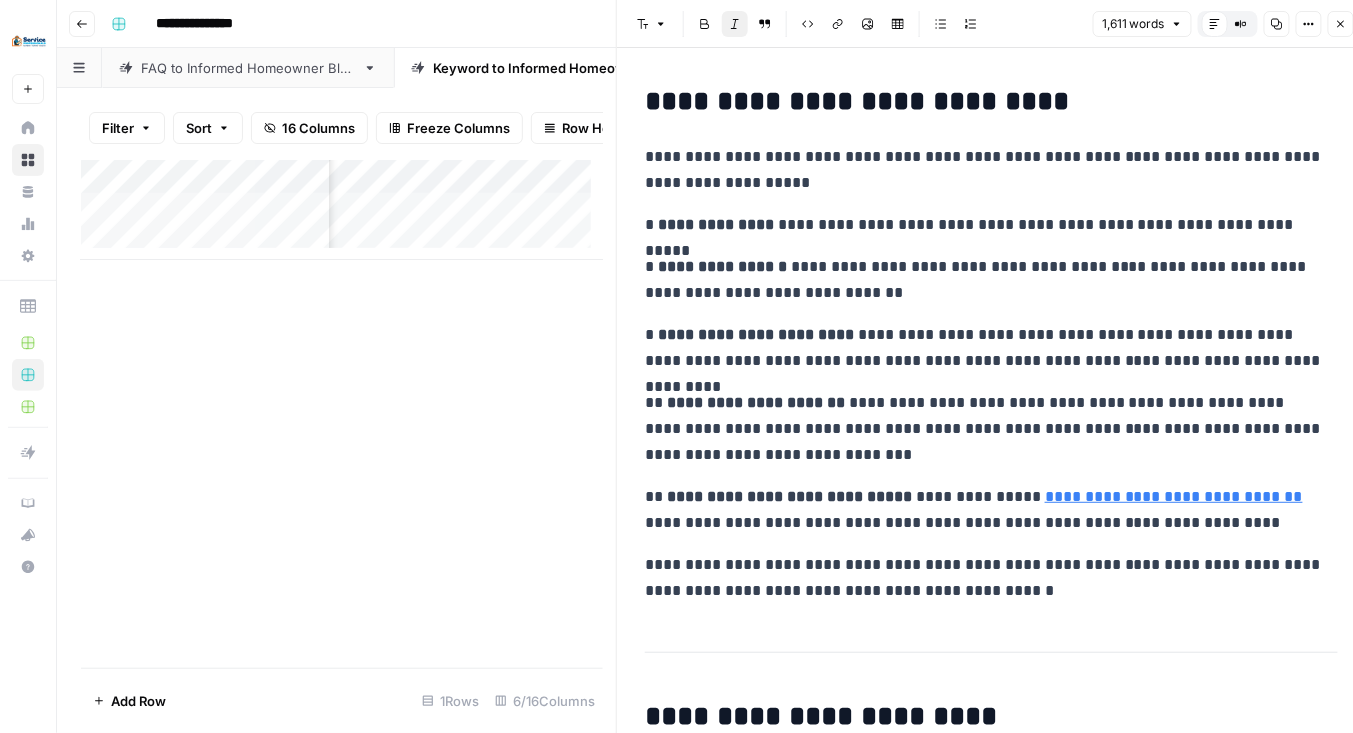 click on "**********" at bounding box center (716, 224) 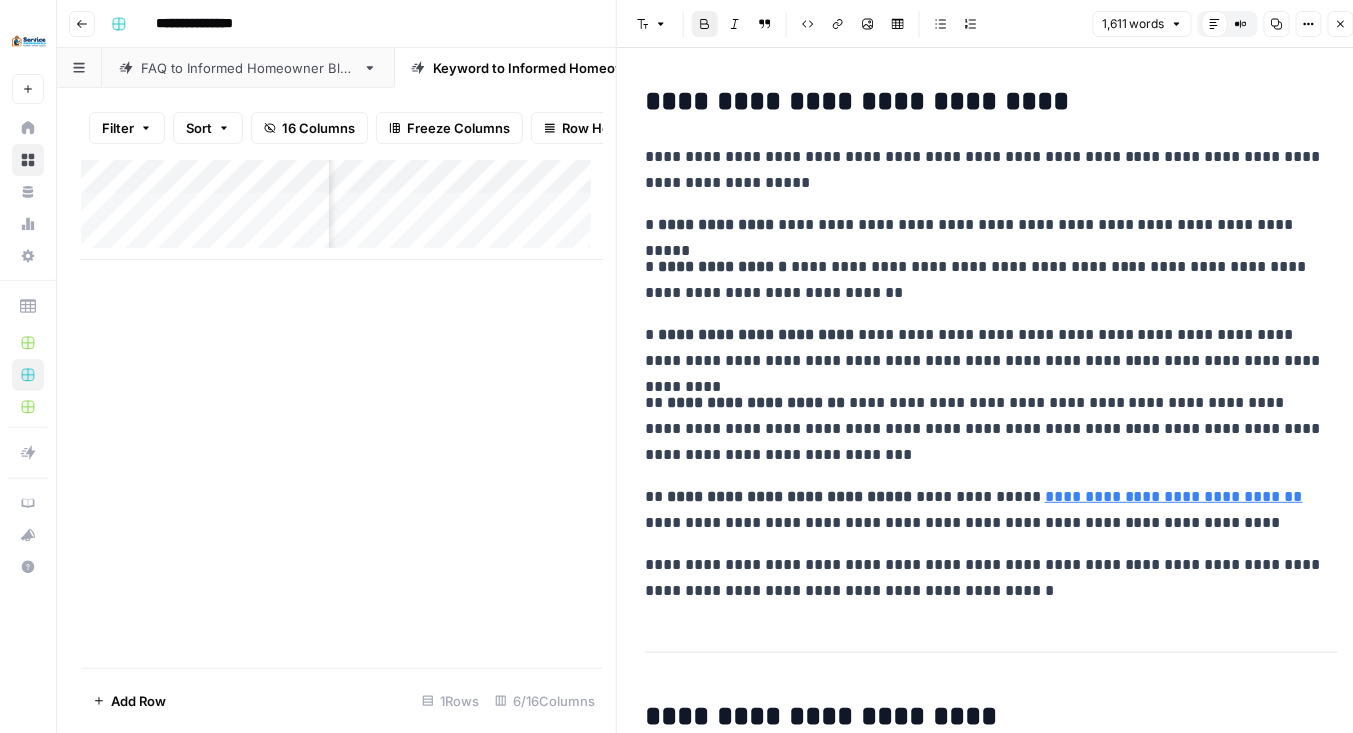 click on "**********" at bounding box center (716, 224) 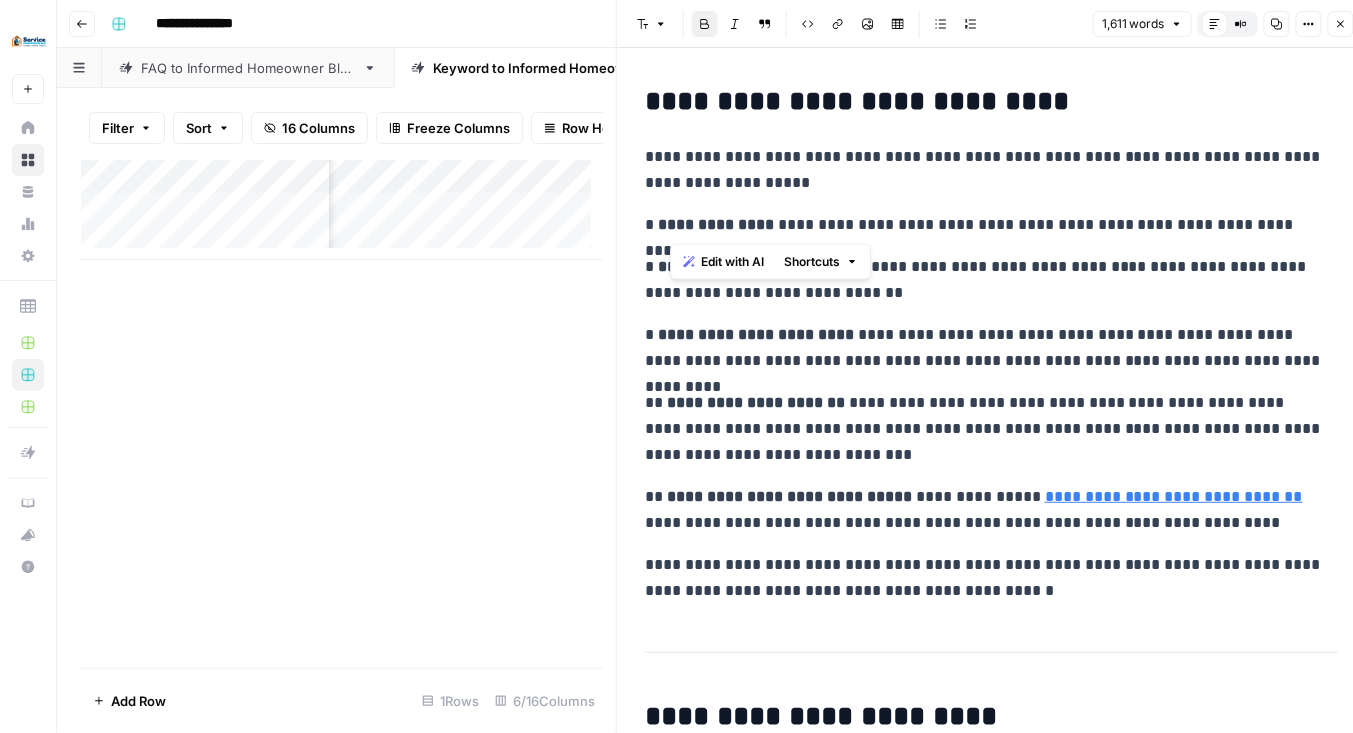 click on "**********" at bounding box center [756, 334] 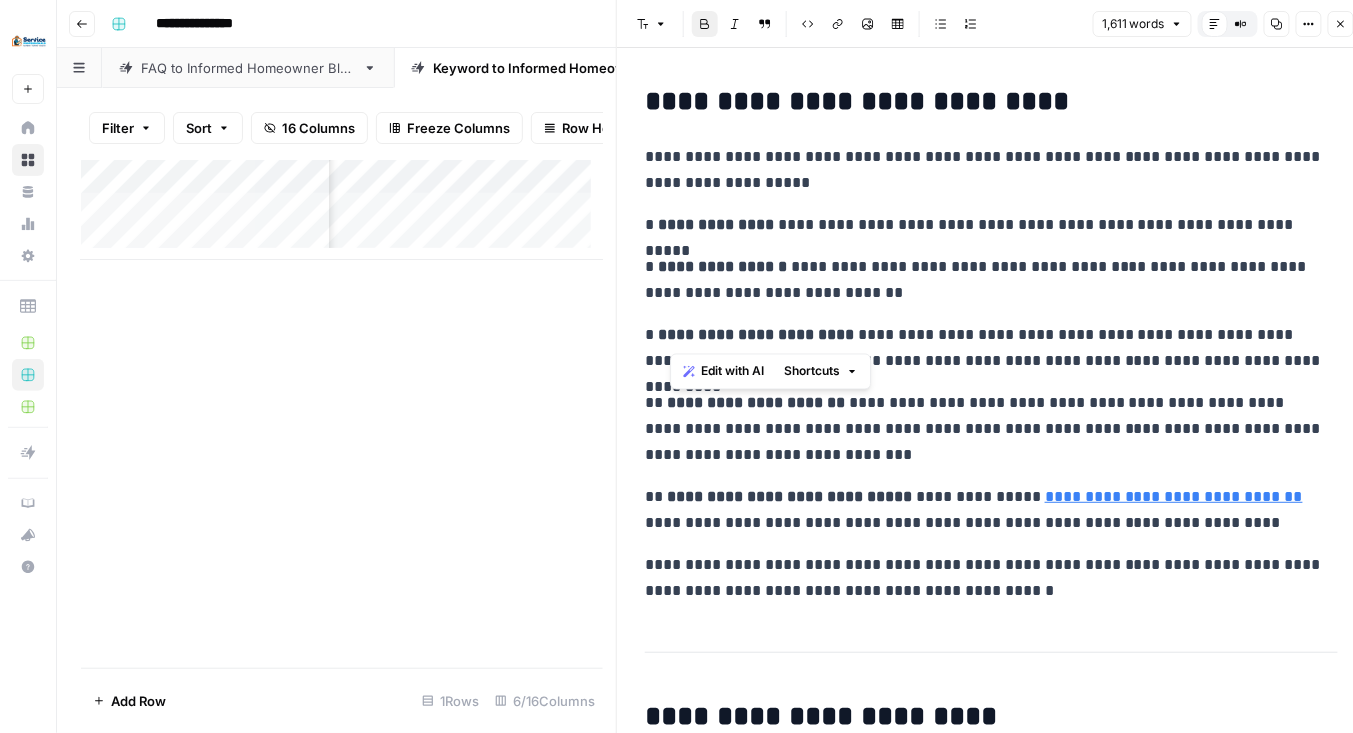 click on "**********" at bounding box center (756, 334) 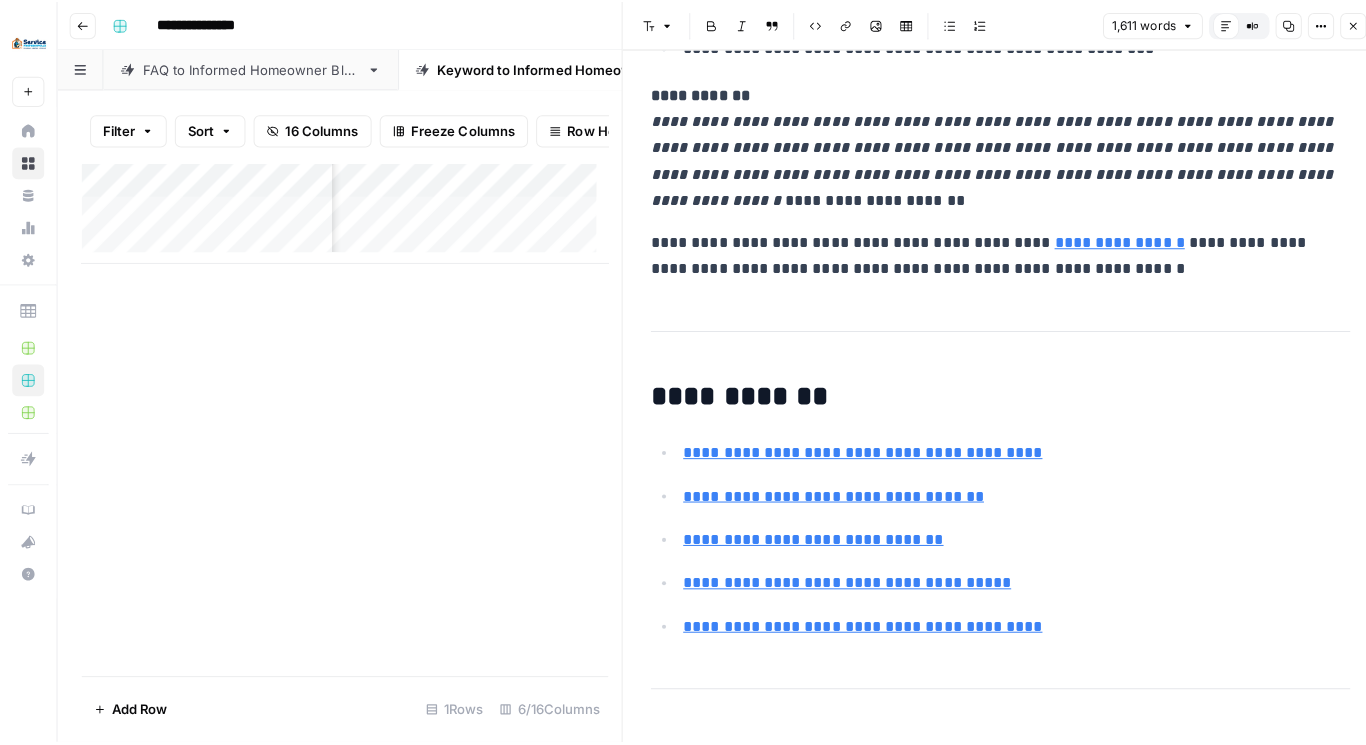 scroll, scrollTop: 6105, scrollLeft: 0, axis: vertical 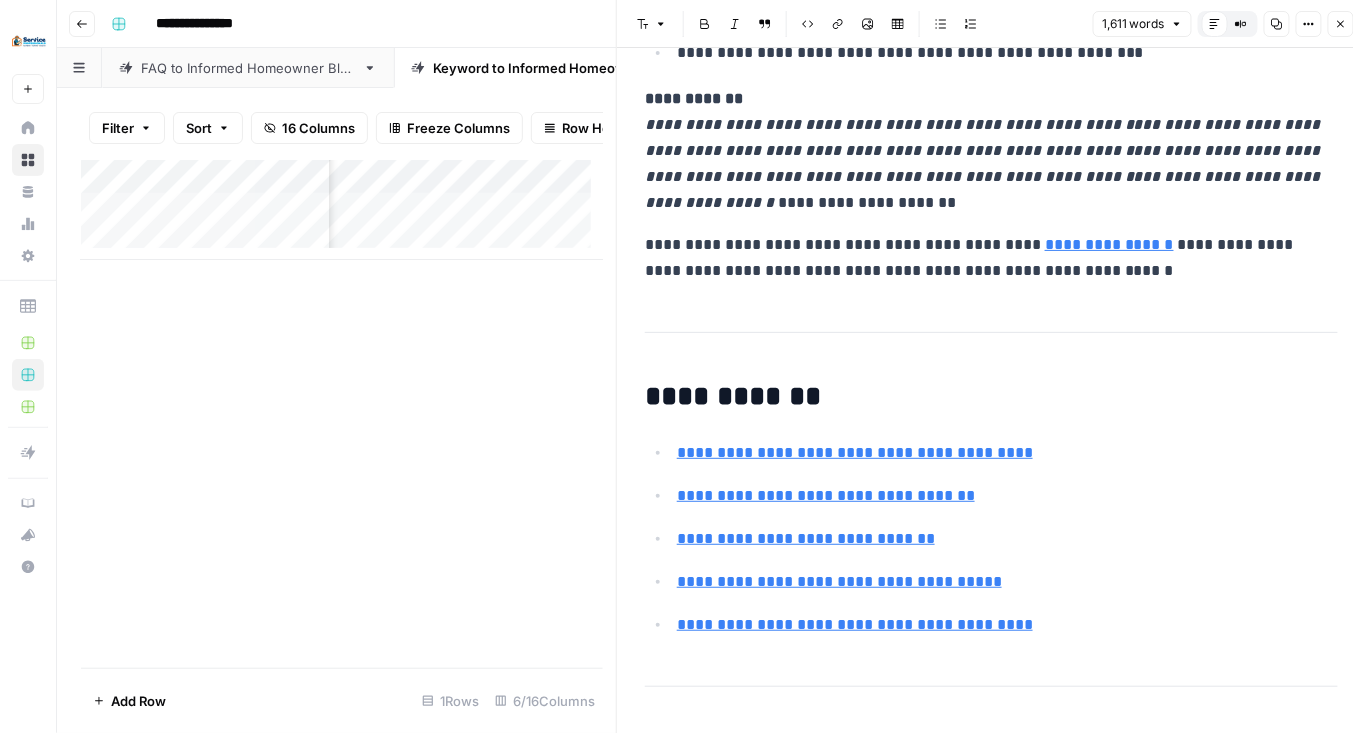 click 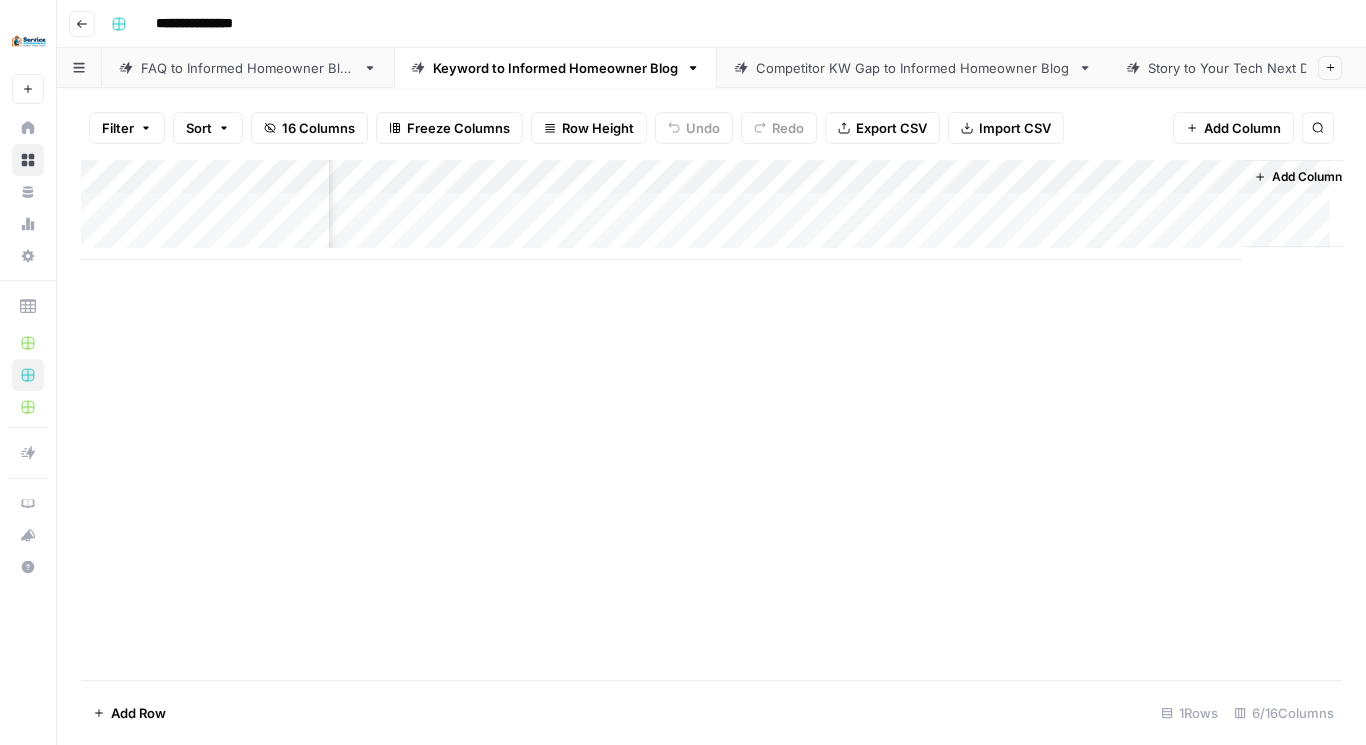 scroll, scrollTop: 0, scrollLeft: 153, axis: horizontal 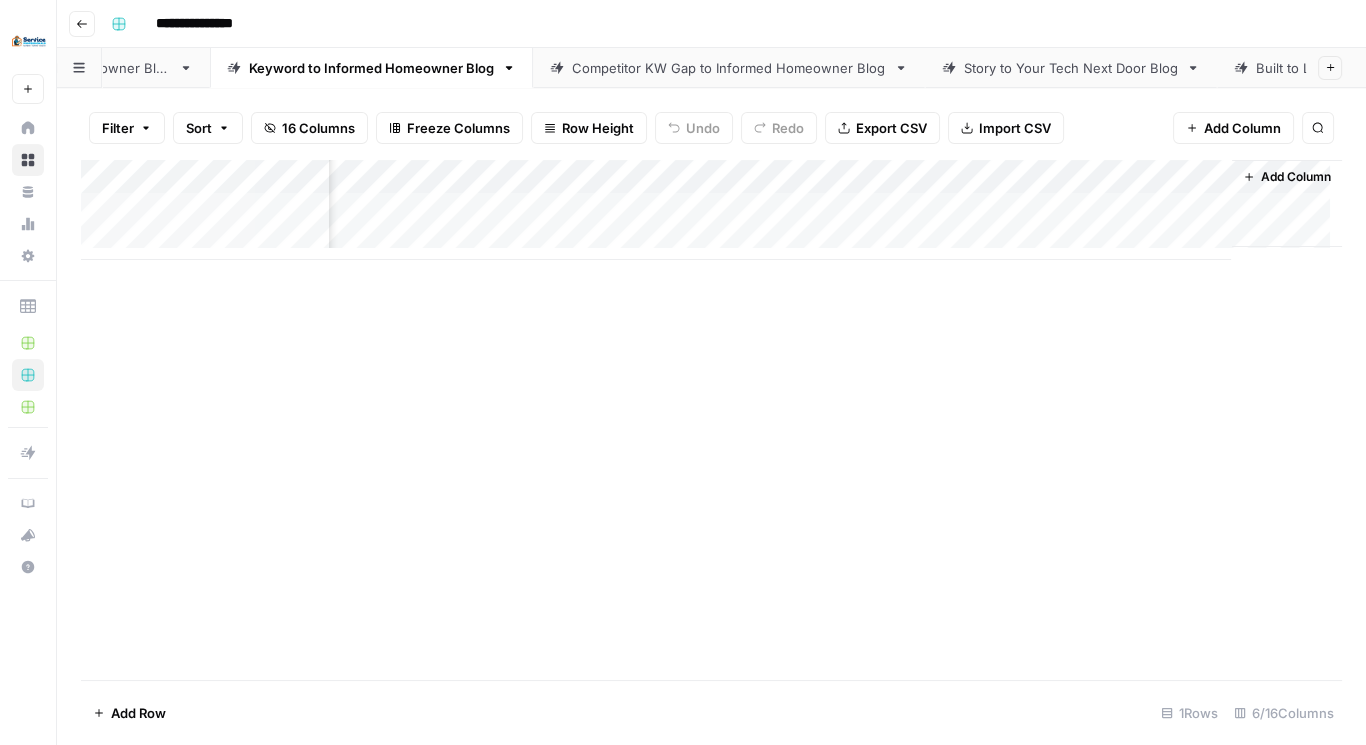 click on "Story to Your Tech Next Door Blog" at bounding box center [1071, 68] 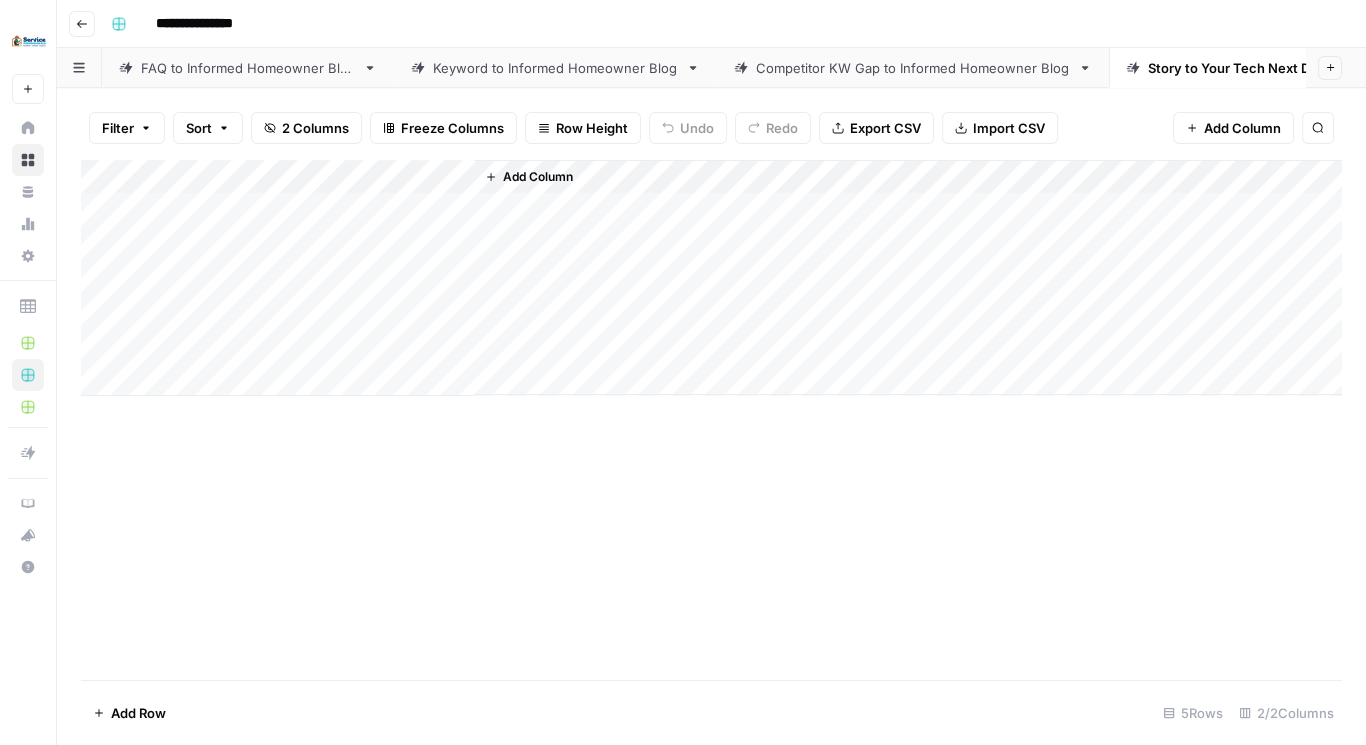 click on "Add Column" at bounding box center [711, 278] 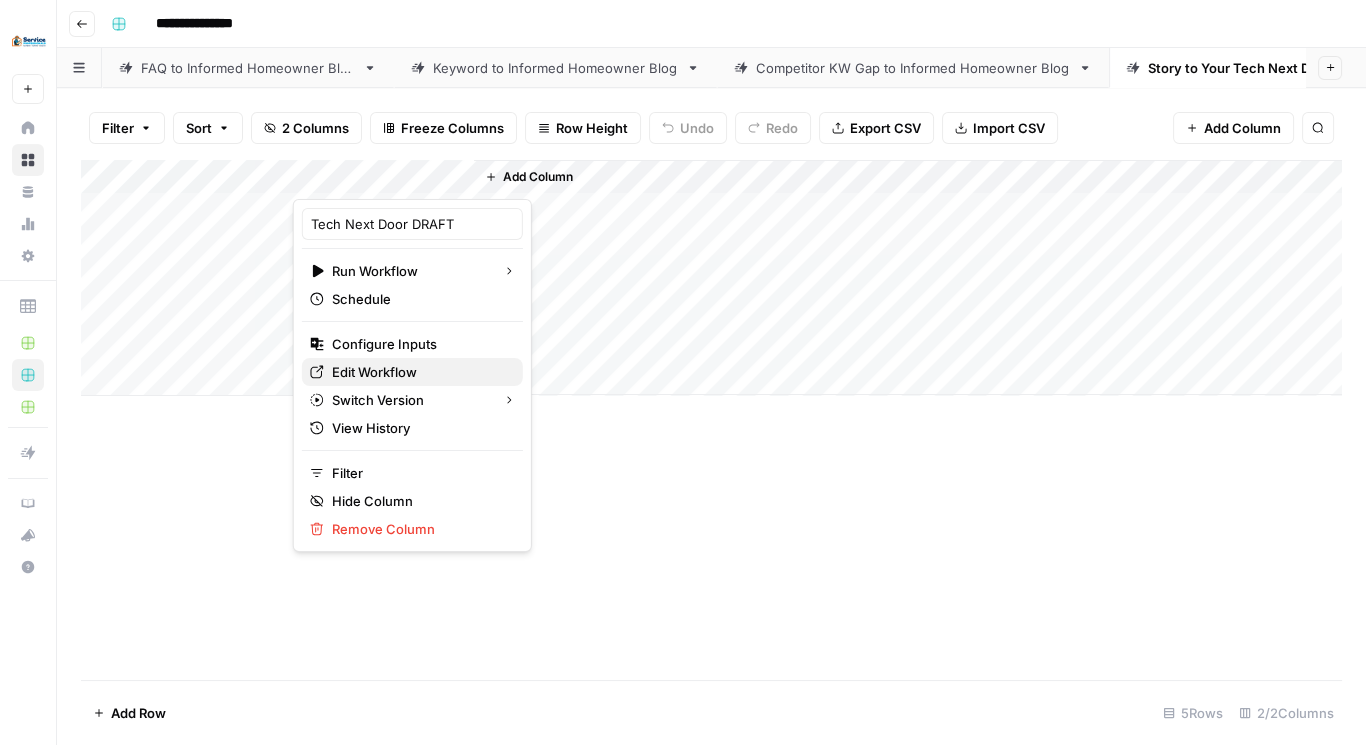 click on "Edit Workflow" at bounding box center (419, 372) 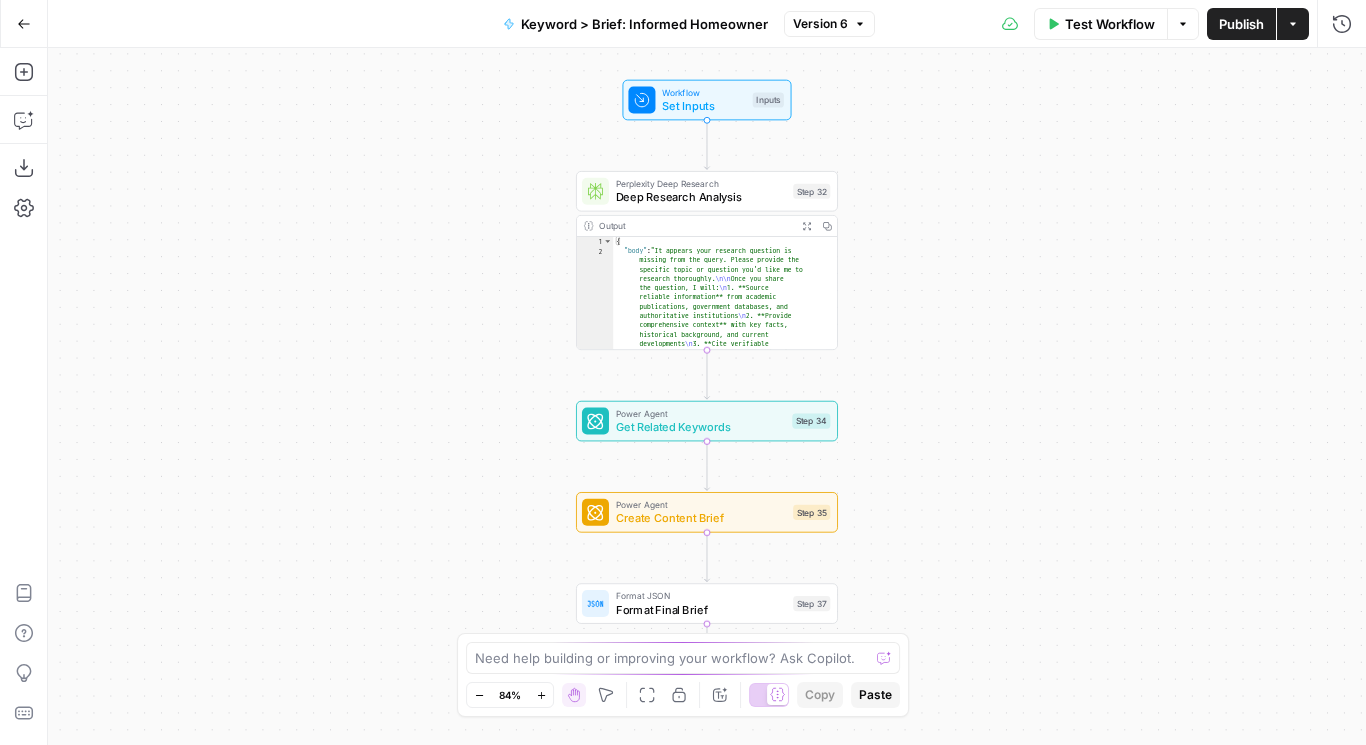 scroll, scrollTop: 0, scrollLeft: 0, axis: both 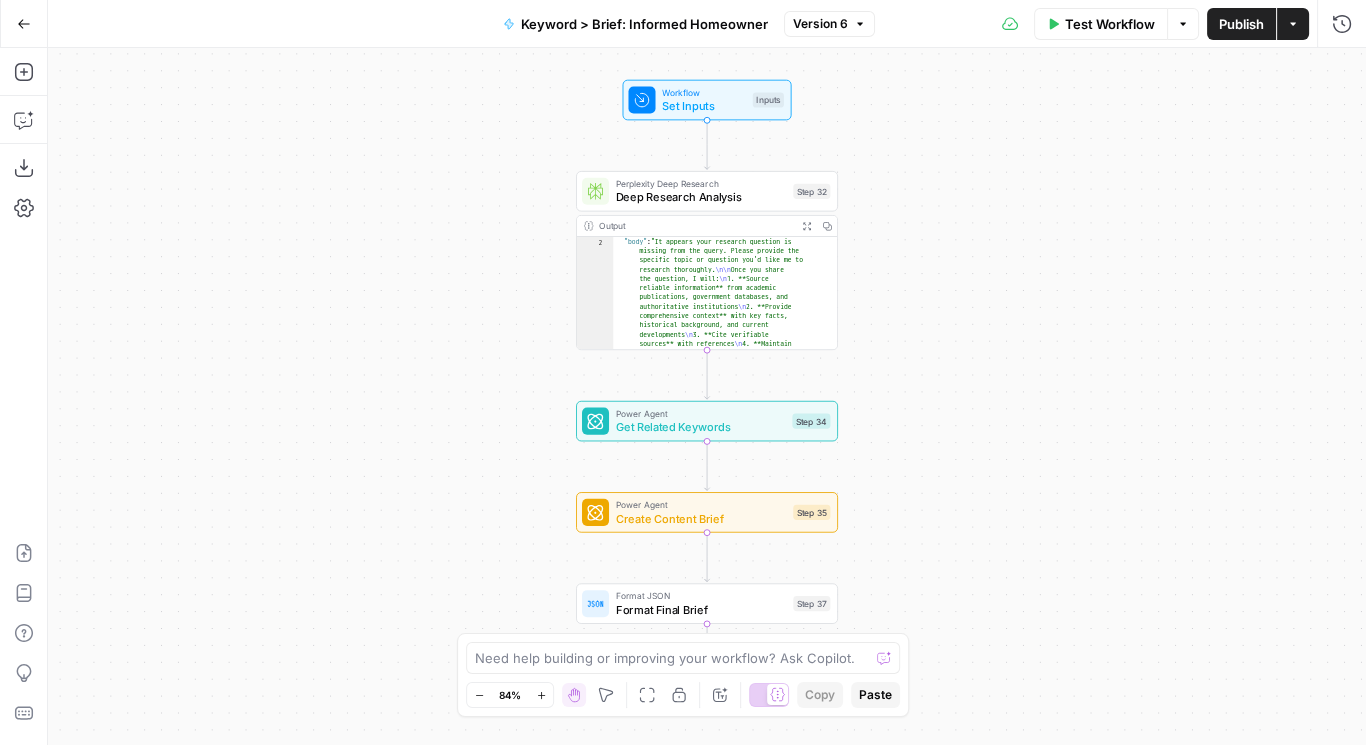 drag, startPoint x: 923, startPoint y: 396, endPoint x: 894, endPoint y: 290, distance: 109.89541 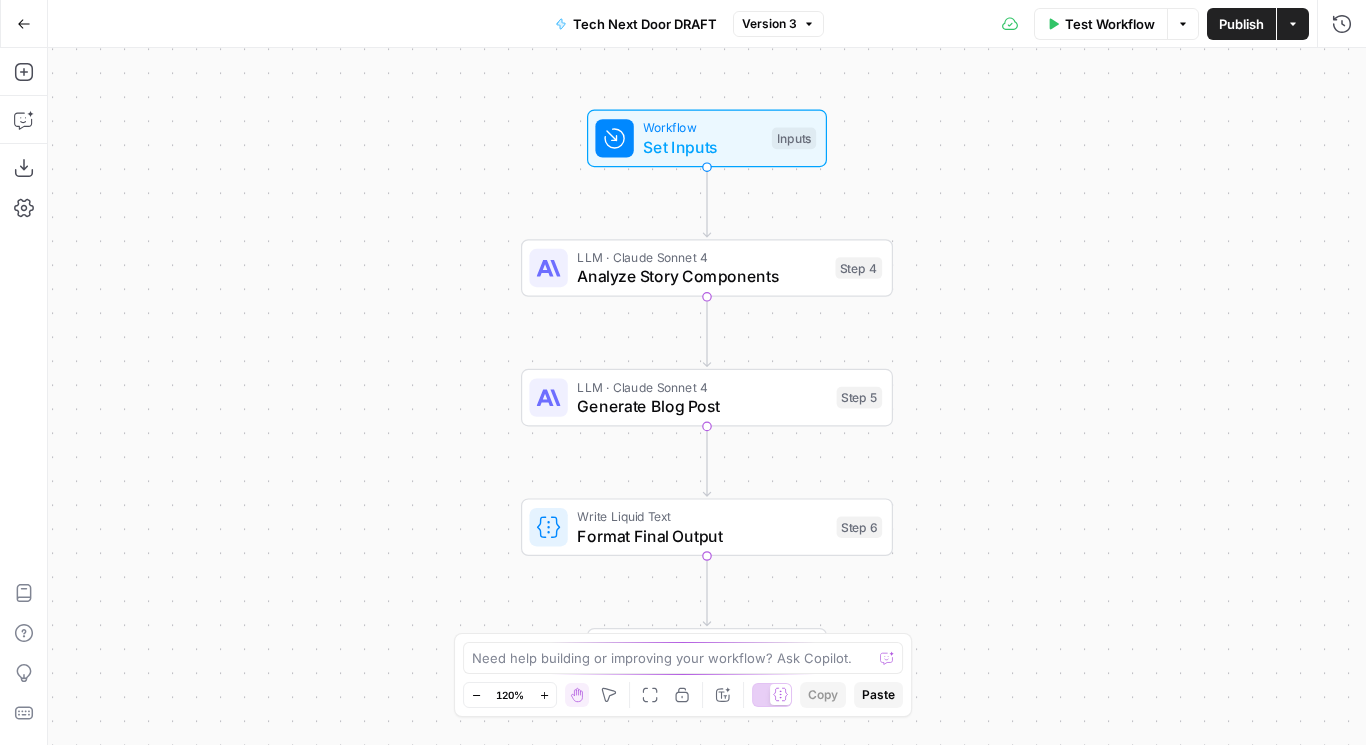 scroll, scrollTop: 0, scrollLeft: 0, axis: both 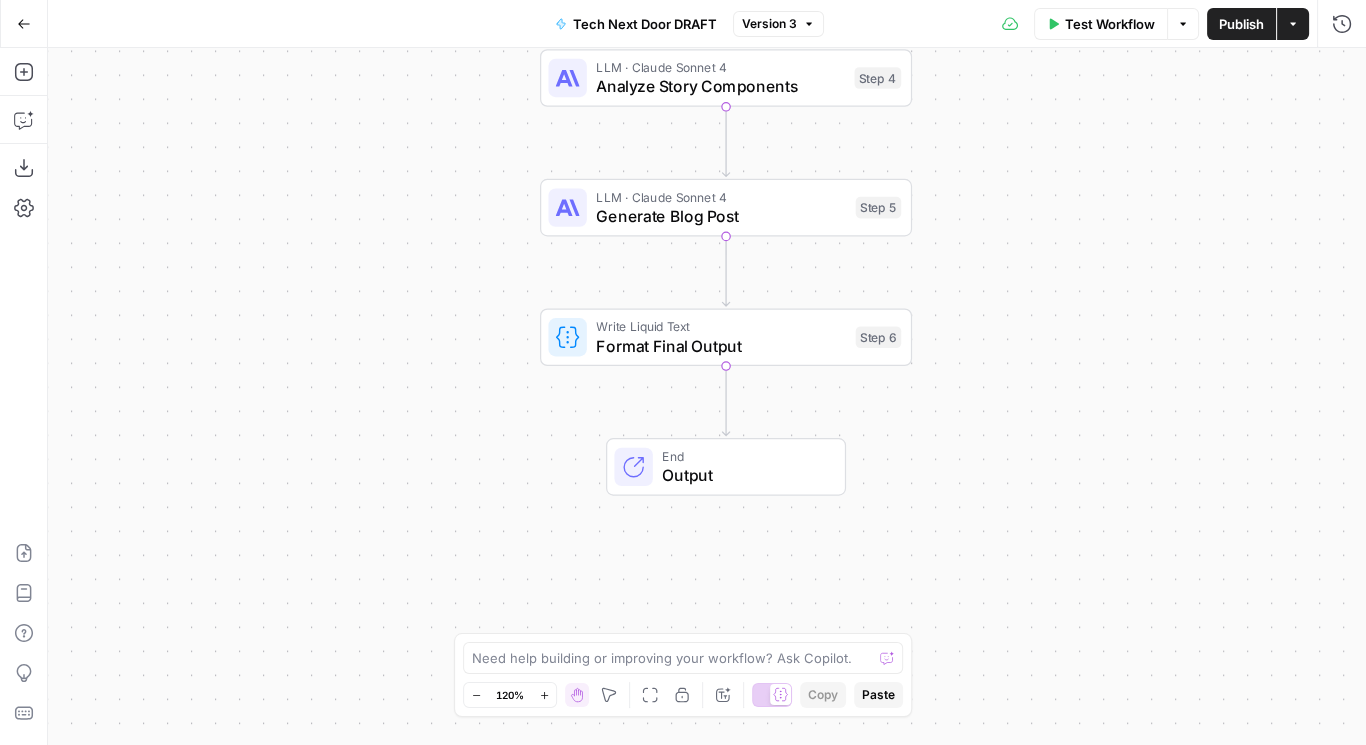drag, startPoint x: 416, startPoint y: 336, endPoint x: 435, endPoint y: 147, distance: 189.95262 